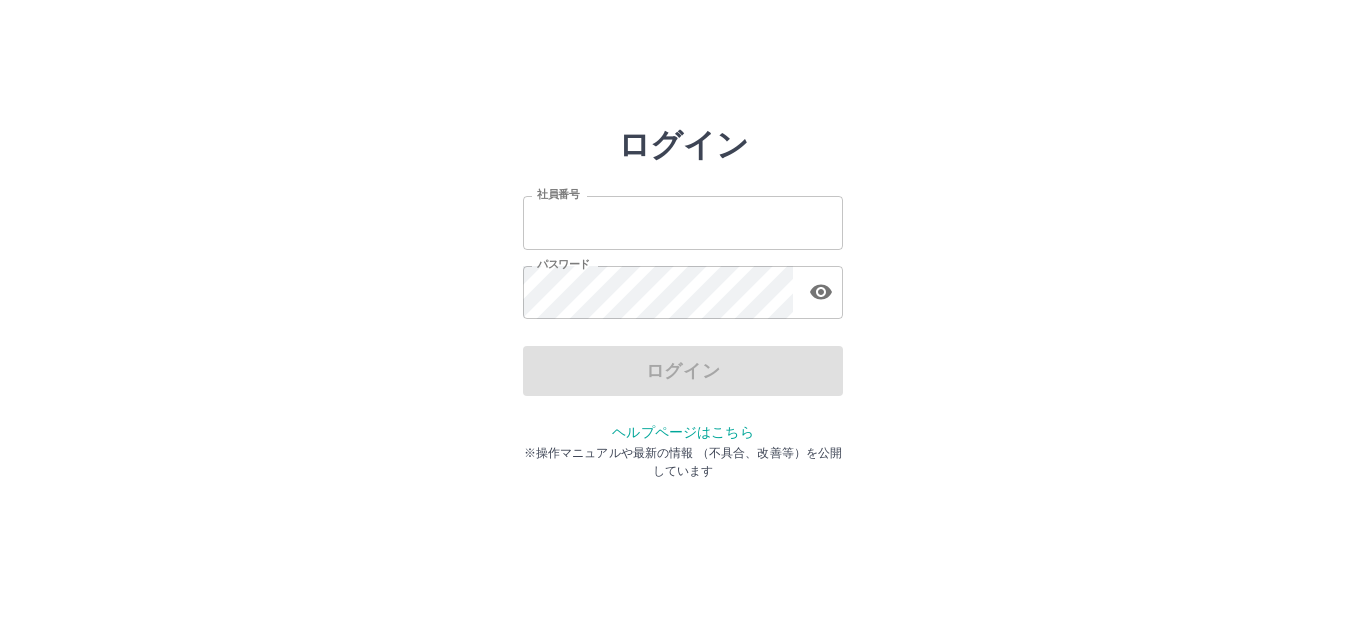 scroll, scrollTop: 0, scrollLeft: 0, axis: both 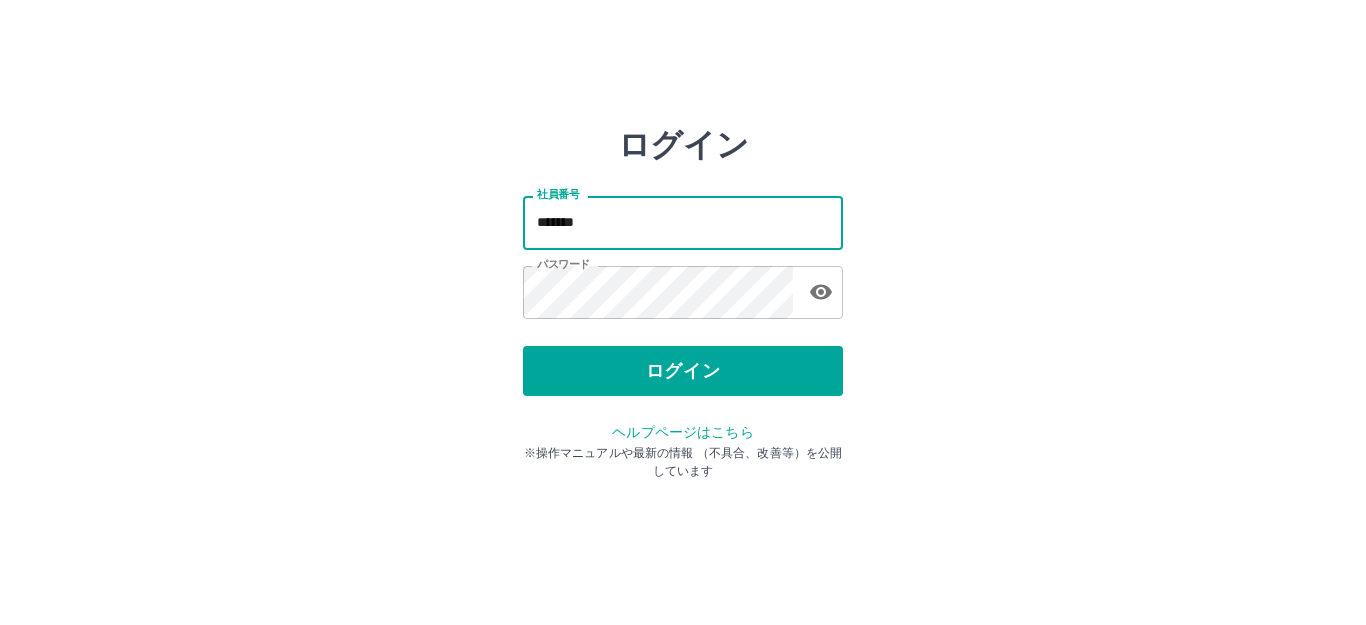 click on "*******" at bounding box center [683, 222] 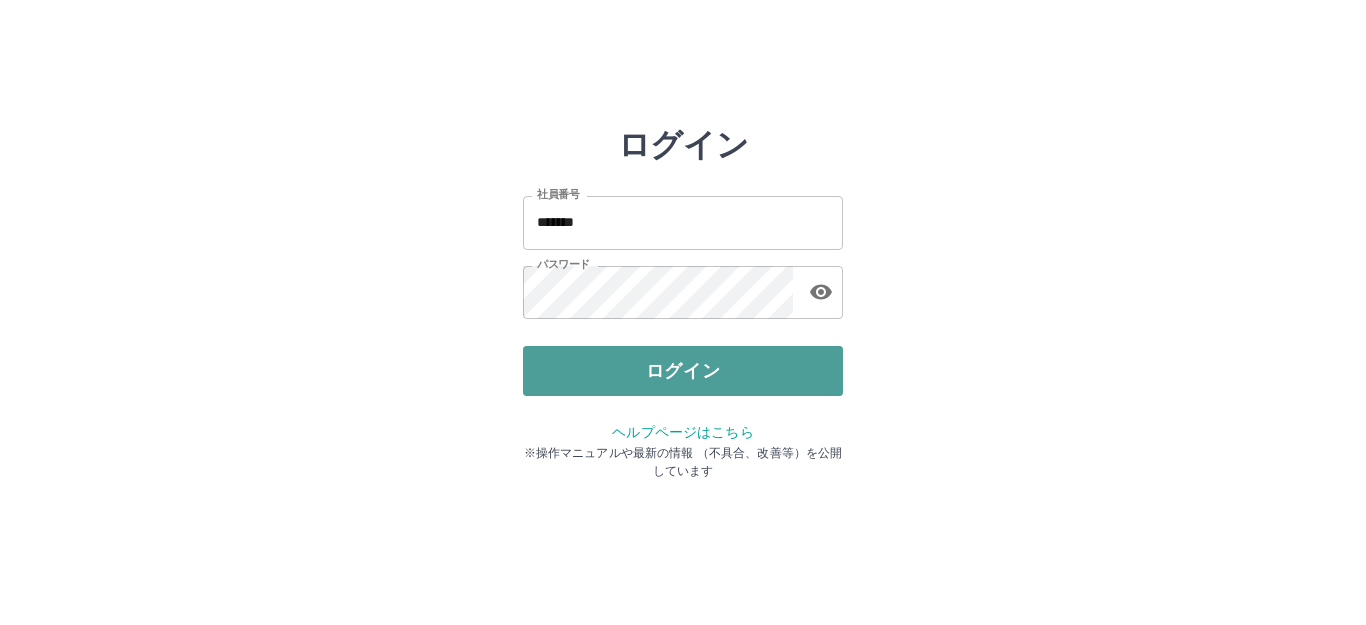 click on "ログイン" at bounding box center [683, 371] 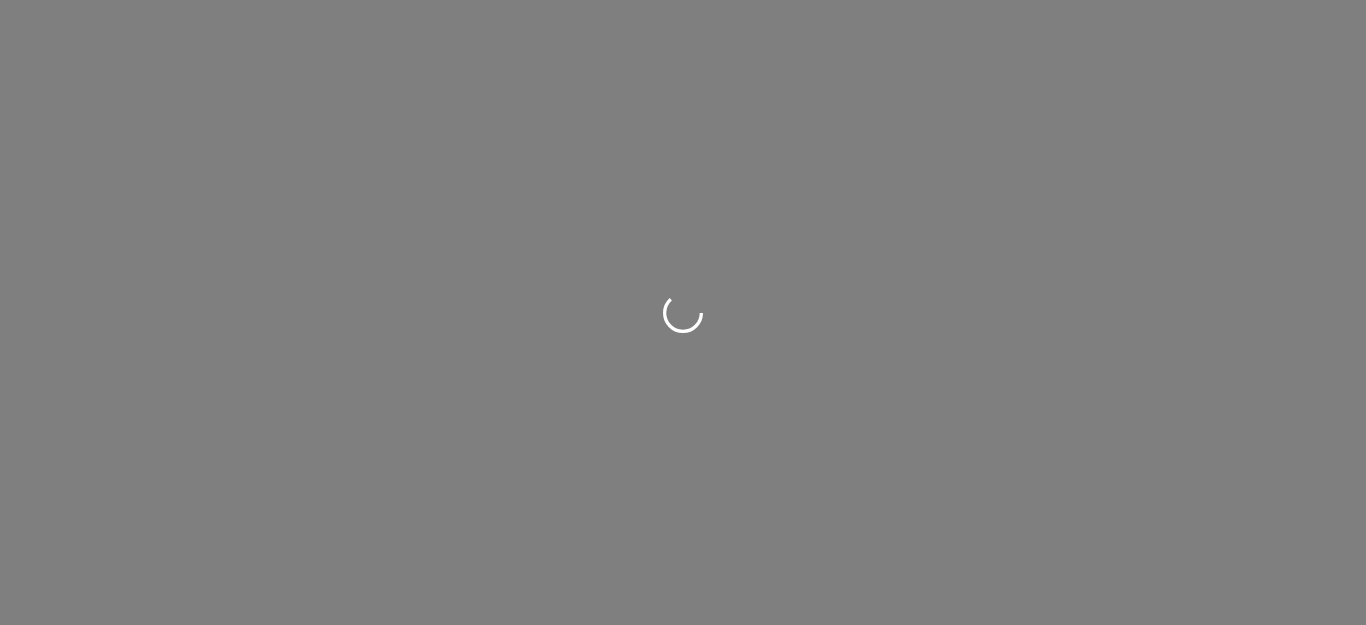 scroll, scrollTop: 0, scrollLeft: 0, axis: both 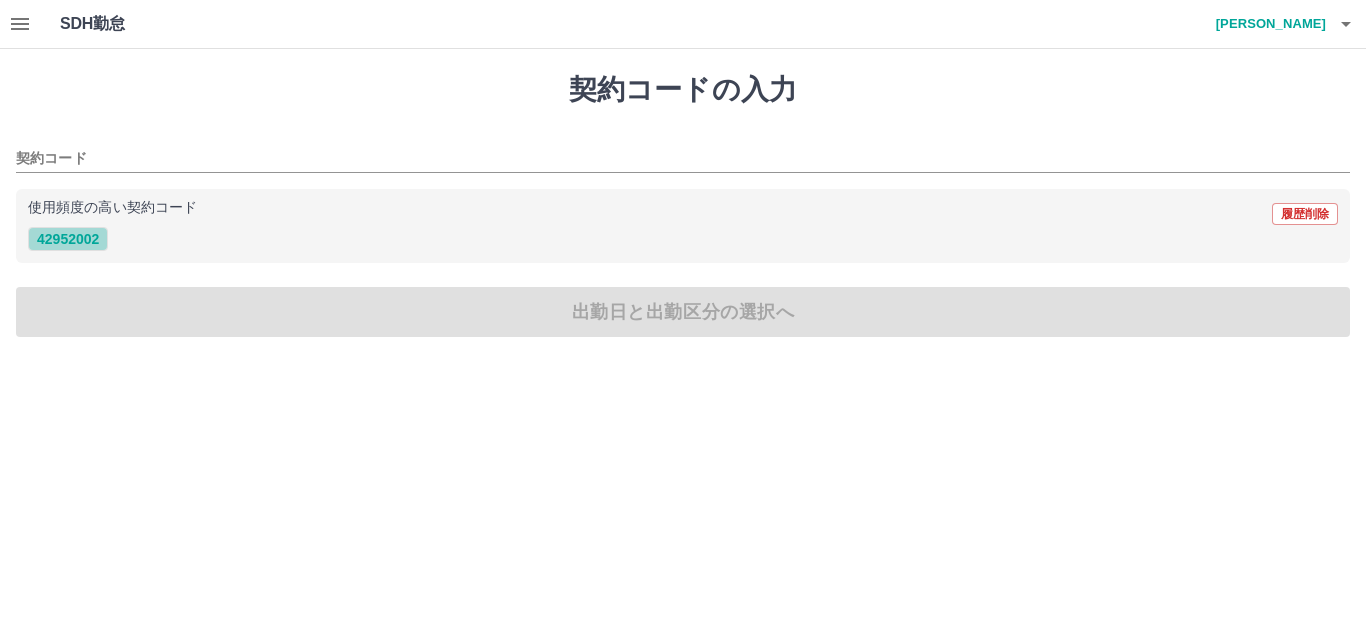 click on "42952002" at bounding box center [68, 239] 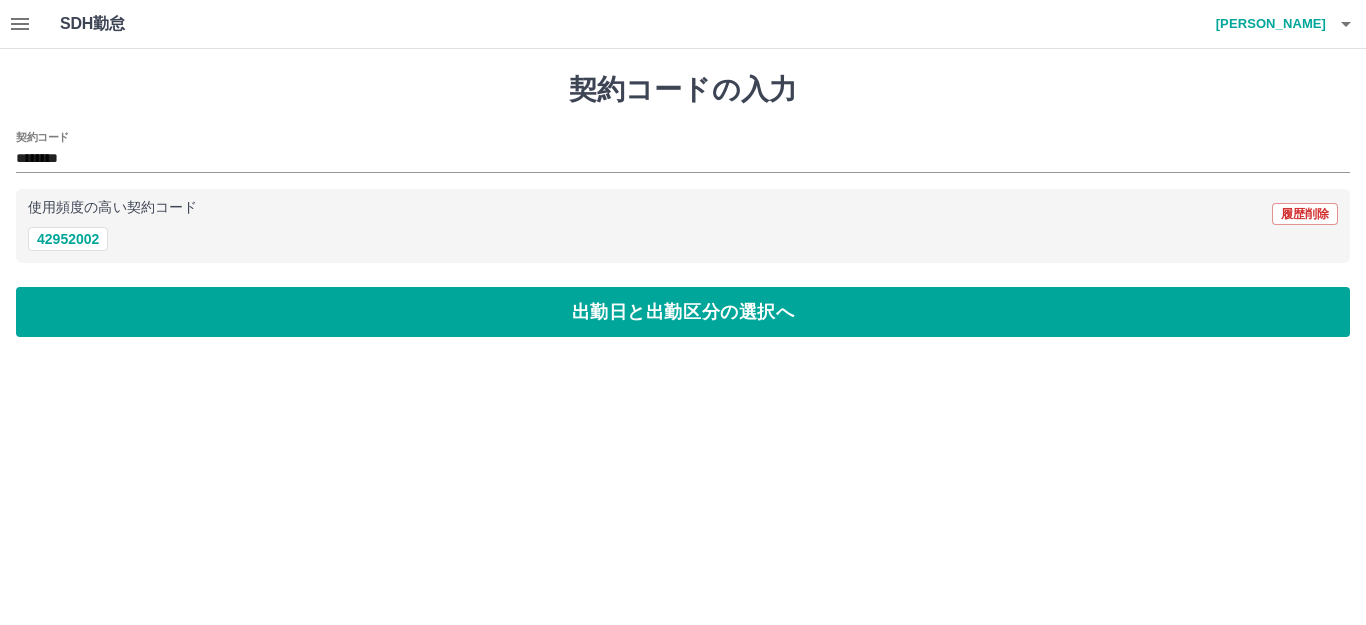 click on "契約コードの入力 契約コード ******** 使用頻度の高い契約コード 履歴削除 42952002 出勤日と出勤区分の選択へ" at bounding box center (683, 205) 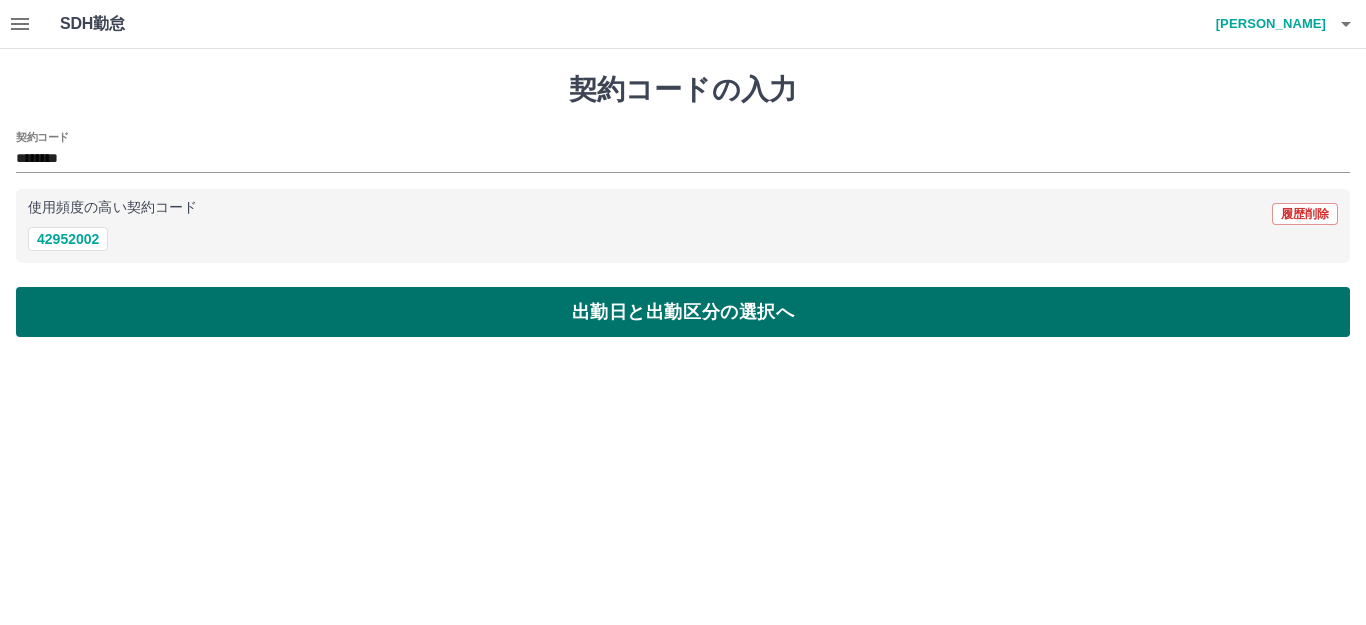 click on "出勤日と出勤区分の選択へ" at bounding box center (683, 312) 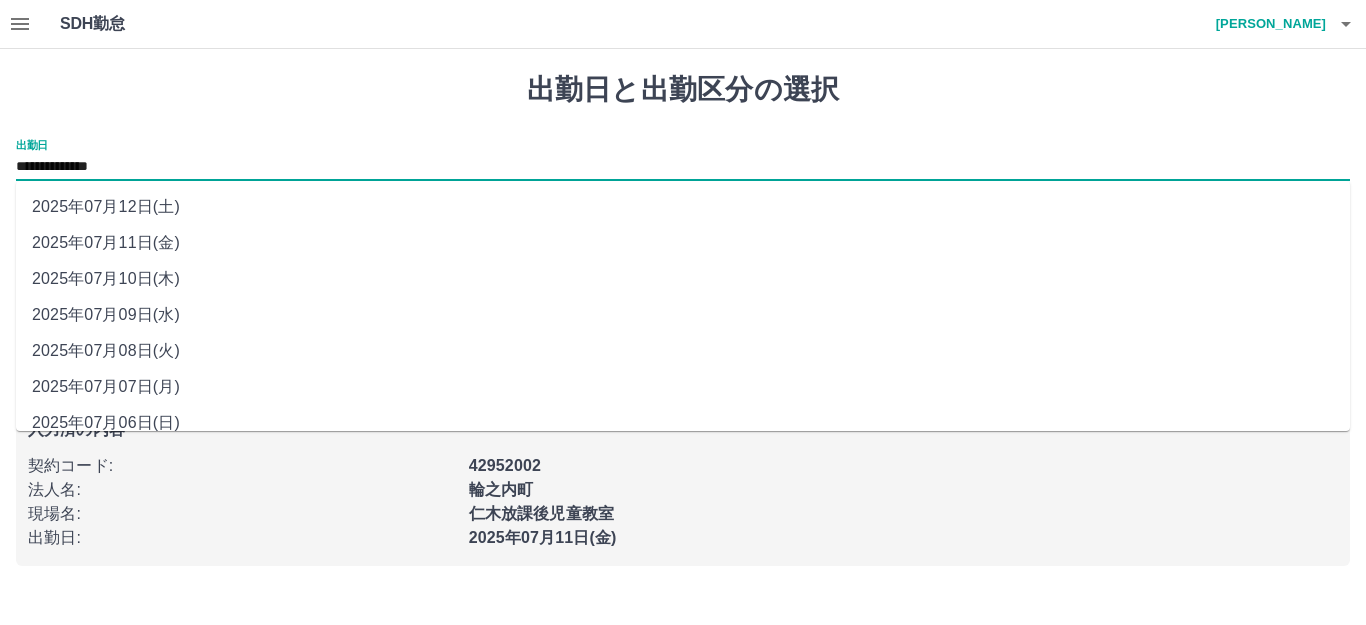 click on "**********" at bounding box center (683, 167) 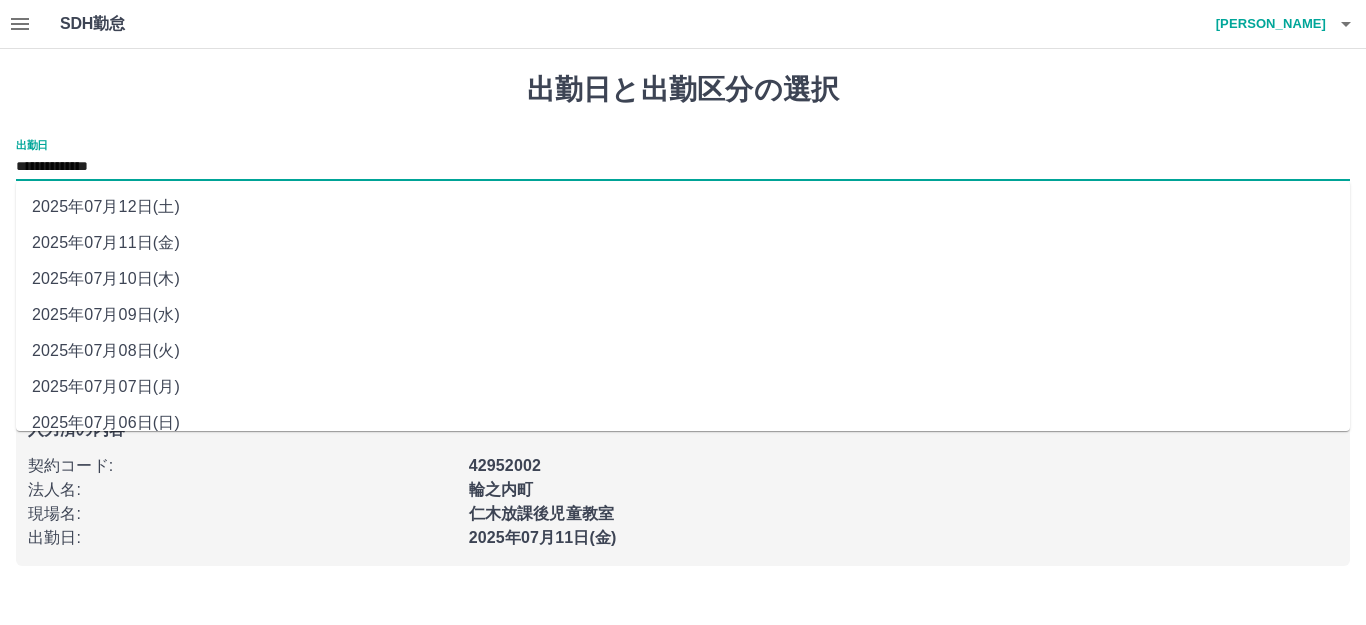 click on "2025年07月12日(土)" at bounding box center (683, 207) 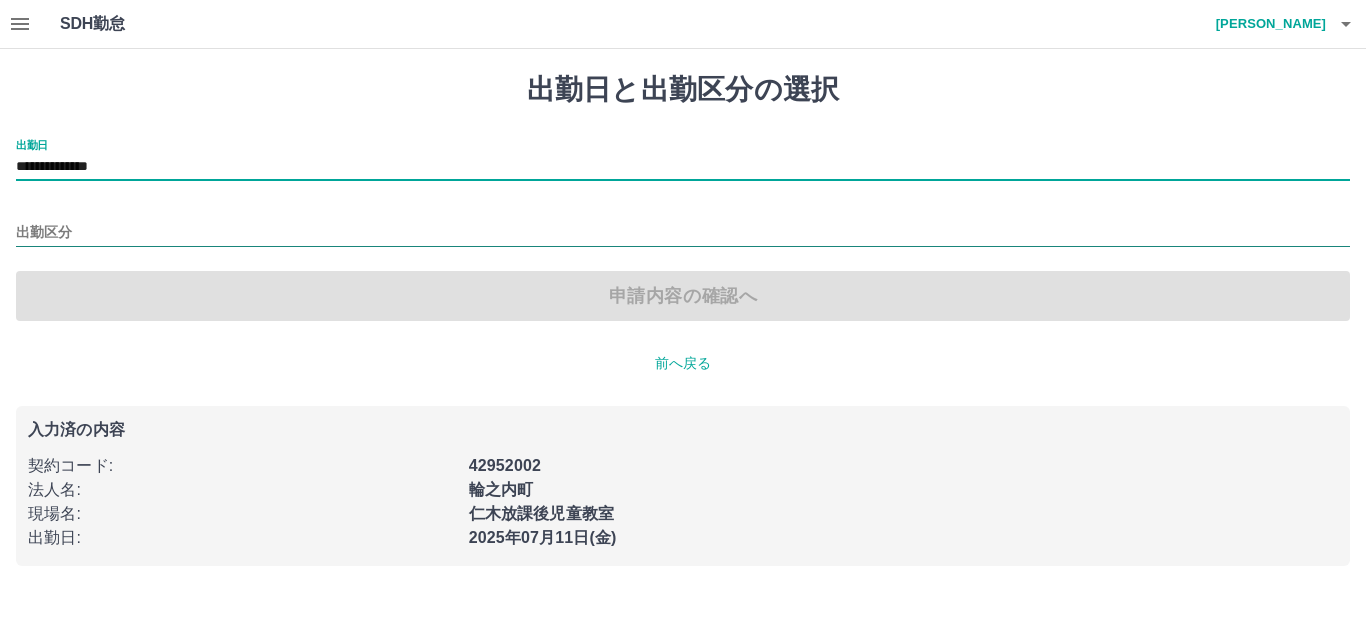 drag, startPoint x: 38, startPoint y: 220, endPoint x: 38, endPoint y: 243, distance: 23 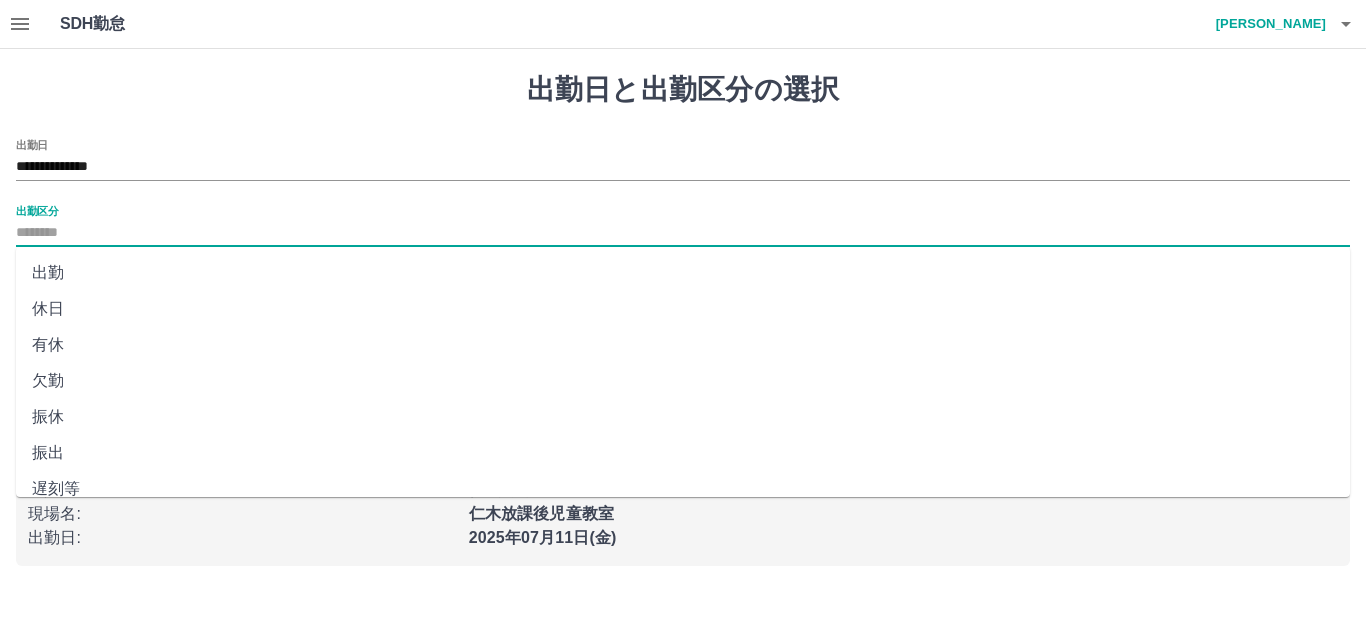 click on "休日" at bounding box center (683, 309) 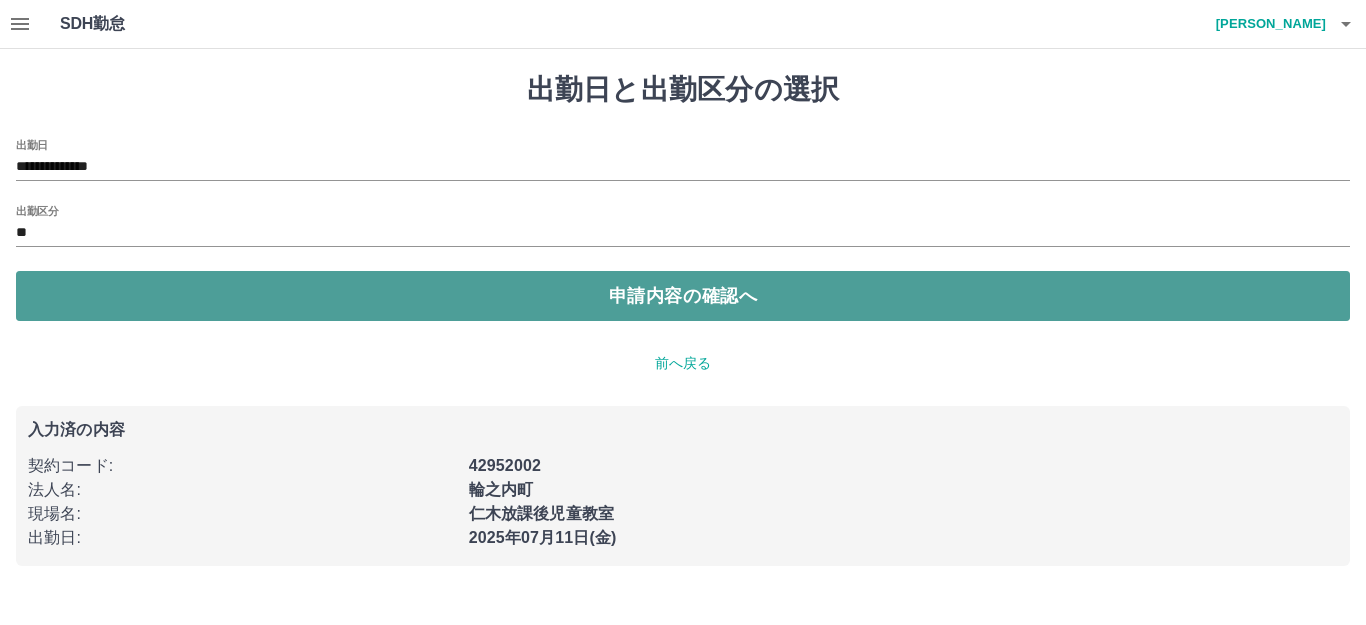 click on "申請内容の確認へ" at bounding box center [683, 296] 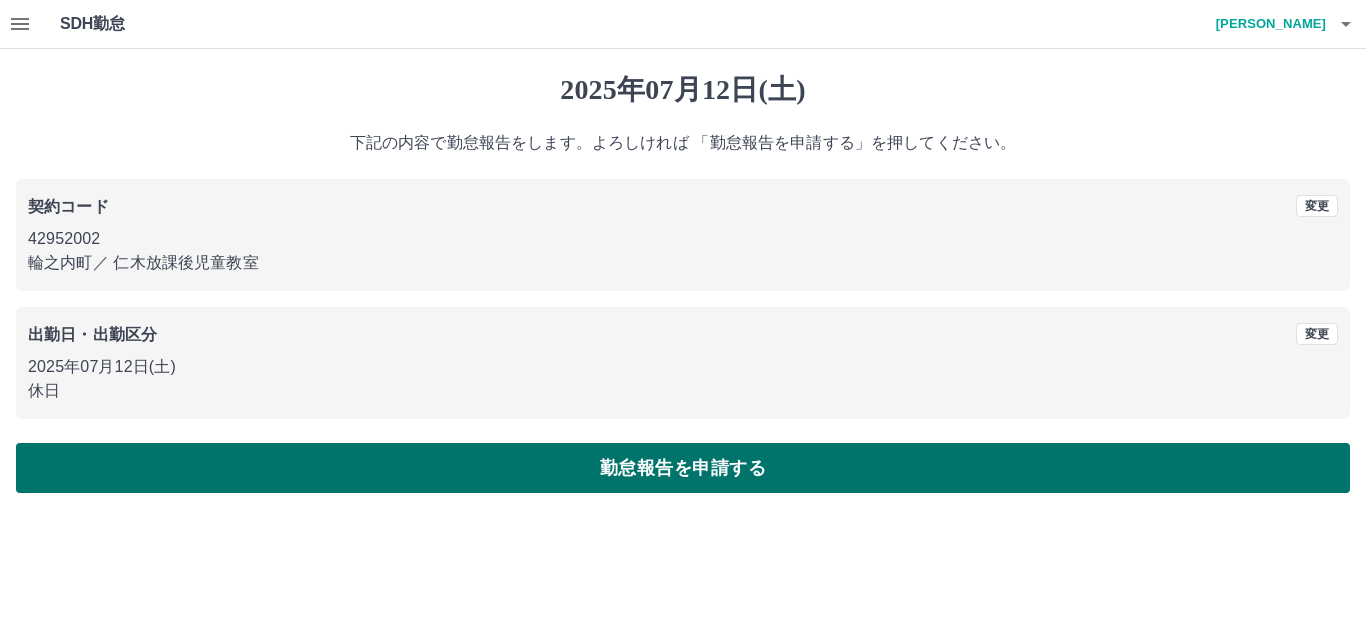 click on "勤怠報告を申請する" at bounding box center [683, 468] 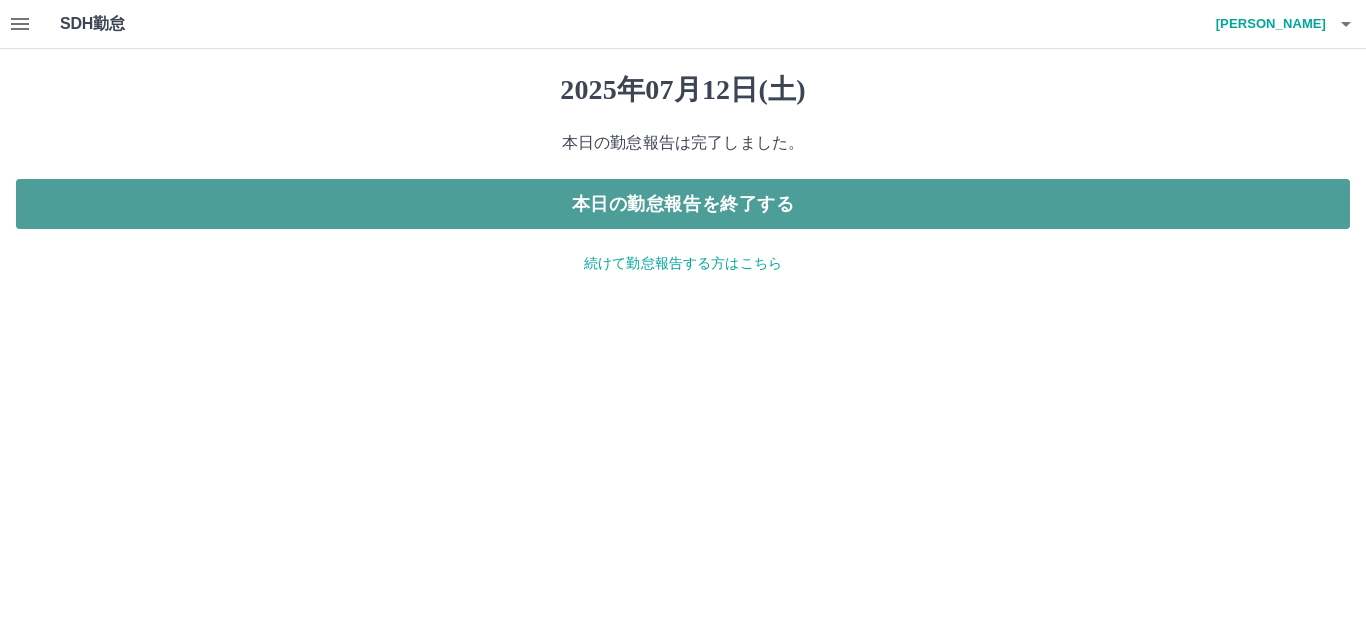 click on "本日の勤怠報告を終了する" at bounding box center [683, 204] 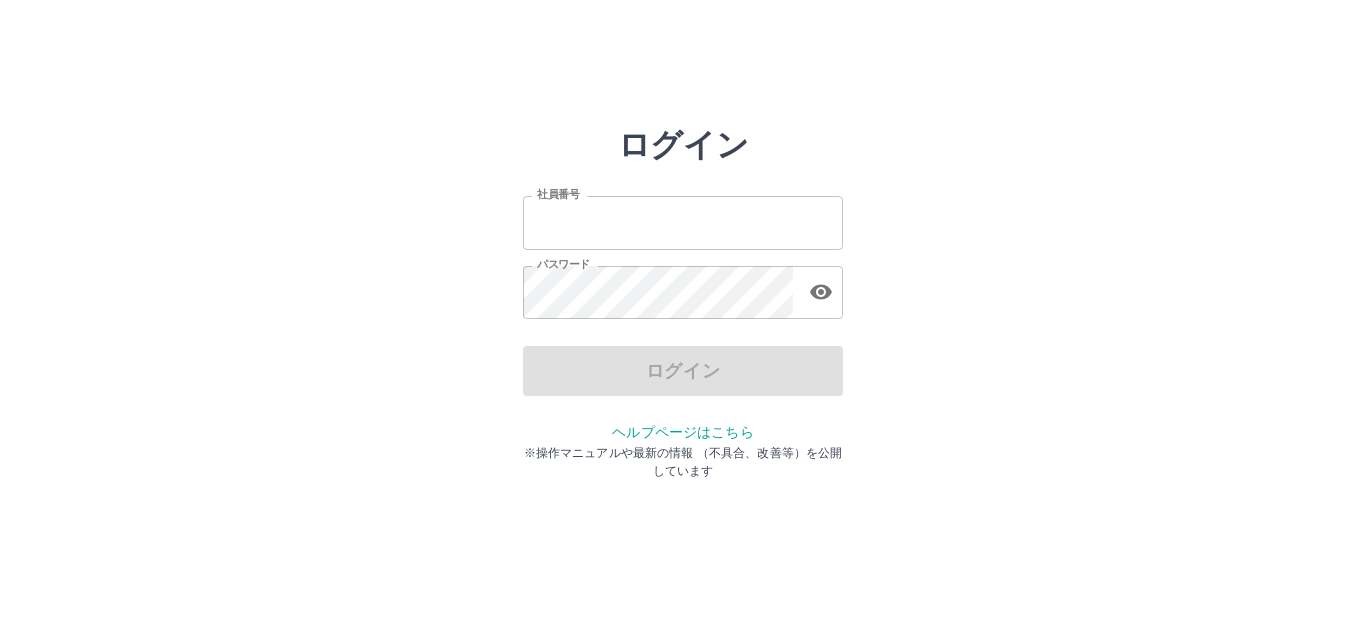scroll, scrollTop: 0, scrollLeft: 0, axis: both 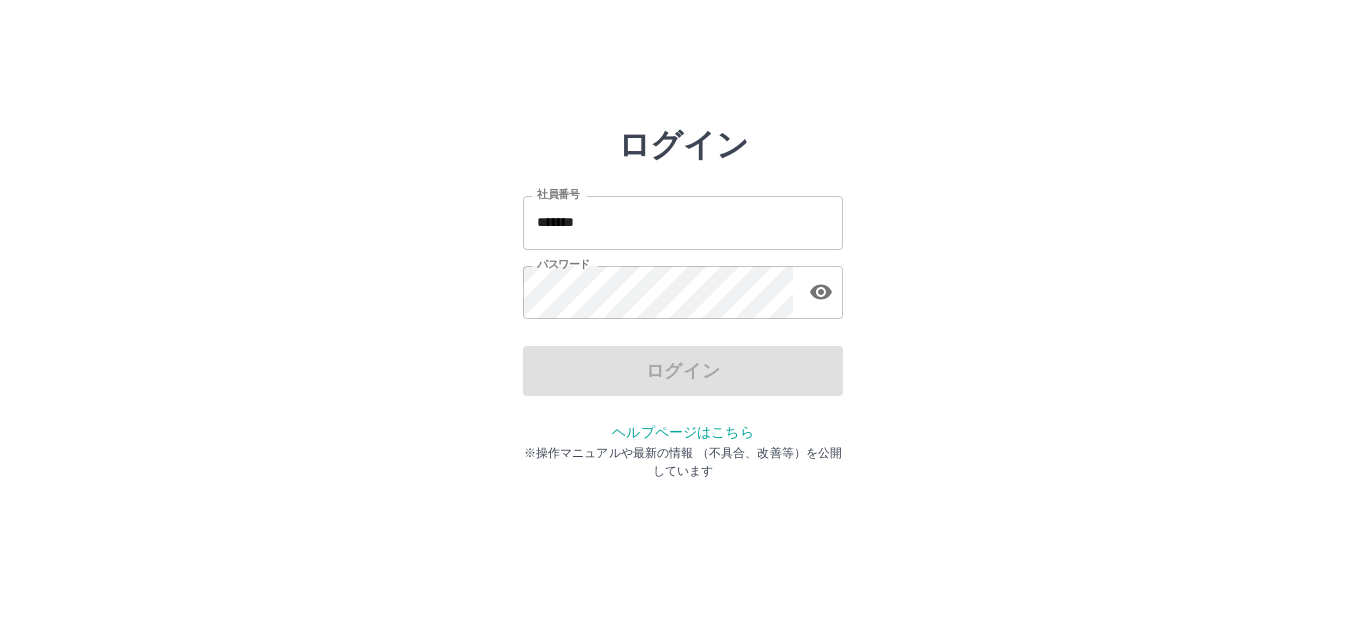 drag, startPoint x: 0, startPoint y: 0, endPoint x: 618, endPoint y: 206, distance: 651.4292 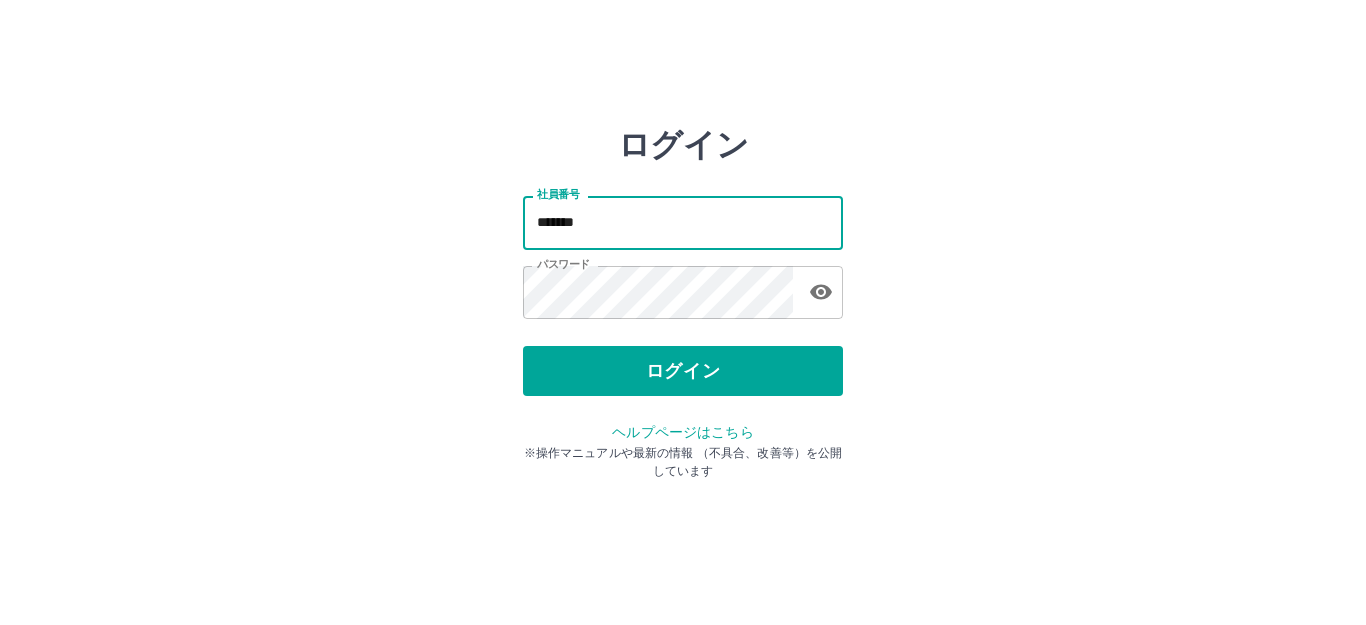type on "*******" 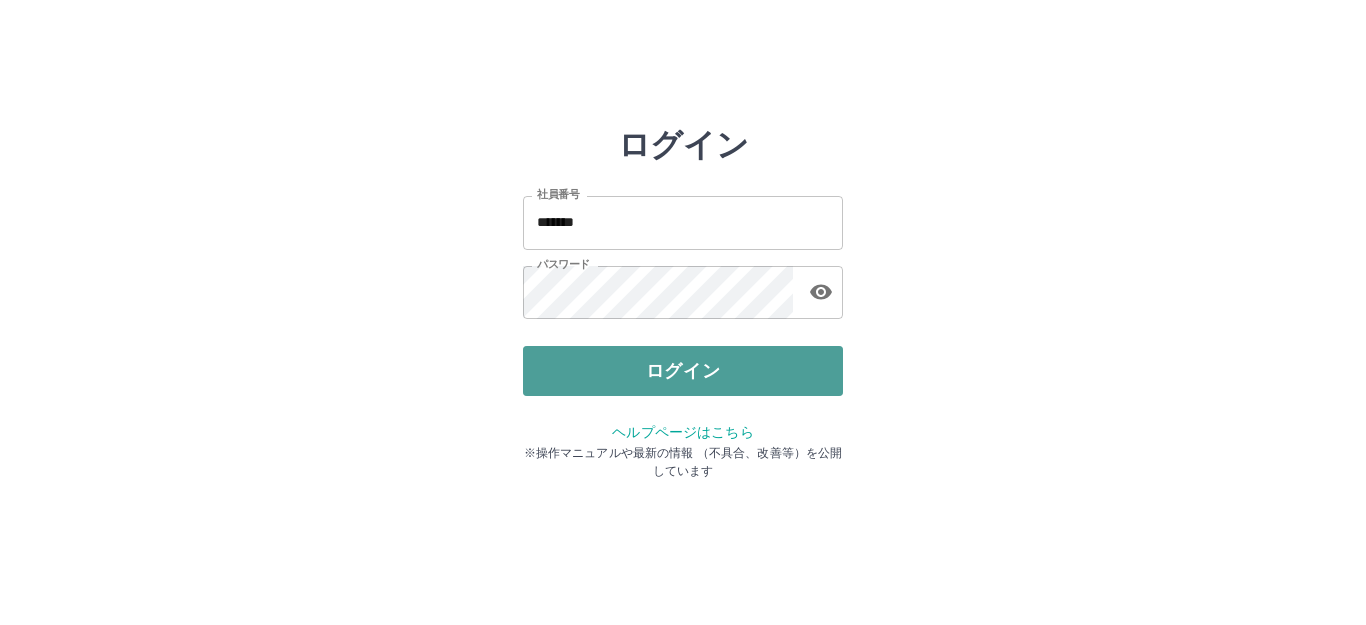 click on "ログイン" at bounding box center [683, 371] 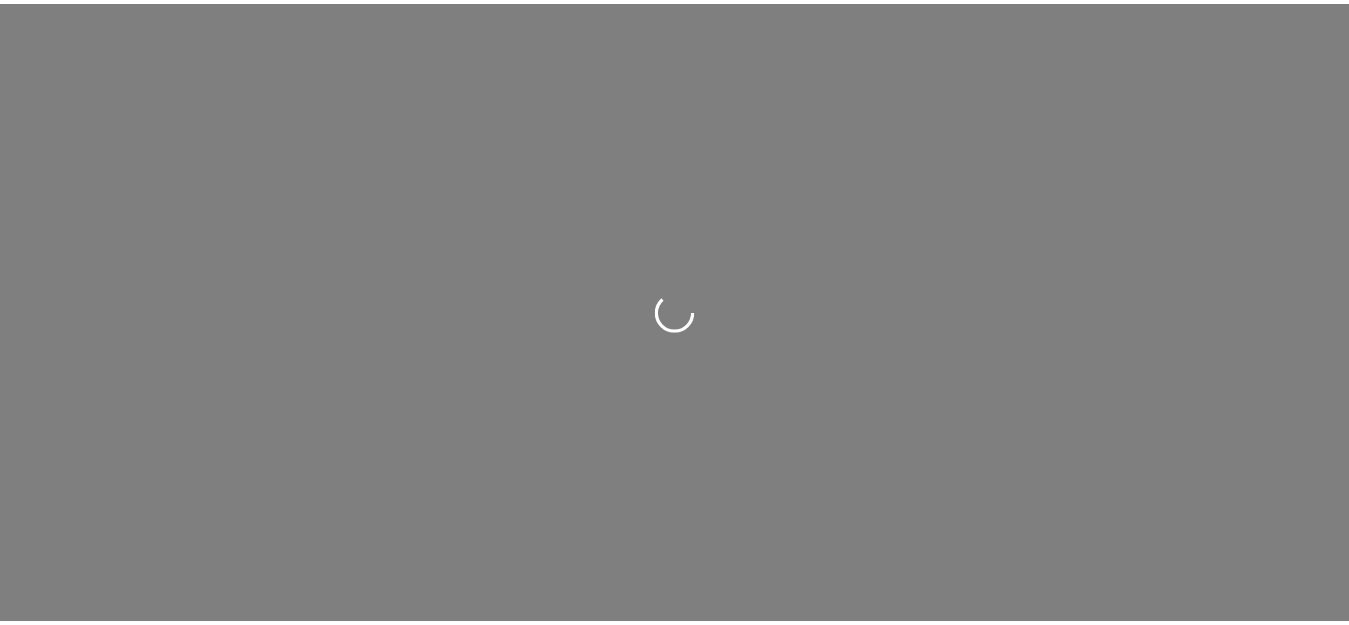 scroll, scrollTop: 0, scrollLeft: 0, axis: both 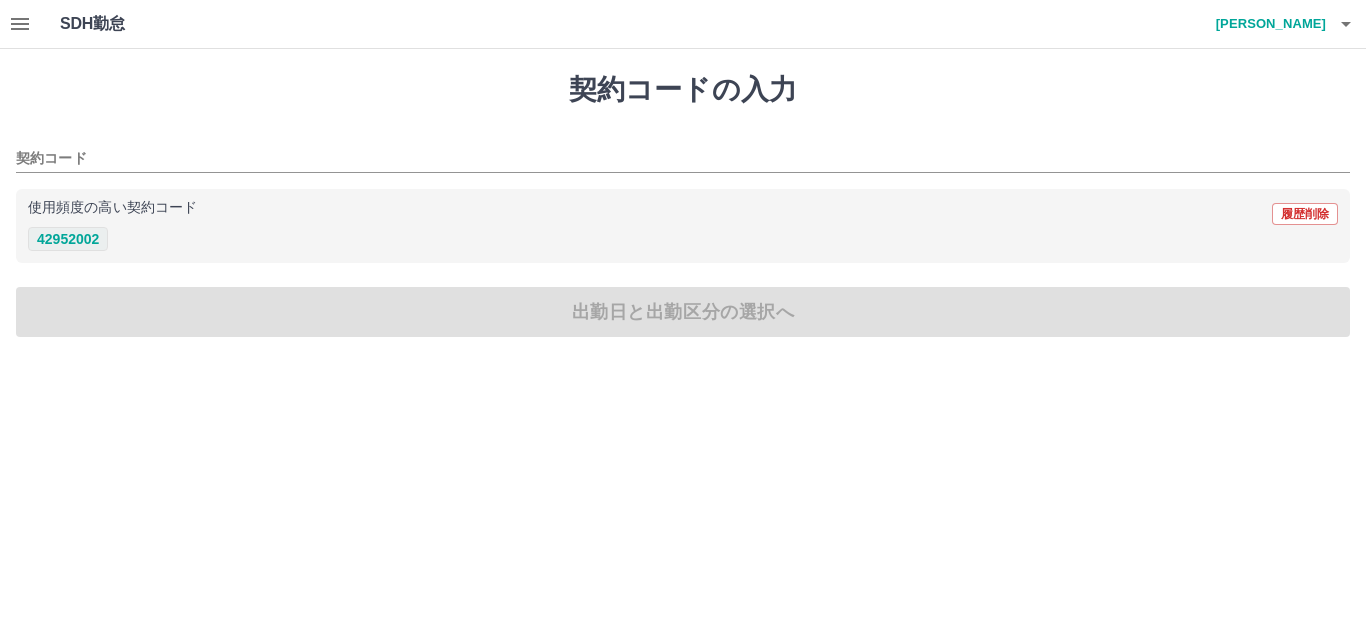 click on "42952002" at bounding box center (68, 239) 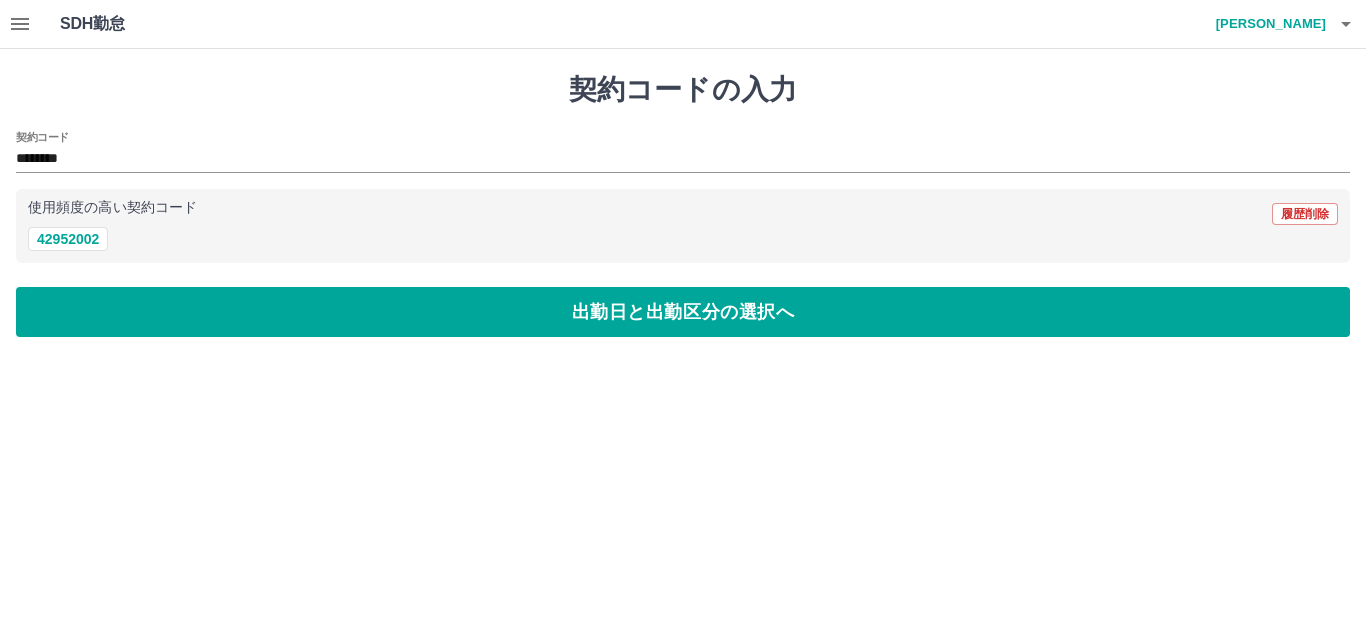 click on "契約コードの入力 契約コード ******** 使用頻度の高い契約コード 履歴削除 42952002 出勤日と出勤区分の選択へ" at bounding box center (683, 205) 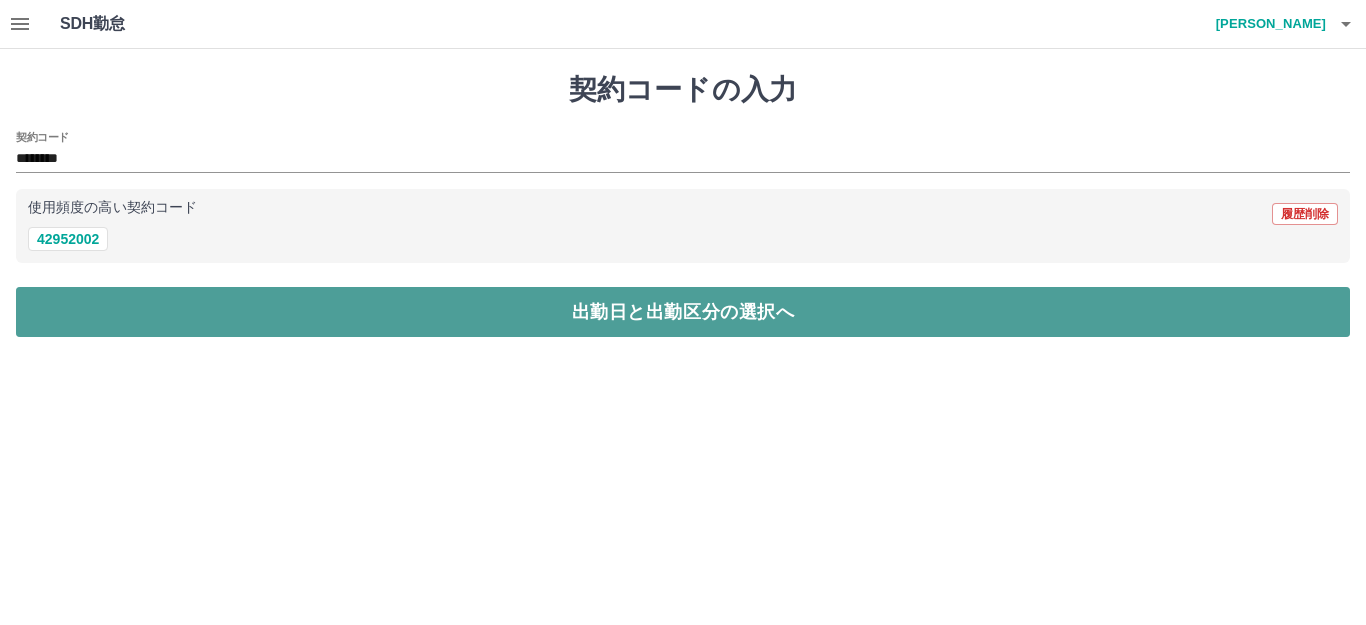 click on "出勤日と出勤区分の選択へ" at bounding box center (683, 312) 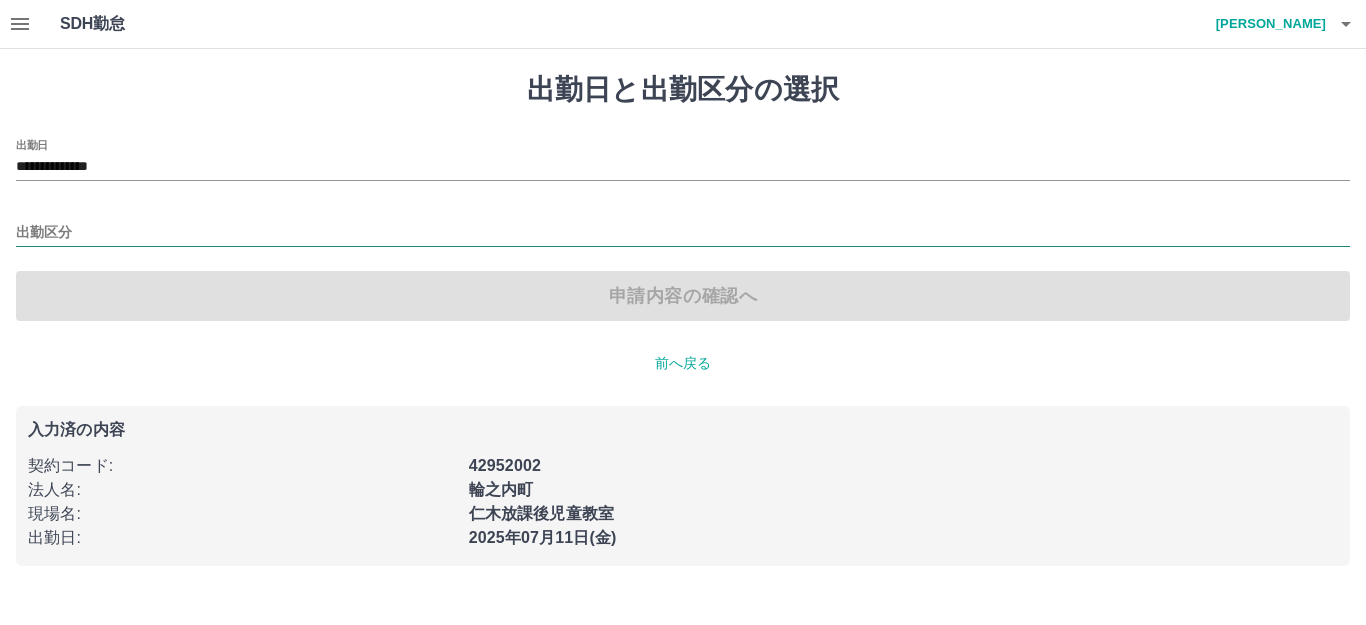 click on "出勤区分" at bounding box center [683, 233] 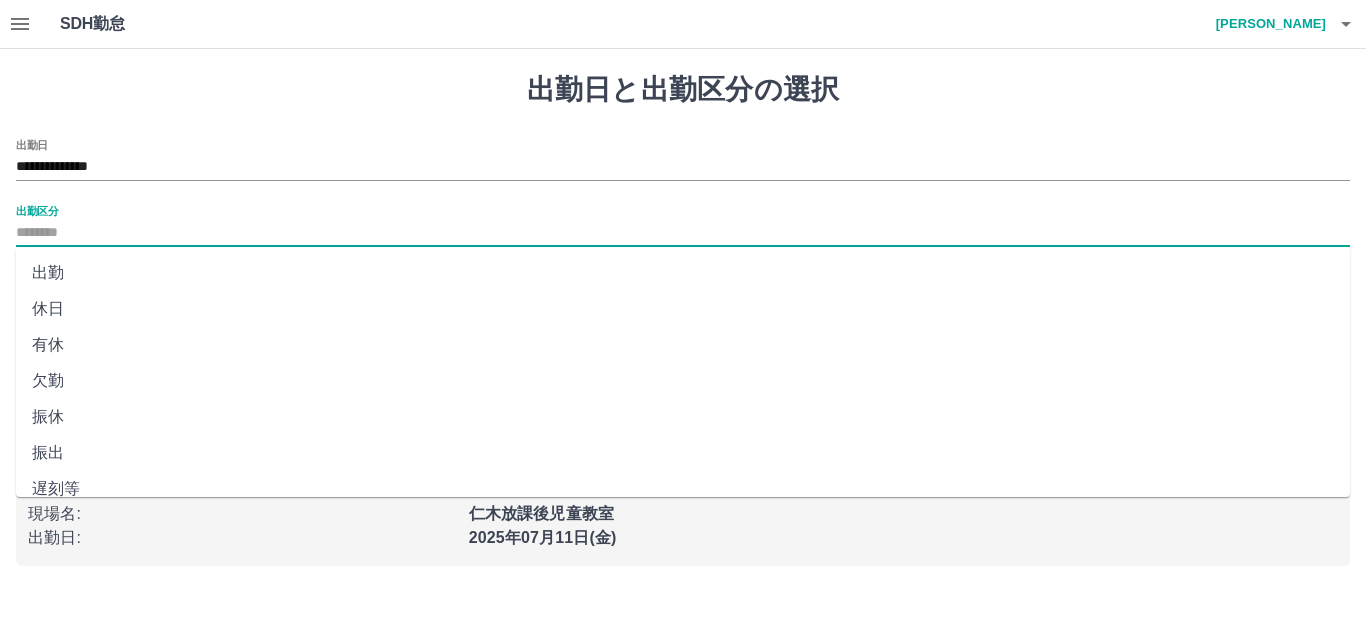 click on "出勤" at bounding box center [683, 273] 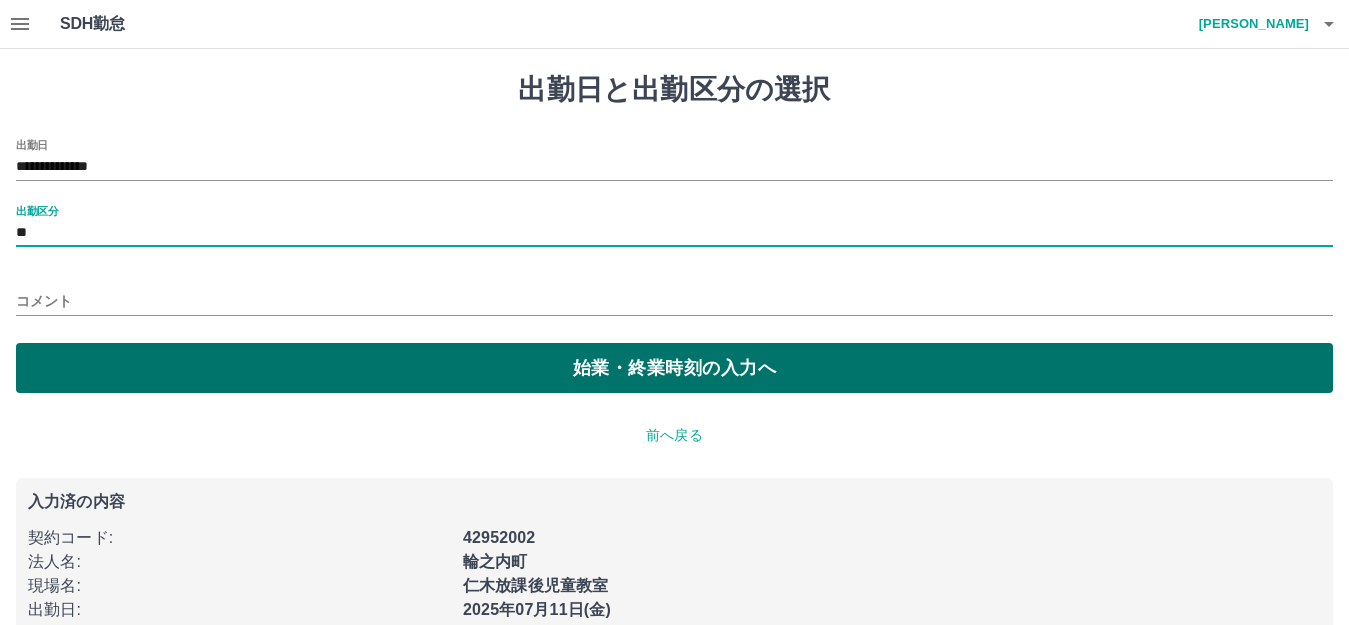 click on "始業・終業時刻の入力へ" at bounding box center (674, 368) 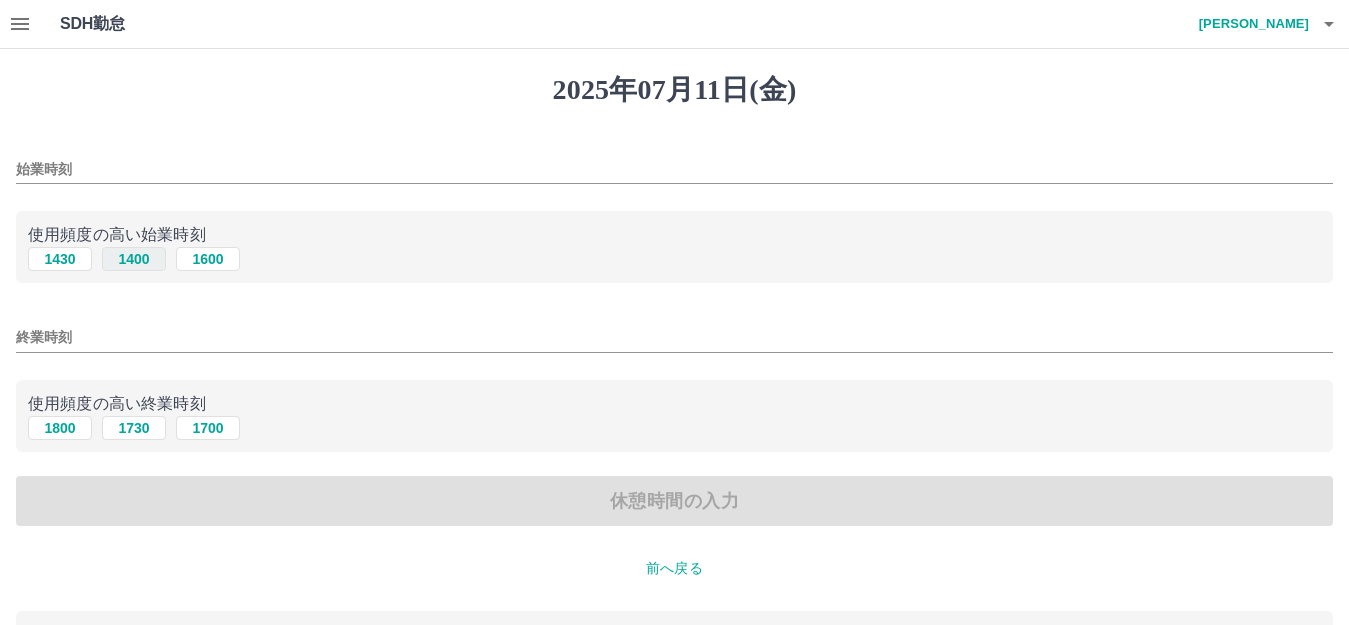 click on "1400" at bounding box center [134, 259] 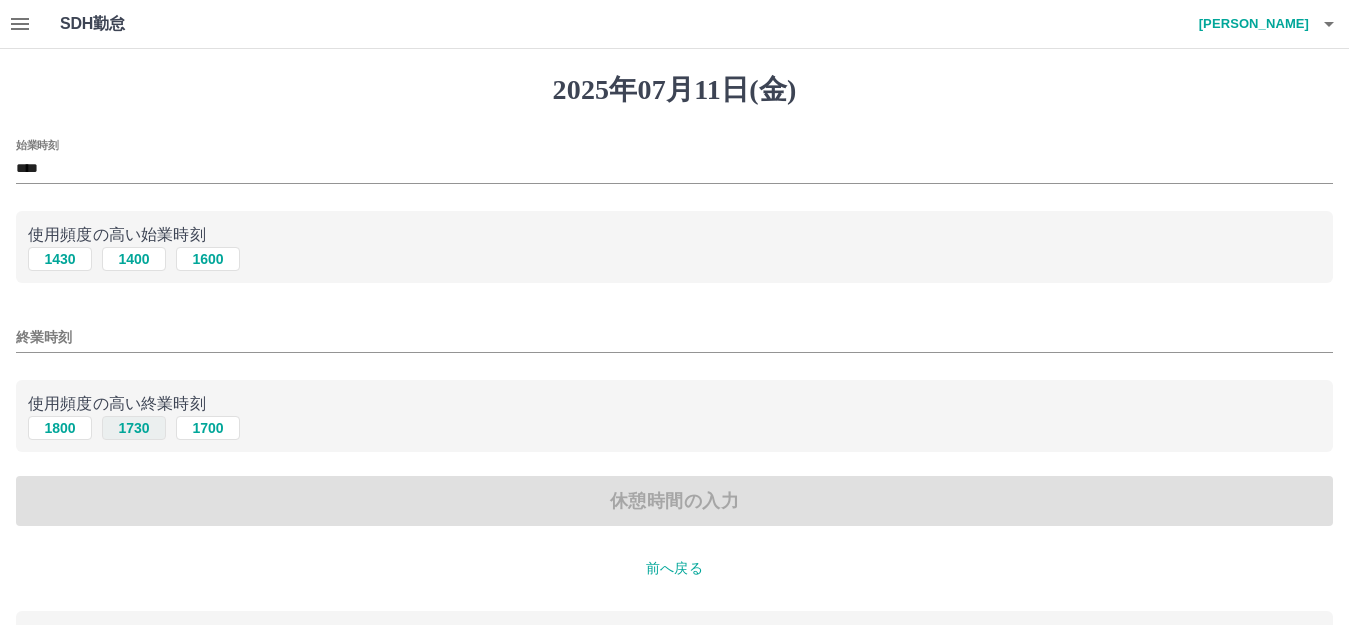 click on "1730" at bounding box center (134, 428) 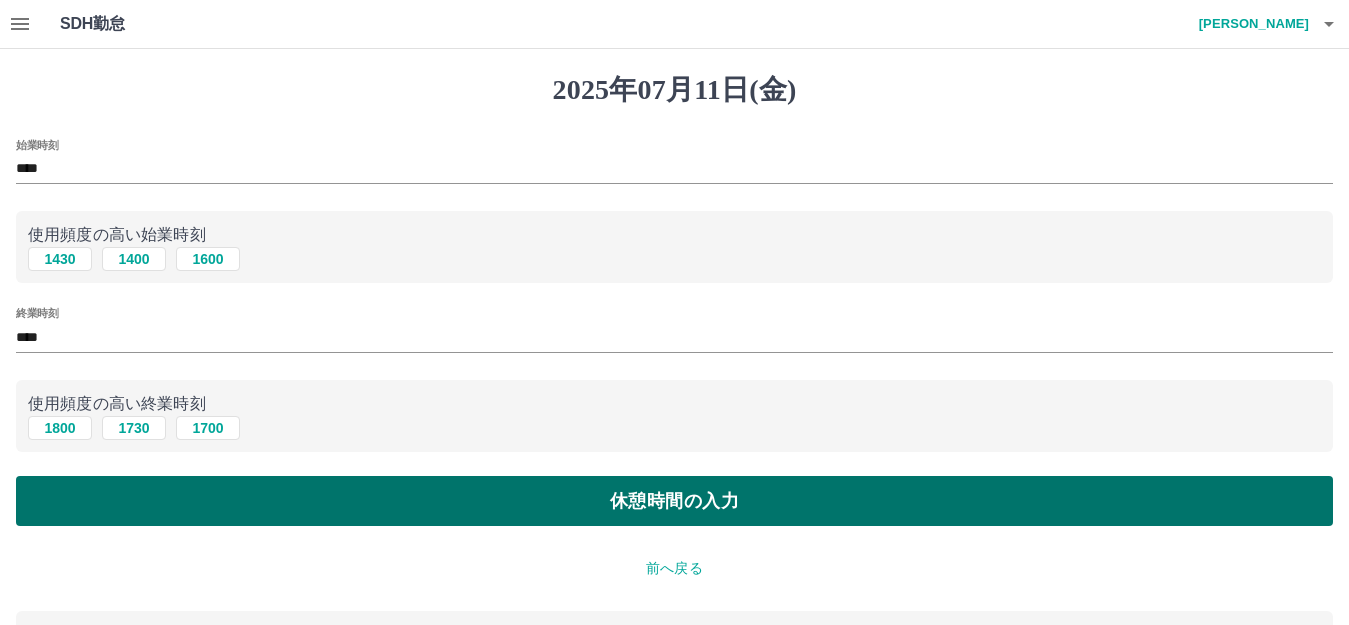 click on "休憩時間の入力" at bounding box center [674, 501] 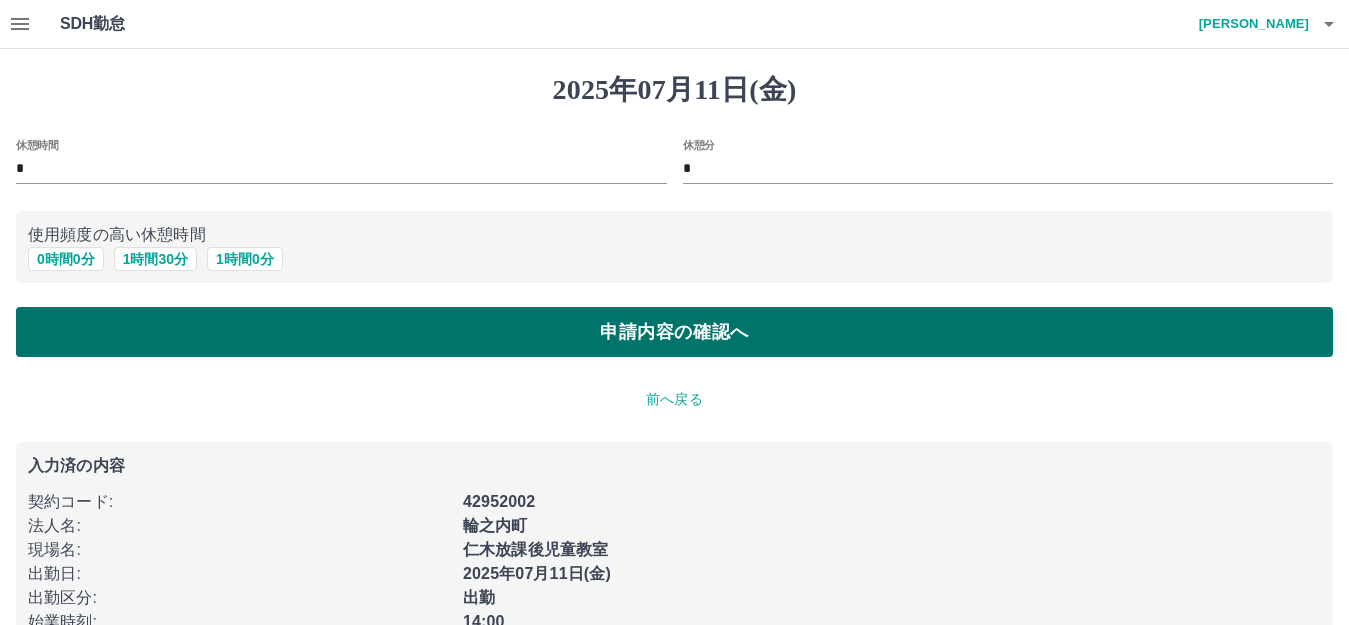 click on "申請内容の確認へ" at bounding box center (674, 332) 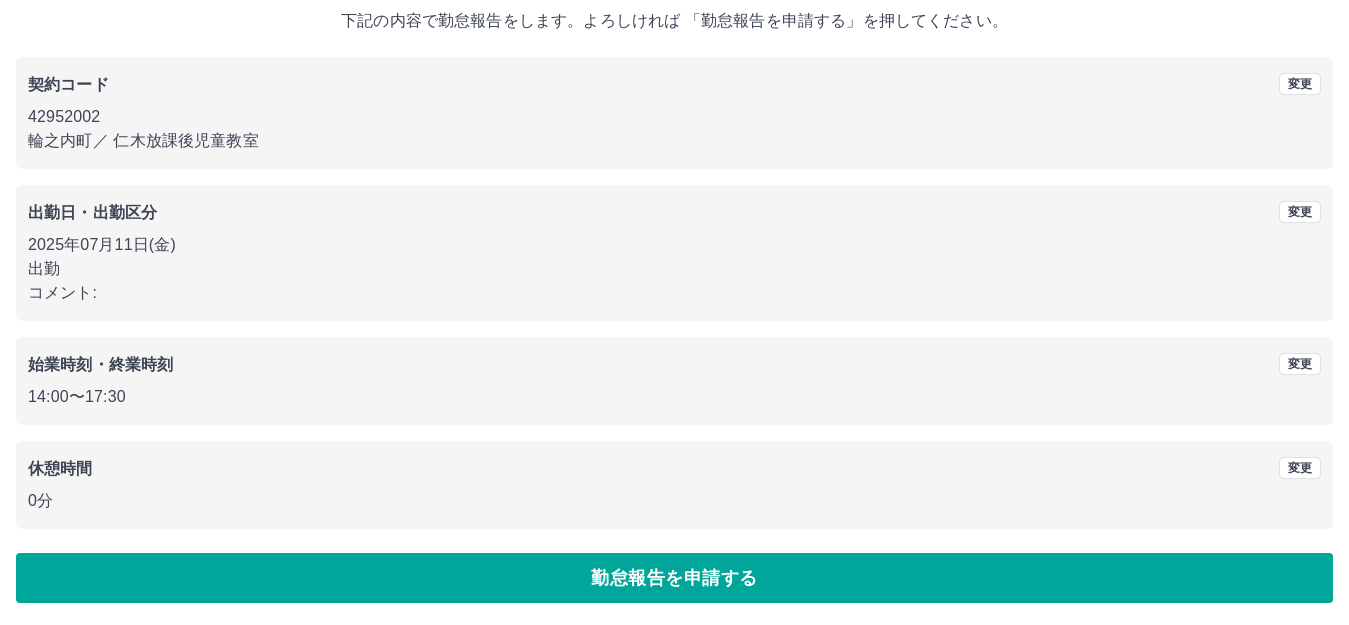 scroll, scrollTop: 124, scrollLeft: 0, axis: vertical 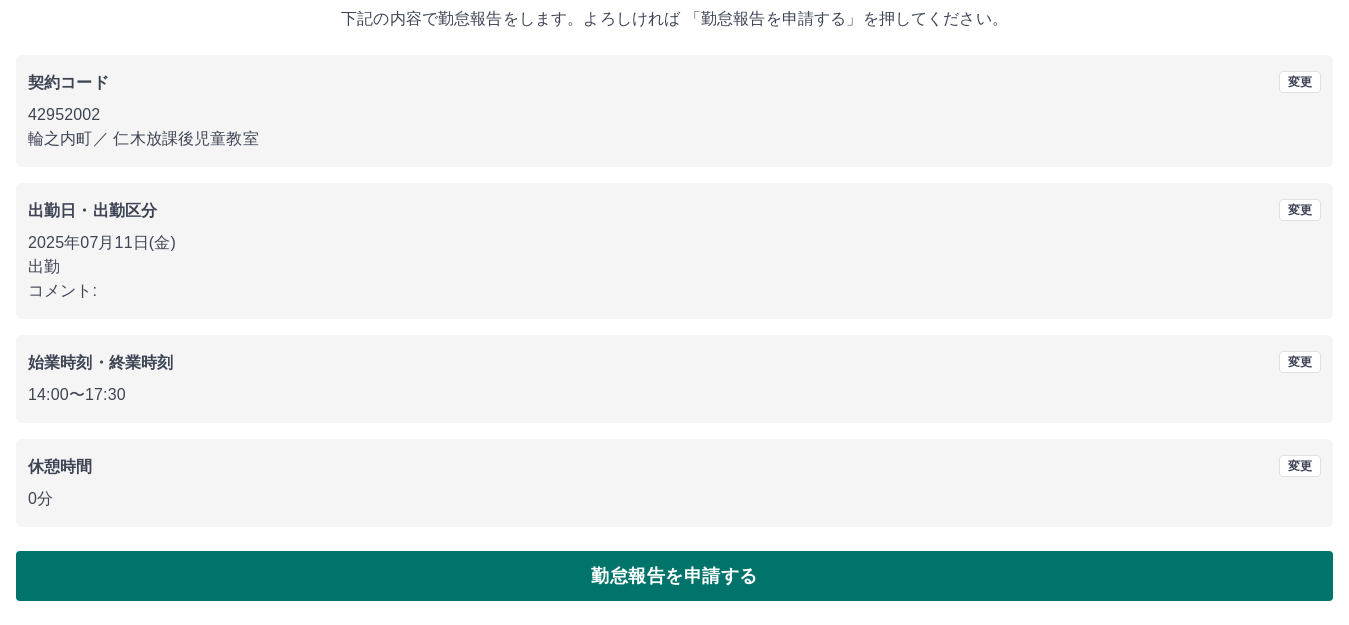 click on "勤怠報告を申請する" at bounding box center (674, 576) 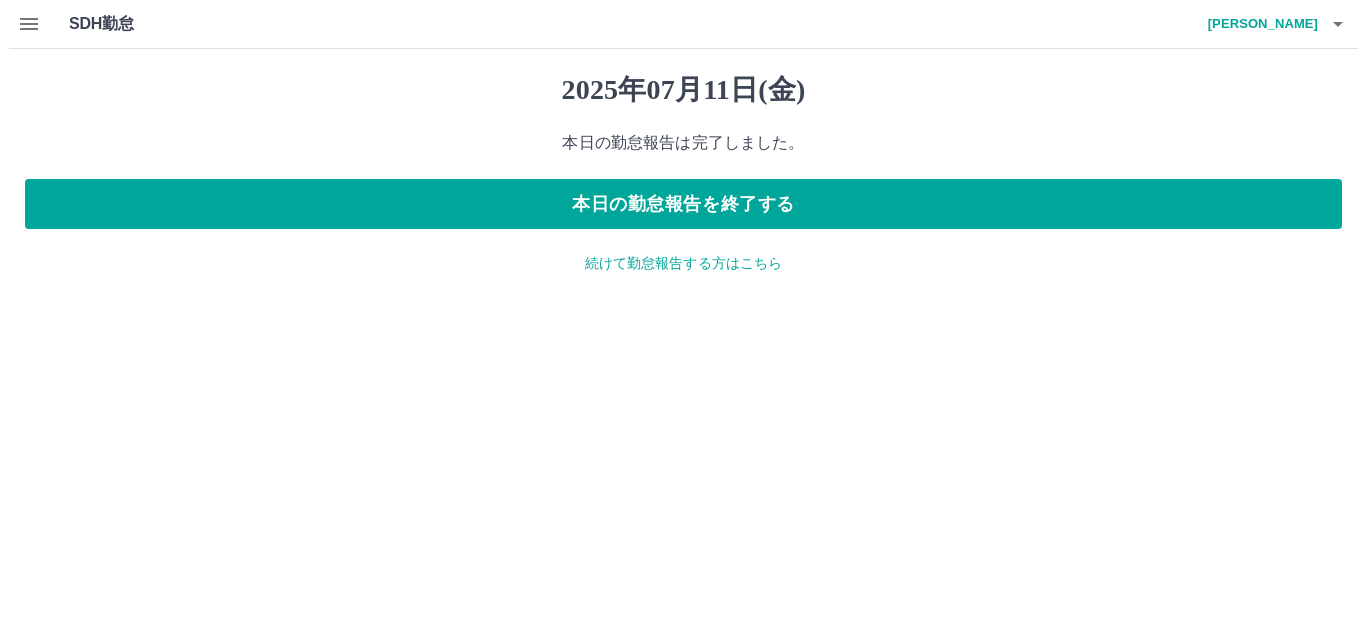 scroll, scrollTop: 0, scrollLeft: 0, axis: both 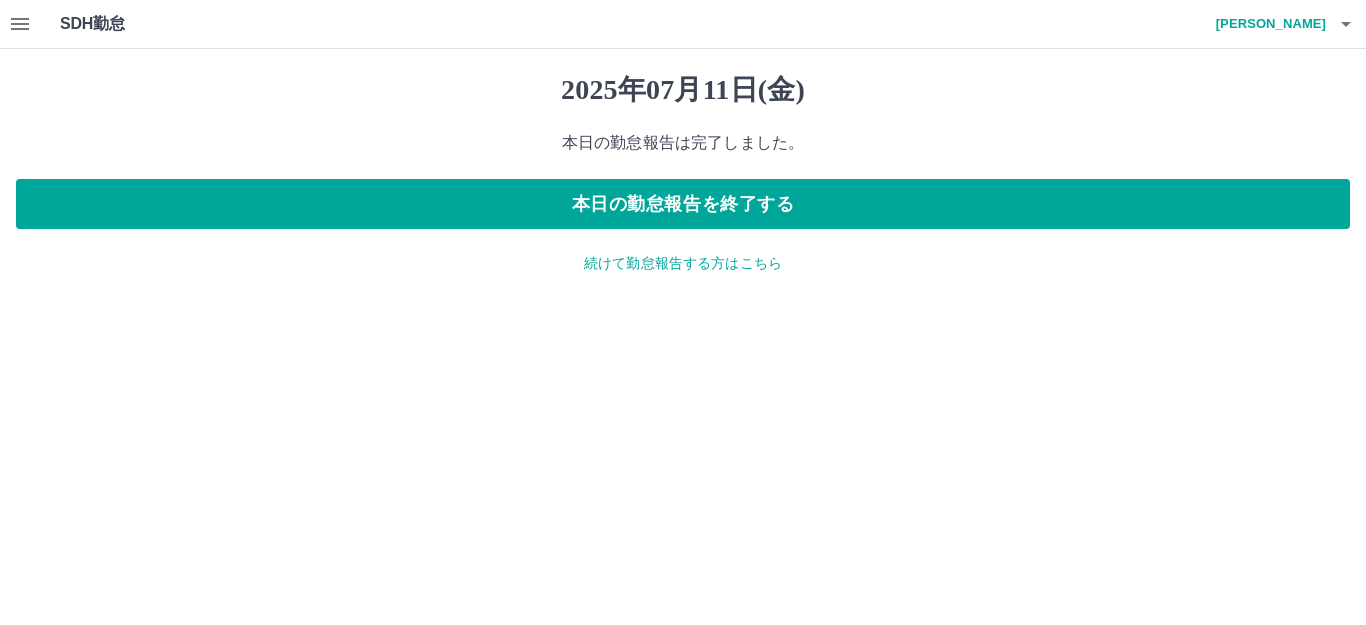 drag, startPoint x: 589, startPoint y: 202, endPoint x: 579, endPoint y: 291, distance: 89.560036 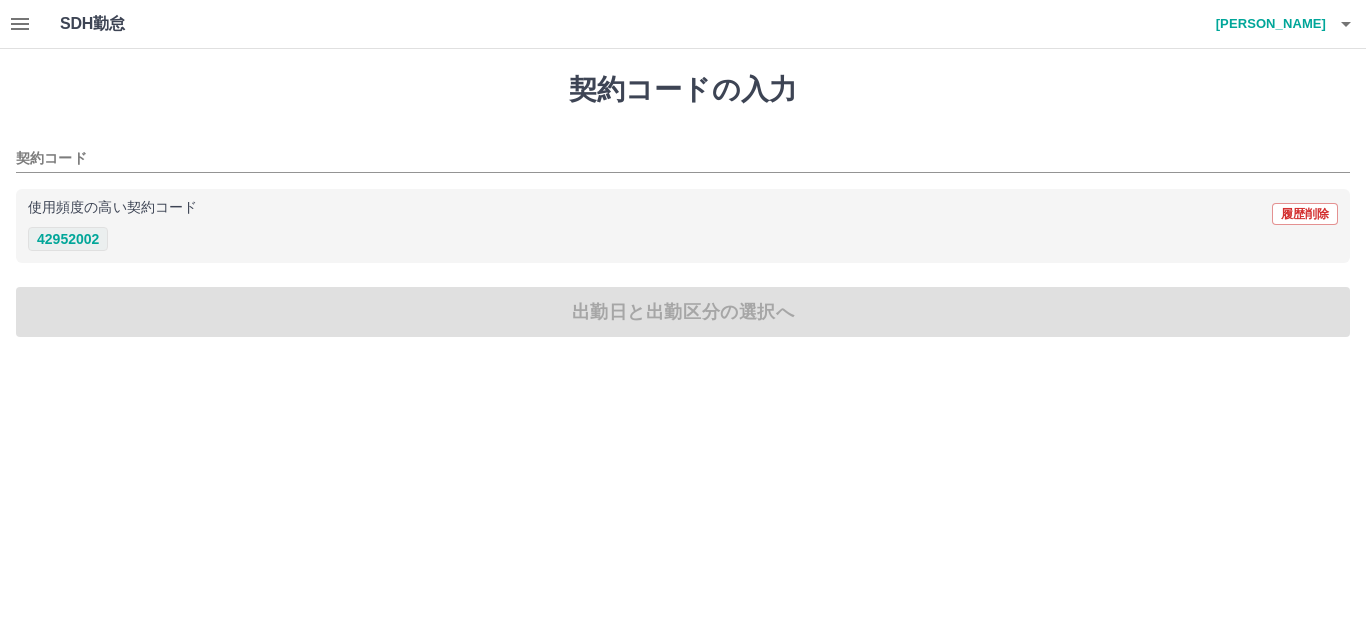 click on "42952002" at bounding box center (68, 239) 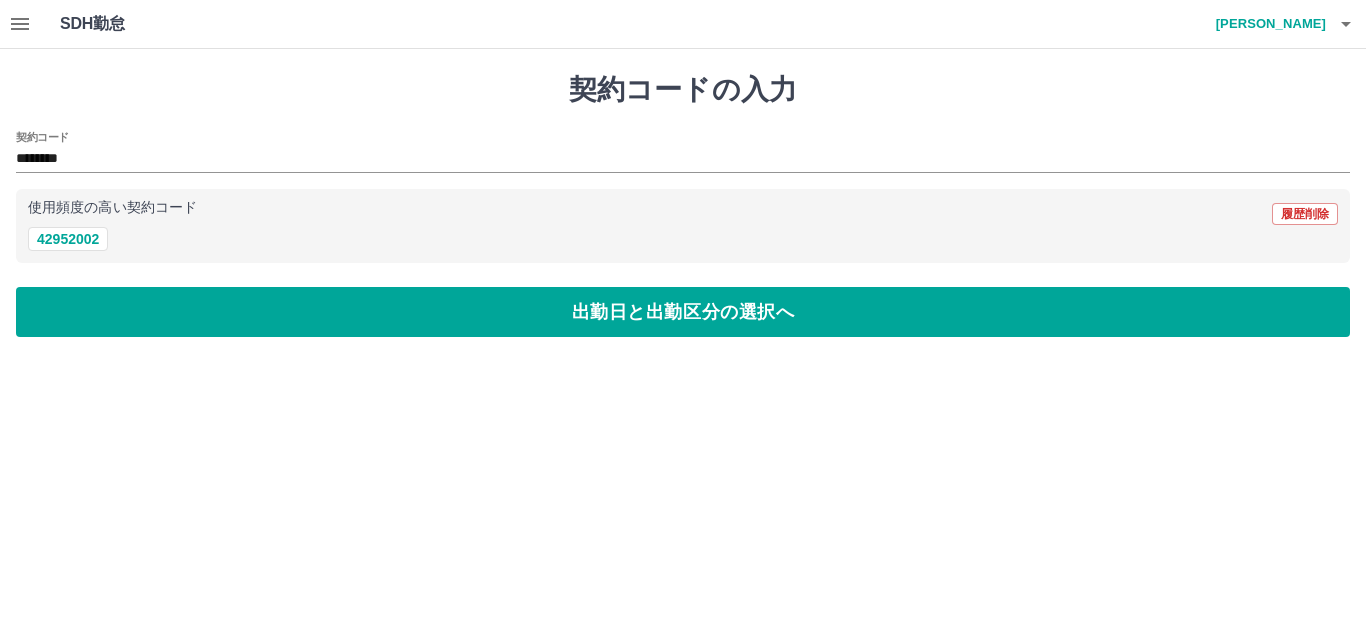 click on "契約コードの入力 契約コード ******** 使用頻度の高い契約コード 履歴削除 42952002 出勤日と出勤区分の選択へ" at bounding box center (683, 205) 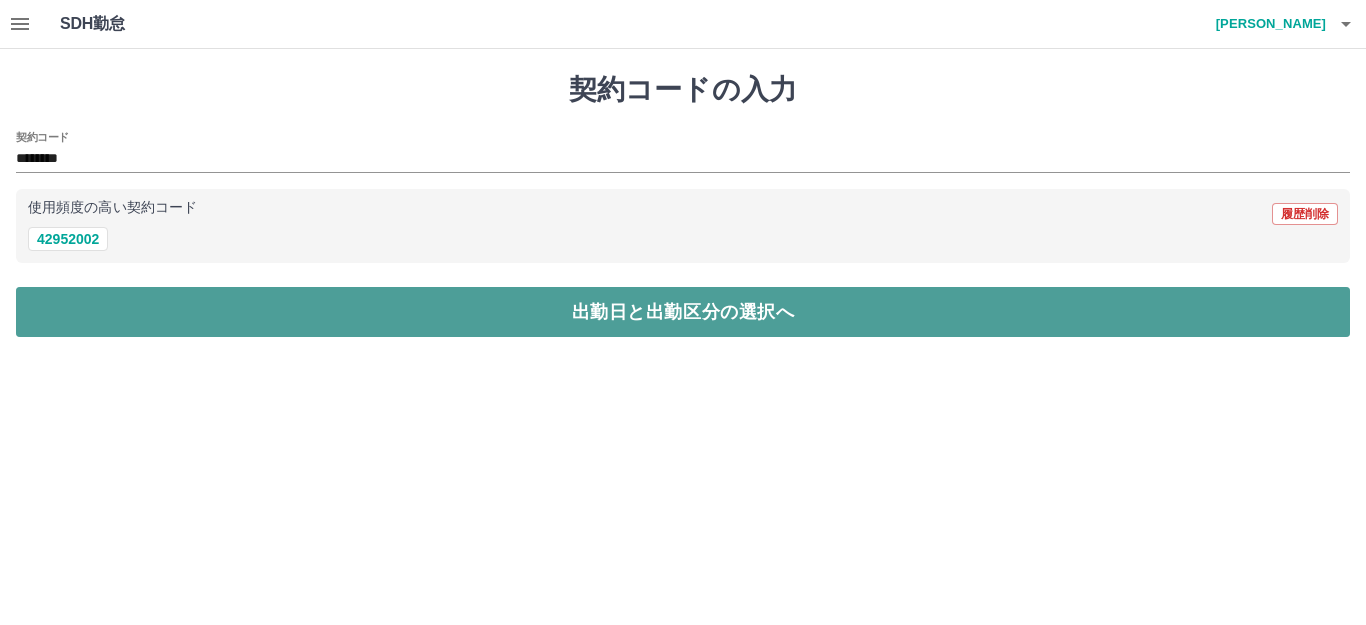 click on "出勤日と出勤区分の選択へ" at bounding box center (683, 312) 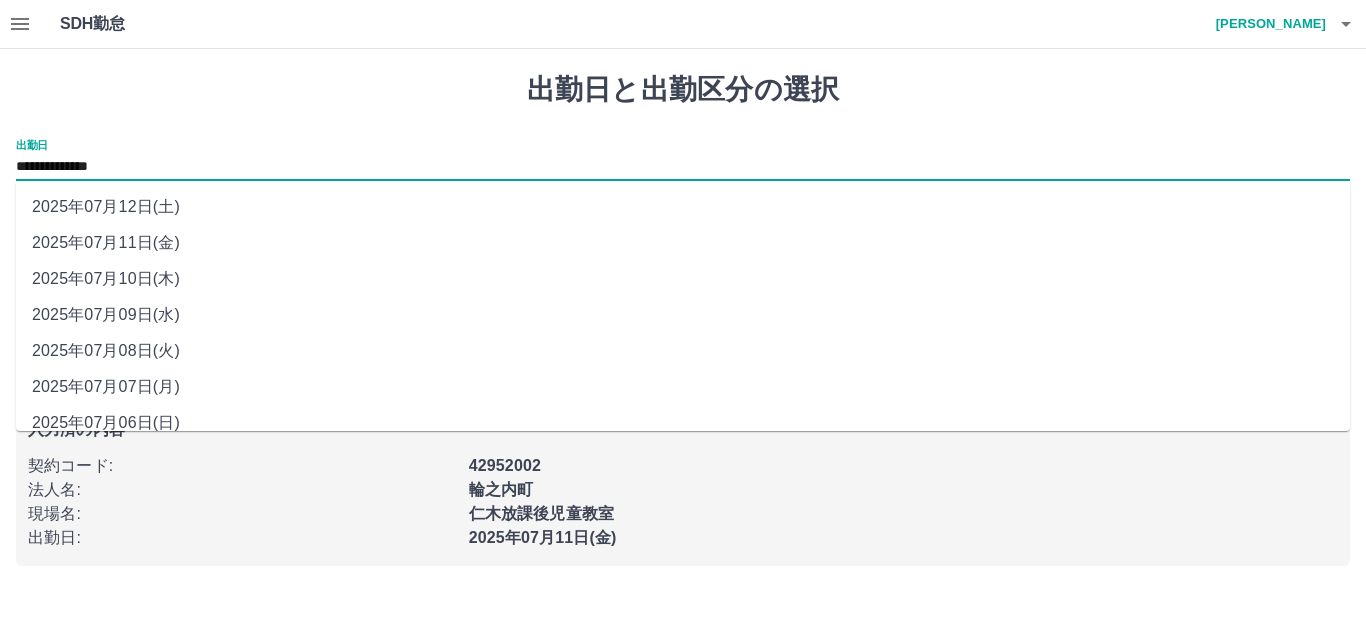 click on "**********" at bounding box center [683, 167] 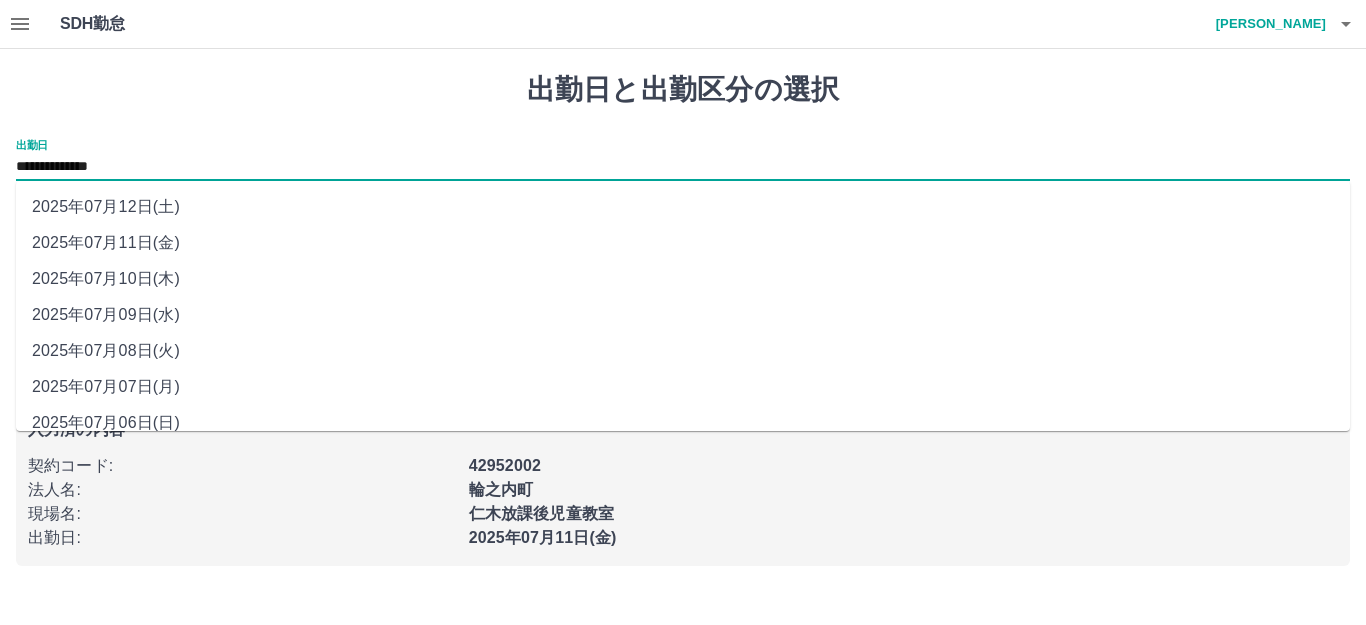 click on "2025年07月12日(土)" at bounding box center [683, 207] 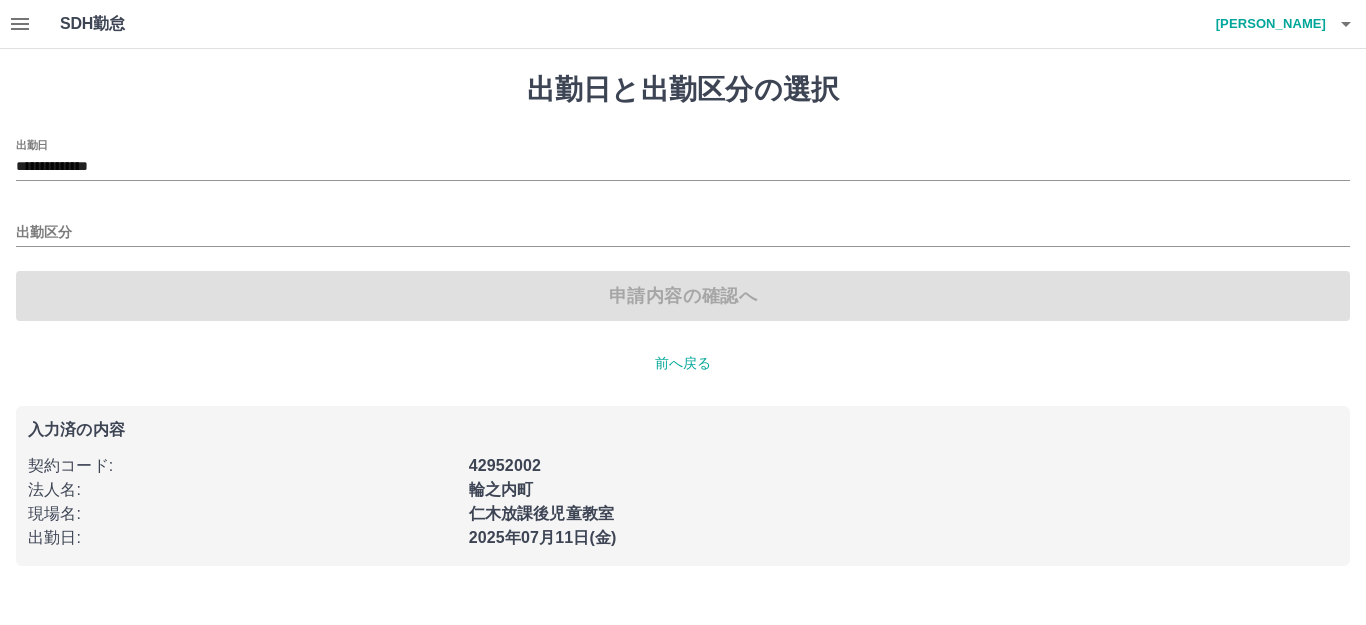click on "**********" at bounding box center (683, 230) 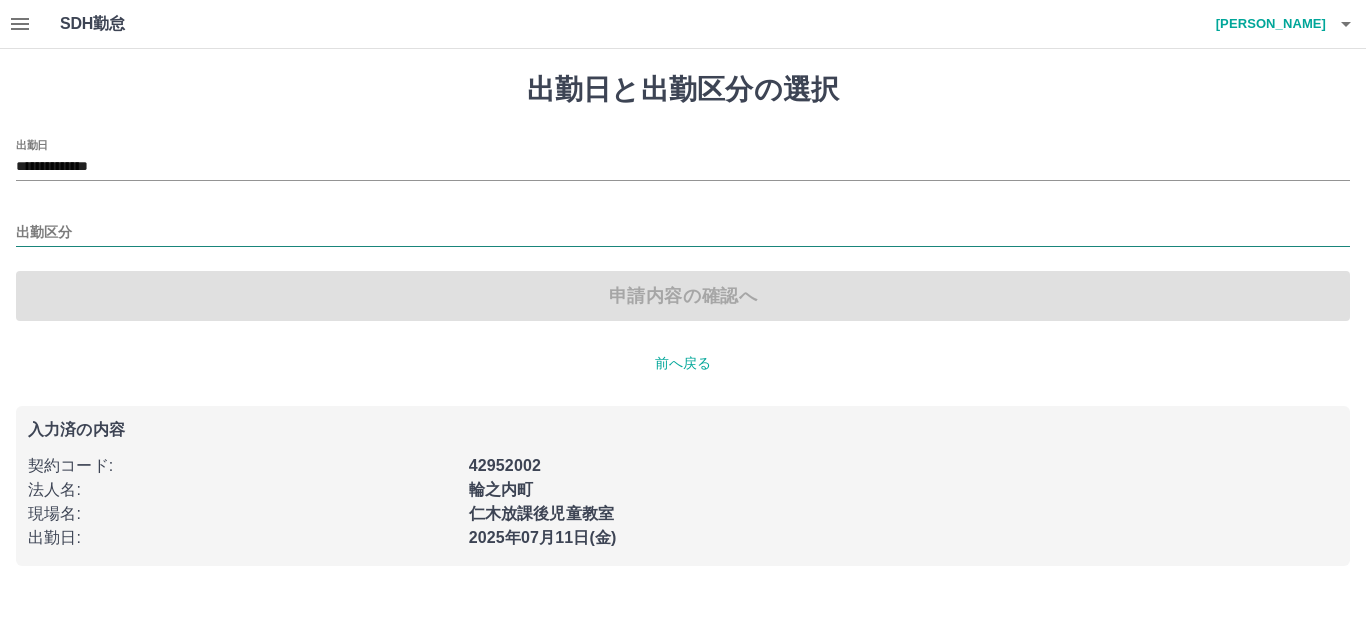 click on "出勤区分" at bounding box center [683, 233] 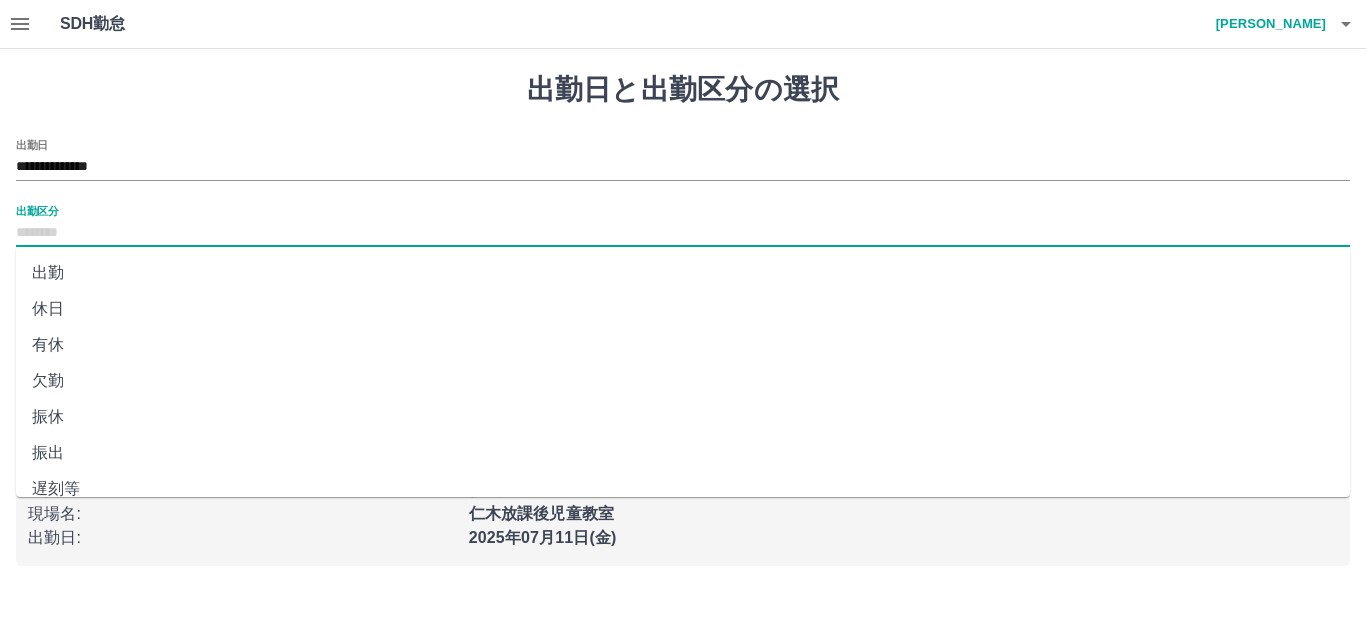 click on "休日" at bounding box center (683, 309) 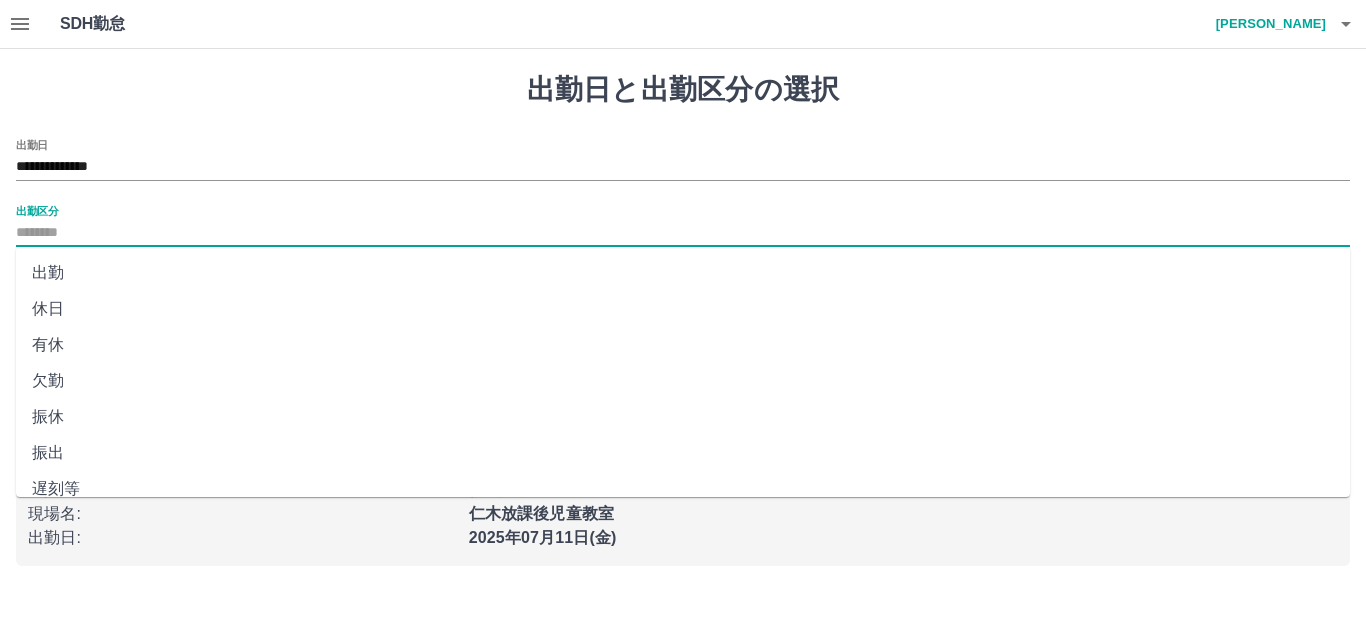 type on "**" 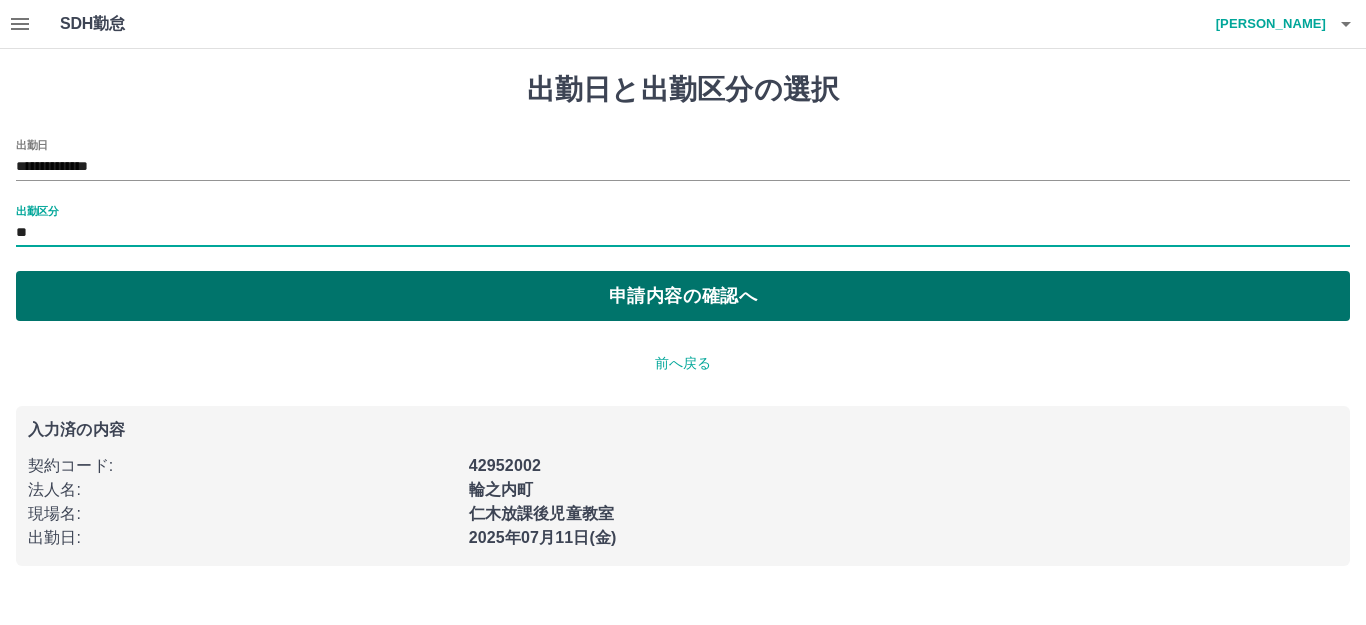 click on "申請内容の確認へ" at bounding box center [683, 296] 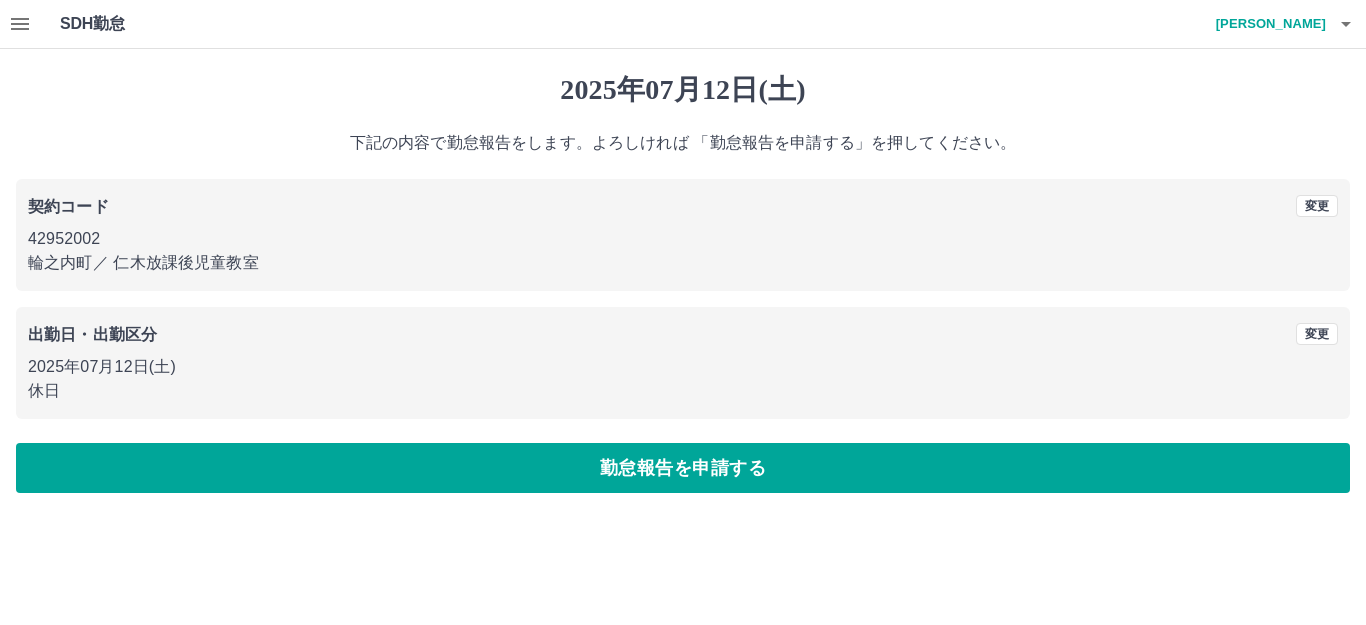 click on "勤怠報告を申請する" at bounding box center (683, 468) 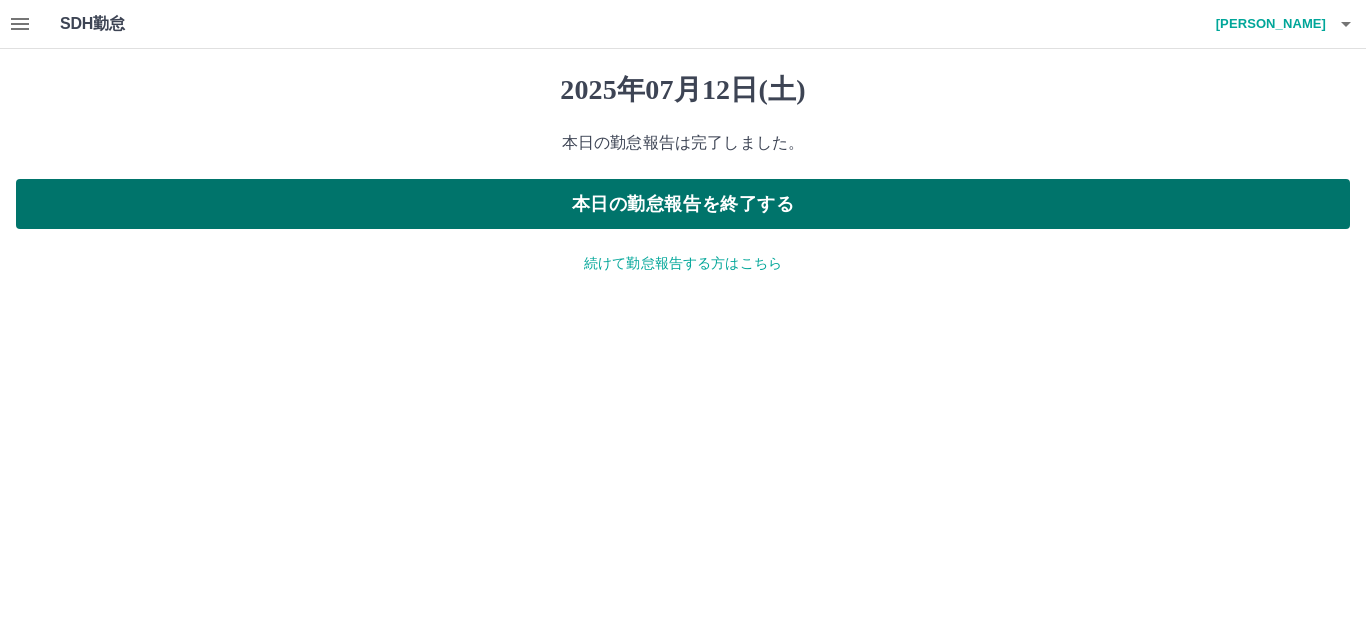 click on "本日の勤怠報告を終了する" at bounding box center [683, 204] 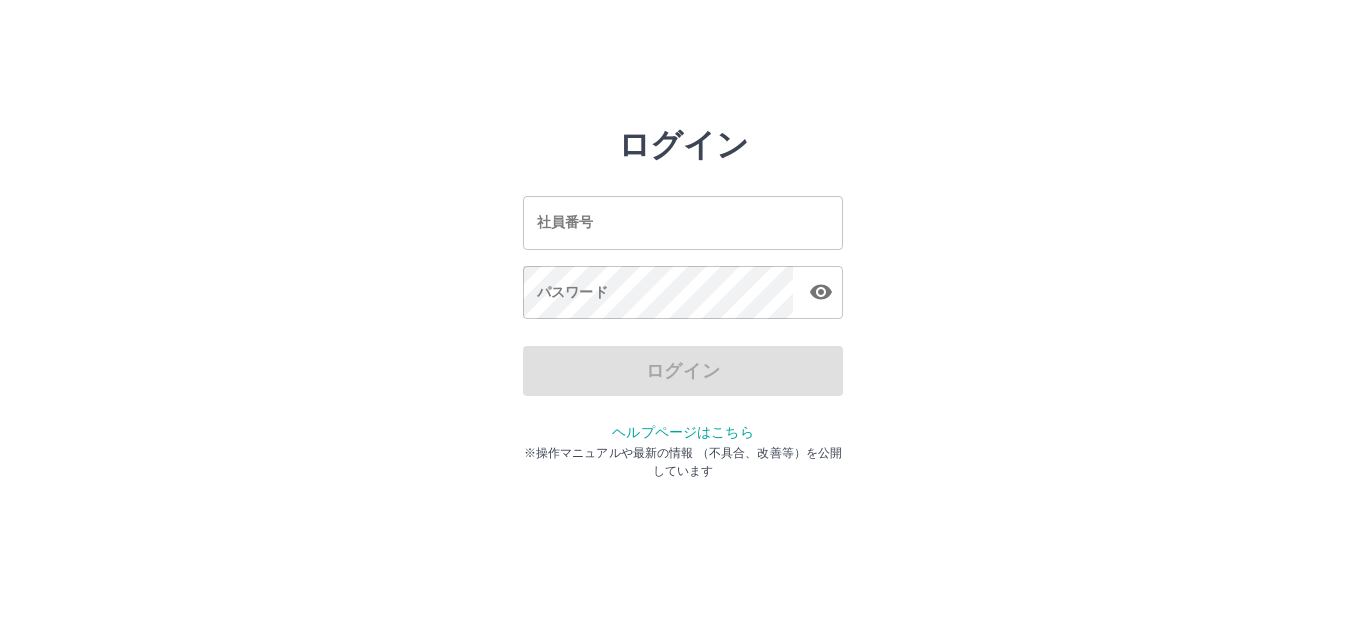 scroll, scrollTop: 0, scrollLeft: 0, axis: both 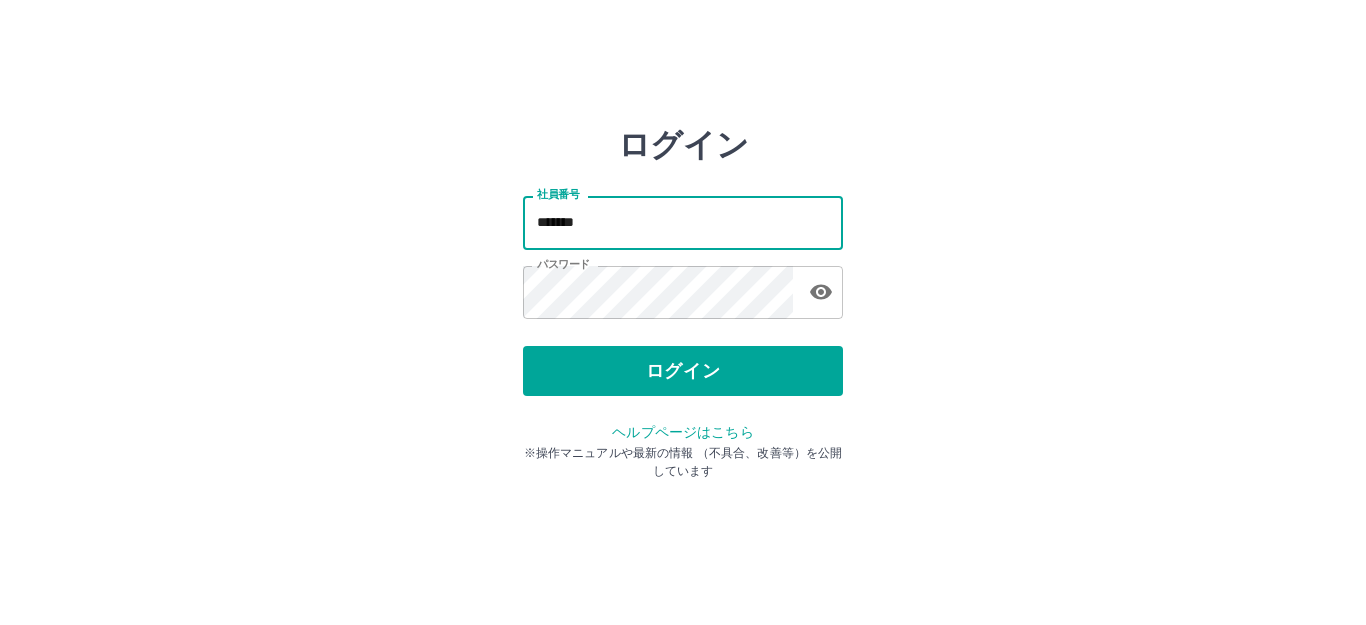 click on "*******" at bounding box center [683, 222] 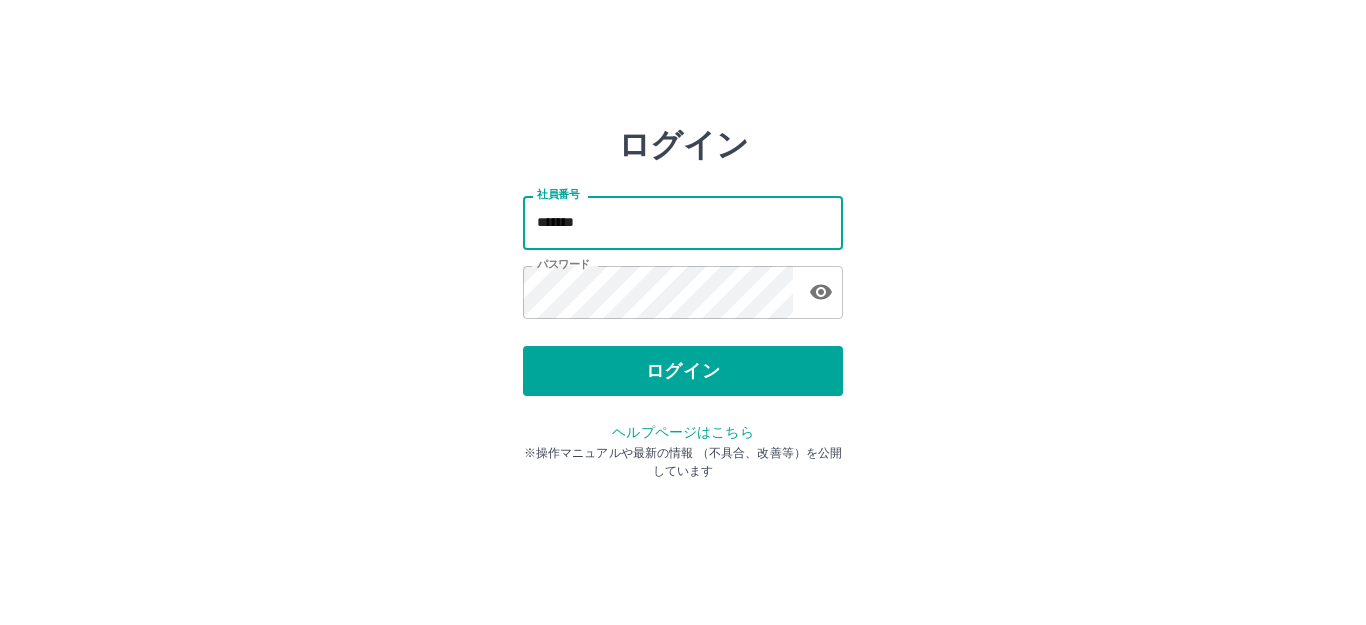 type on "*******" 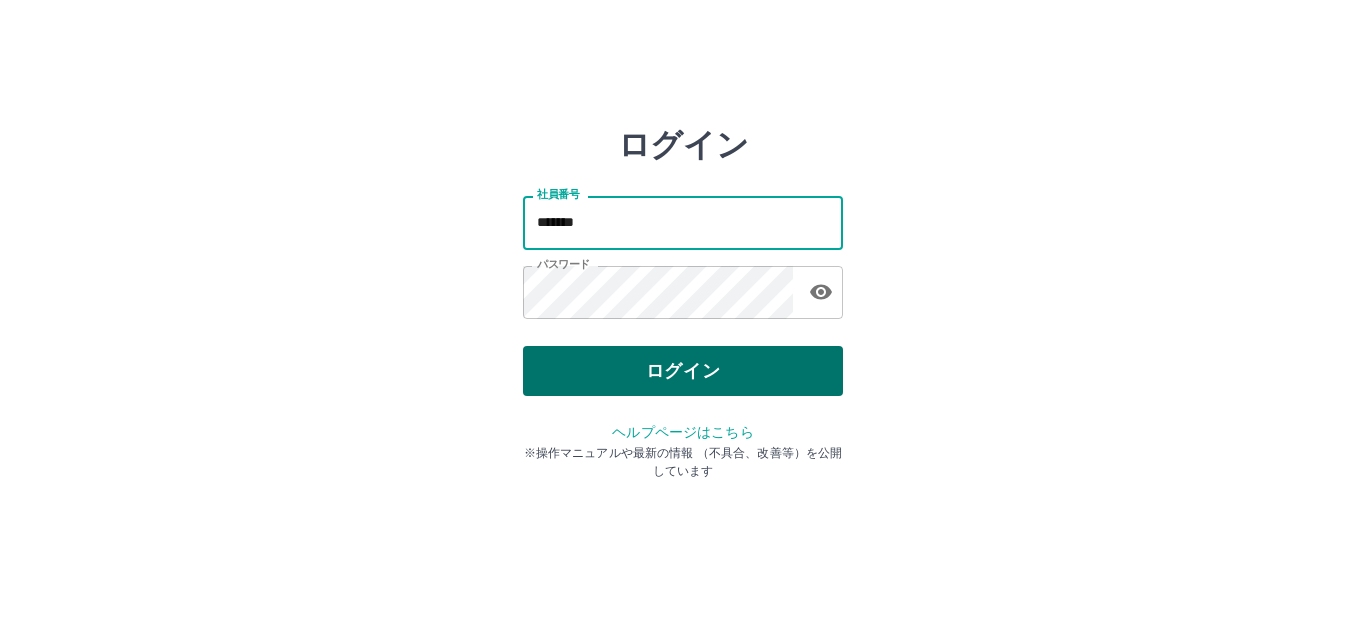 click on "ログイン" at bounding box center (683, 371) 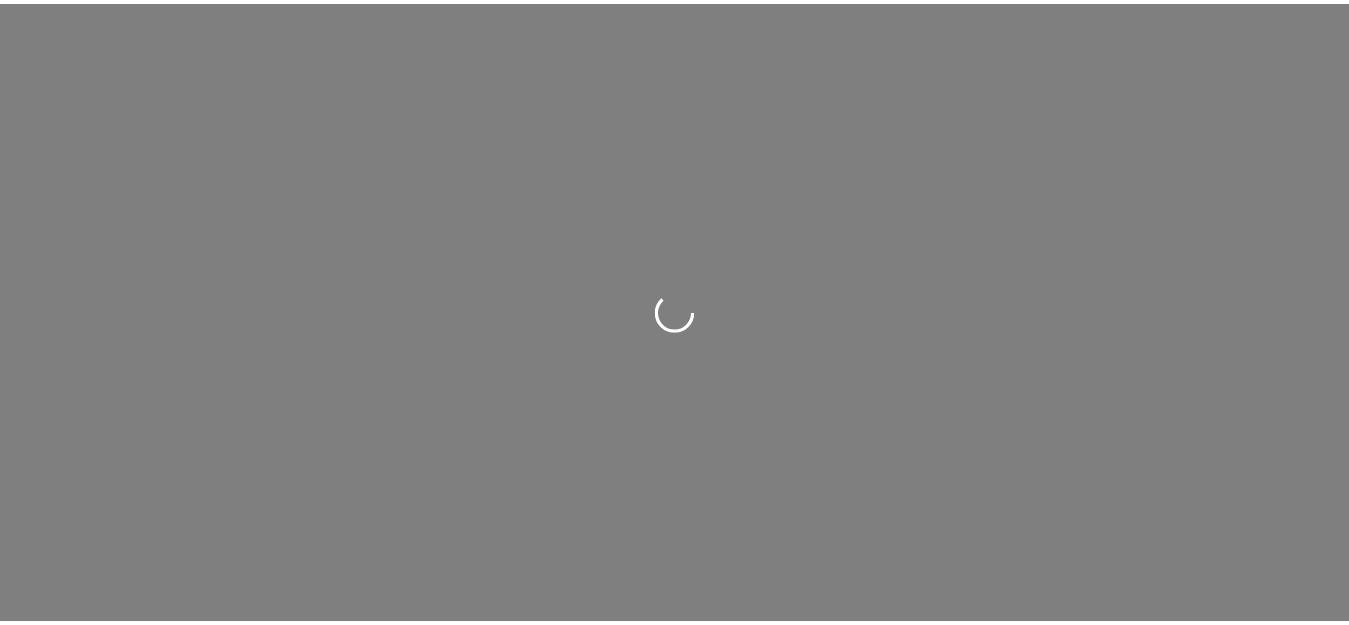 scroll, scrollTop: 0, scrollLeft: 0, axis: both 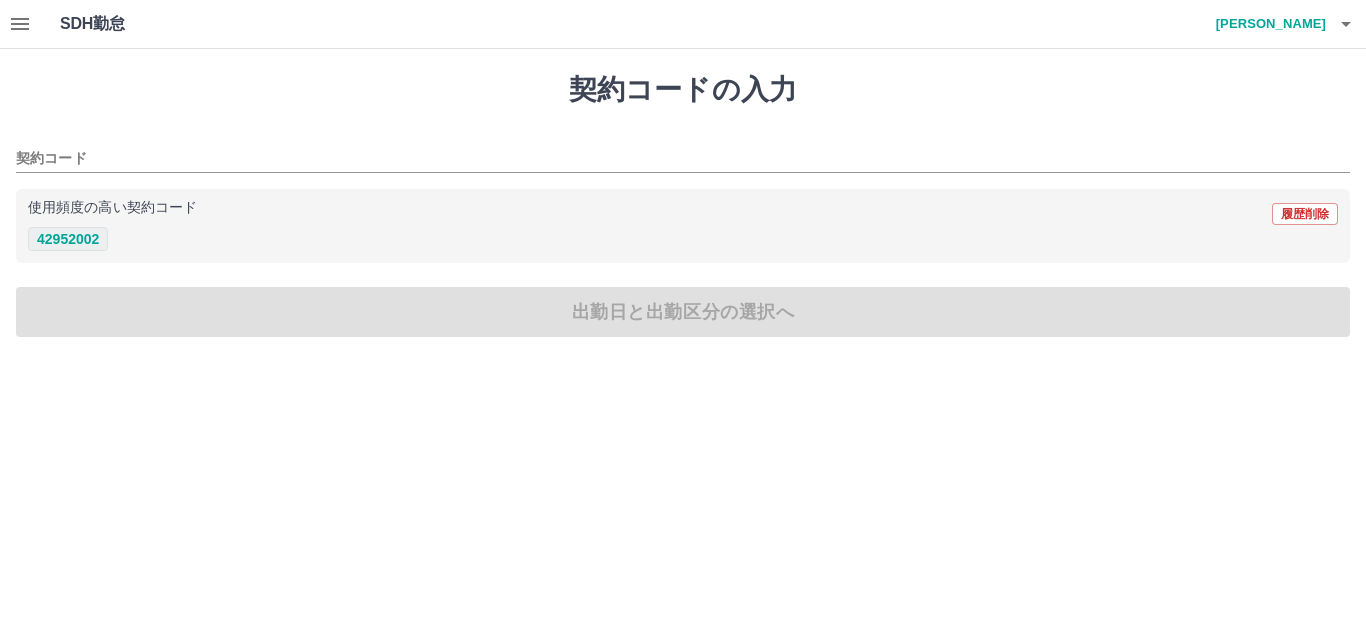 click on "42952002" at bounding box center [68, 239] 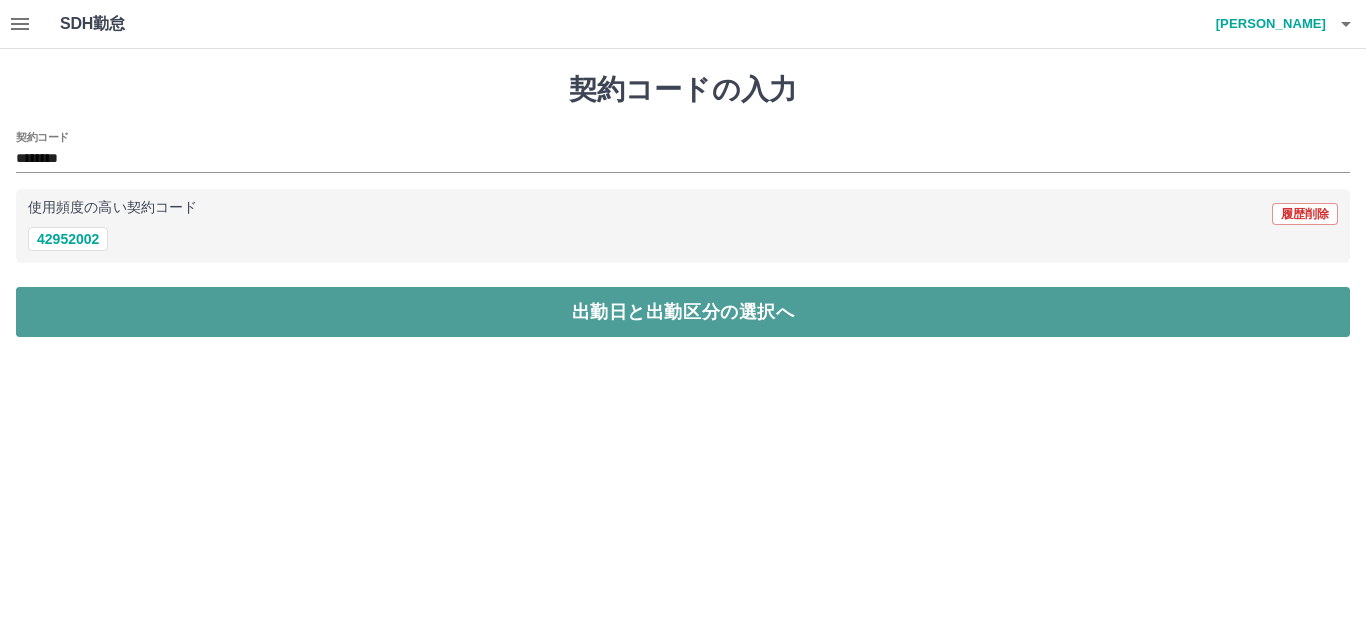 click on "出勤日と出勤区分の選択へ" at bounding box center (683, 312) 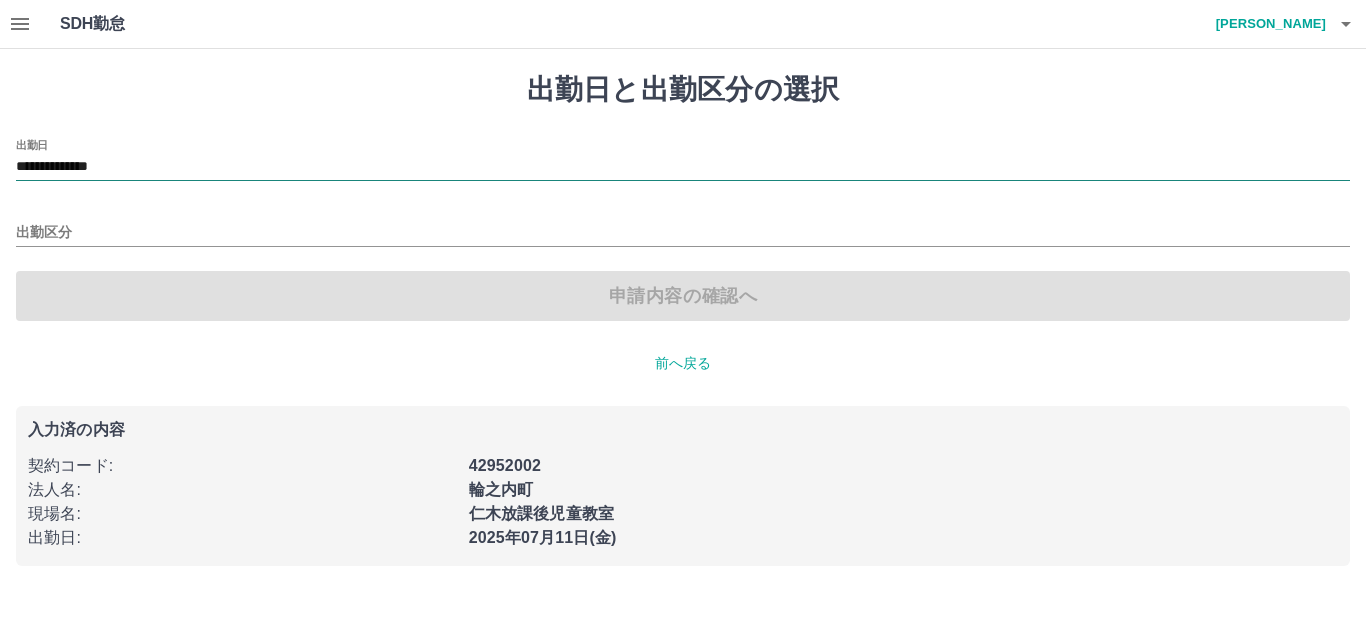 click on "**********" at bounding box center [683, 167] 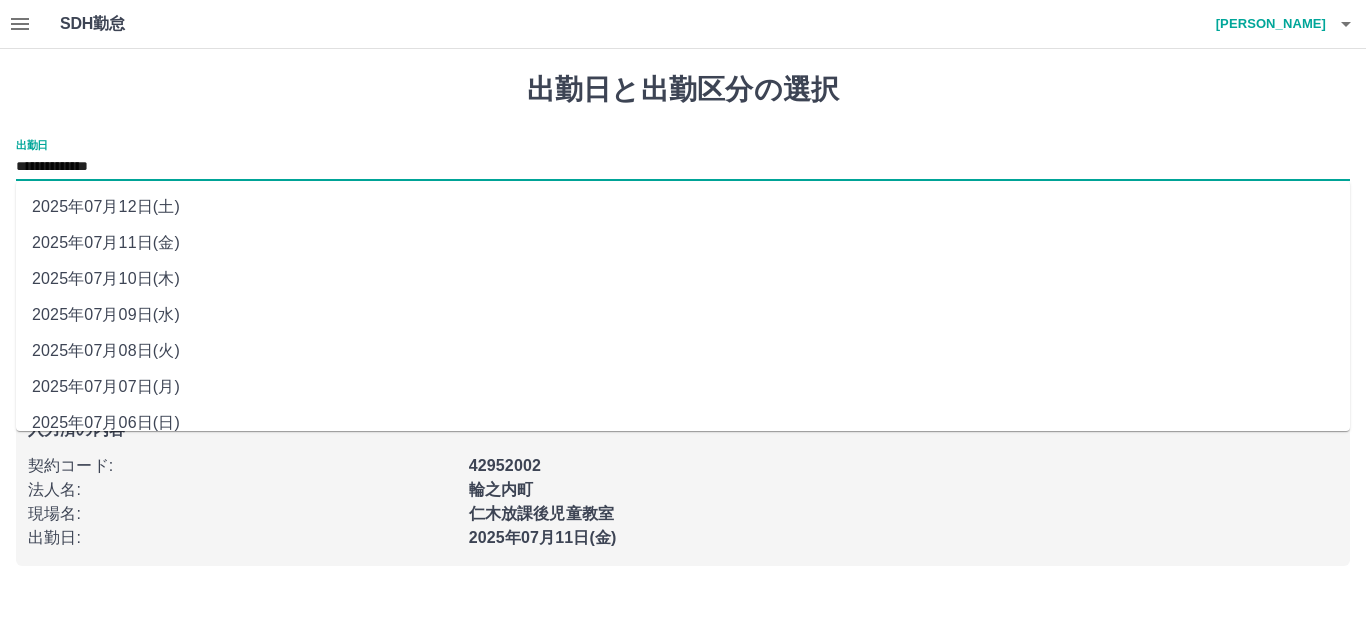 click on "2025年07月12日(土)" at bounding box center (683, 207) 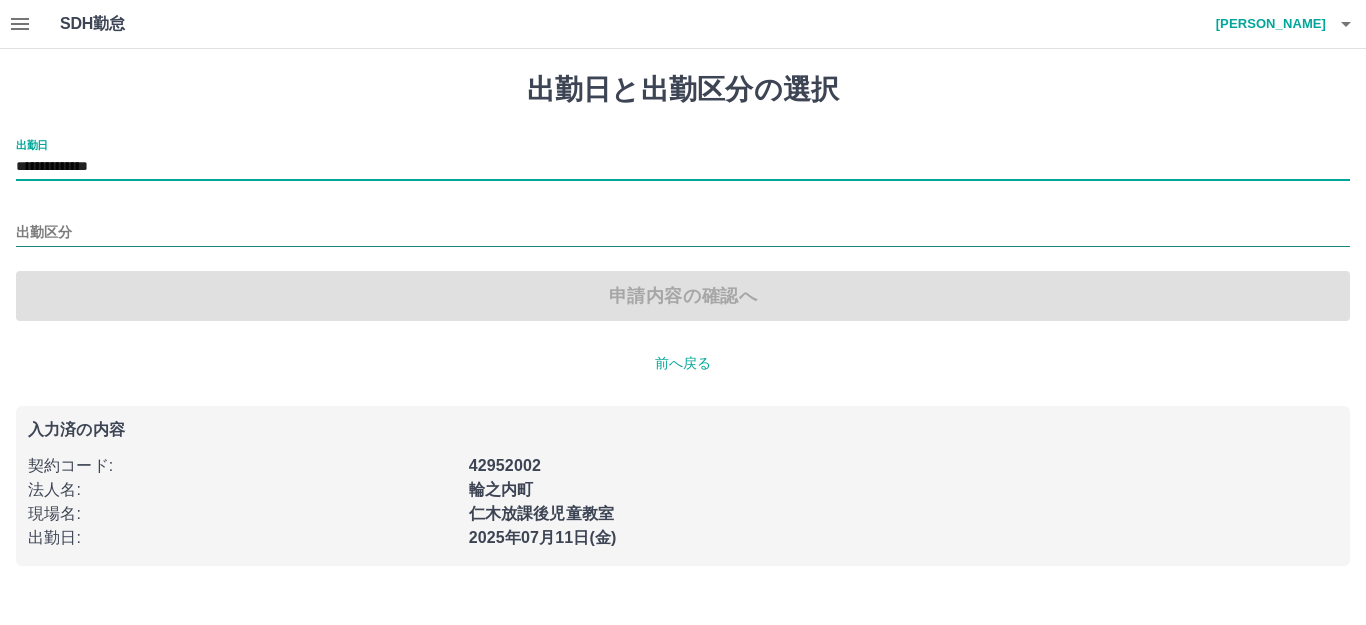 click on "出勤区分" at bounding box center [683, 233] 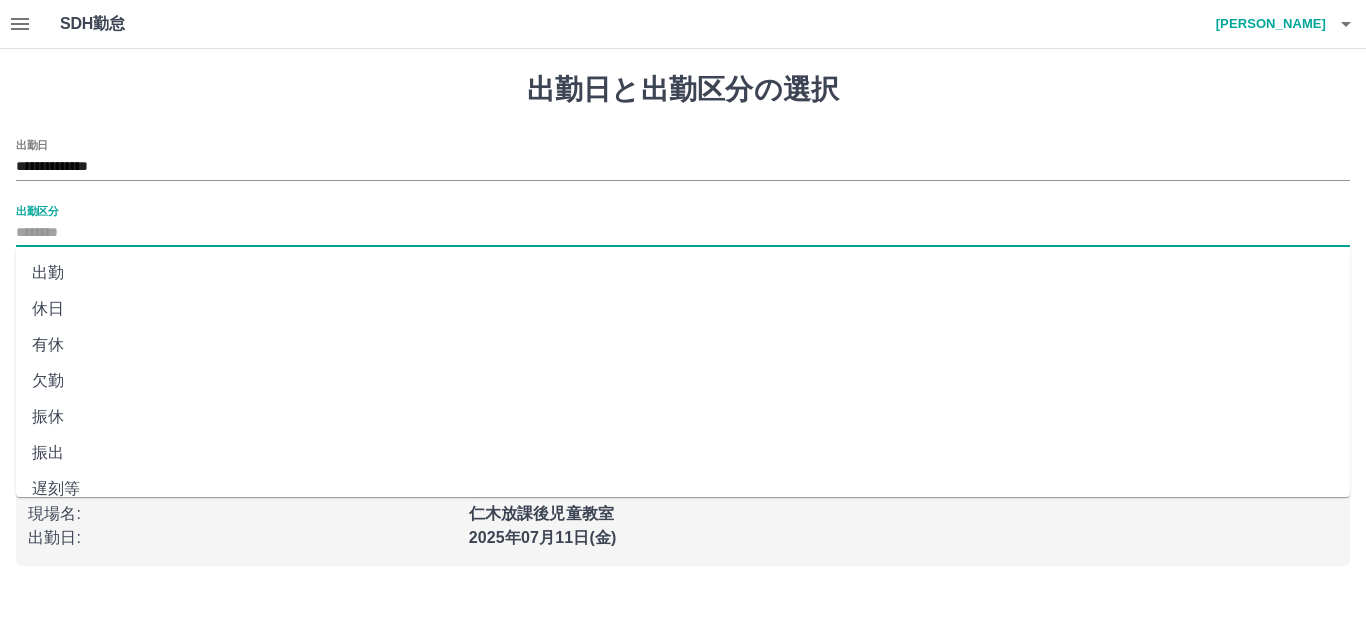 click on "休日" at bounding box center (683, 309) 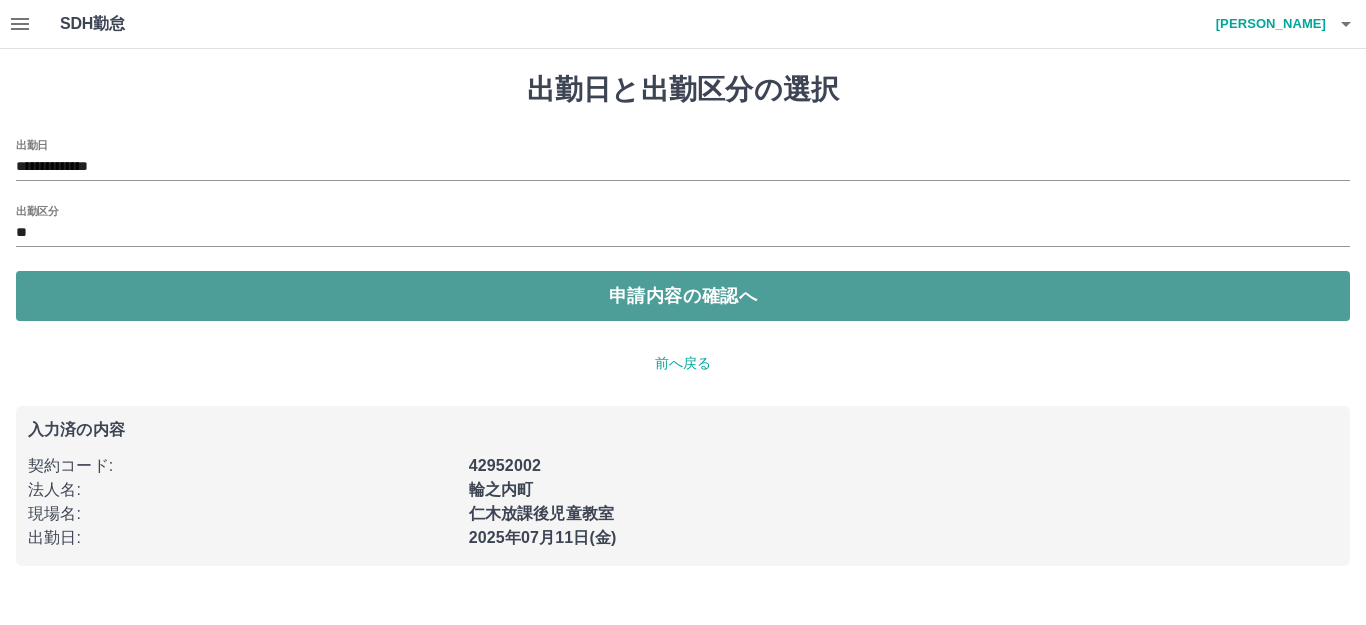 click on "申請内容の確認へ" at bounding box center (683, 296) 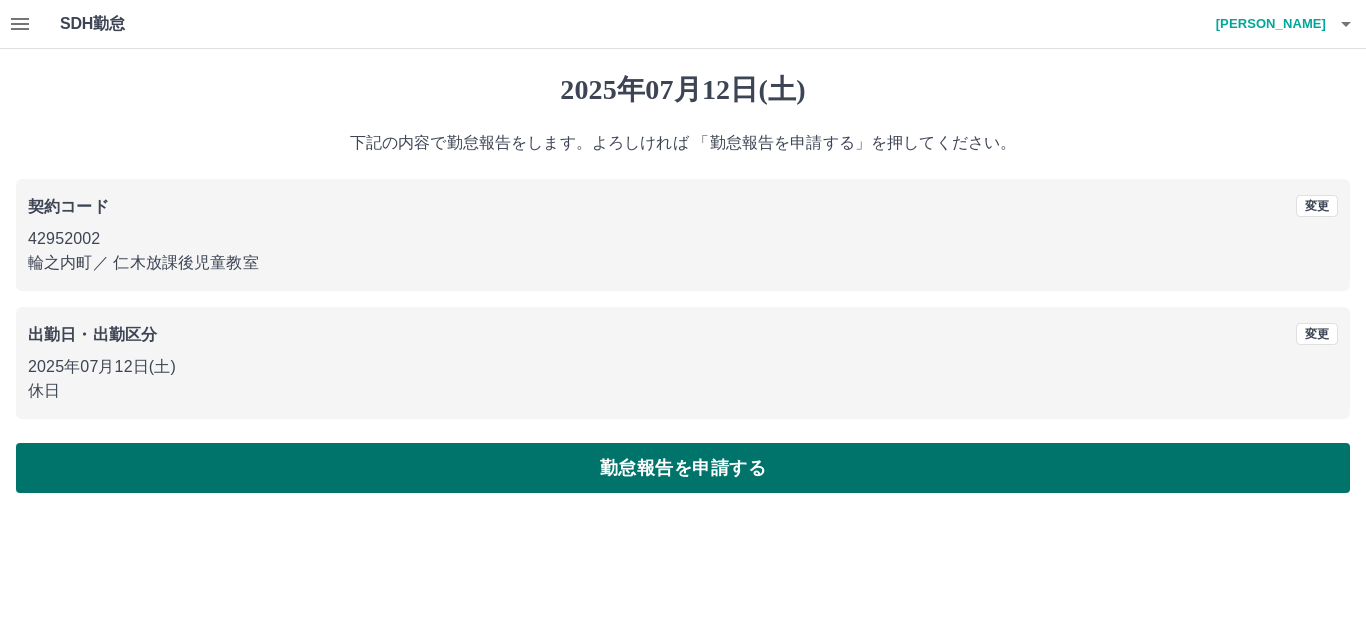 click on "勤怠報告を申請する" at bounding box center [683, 468] 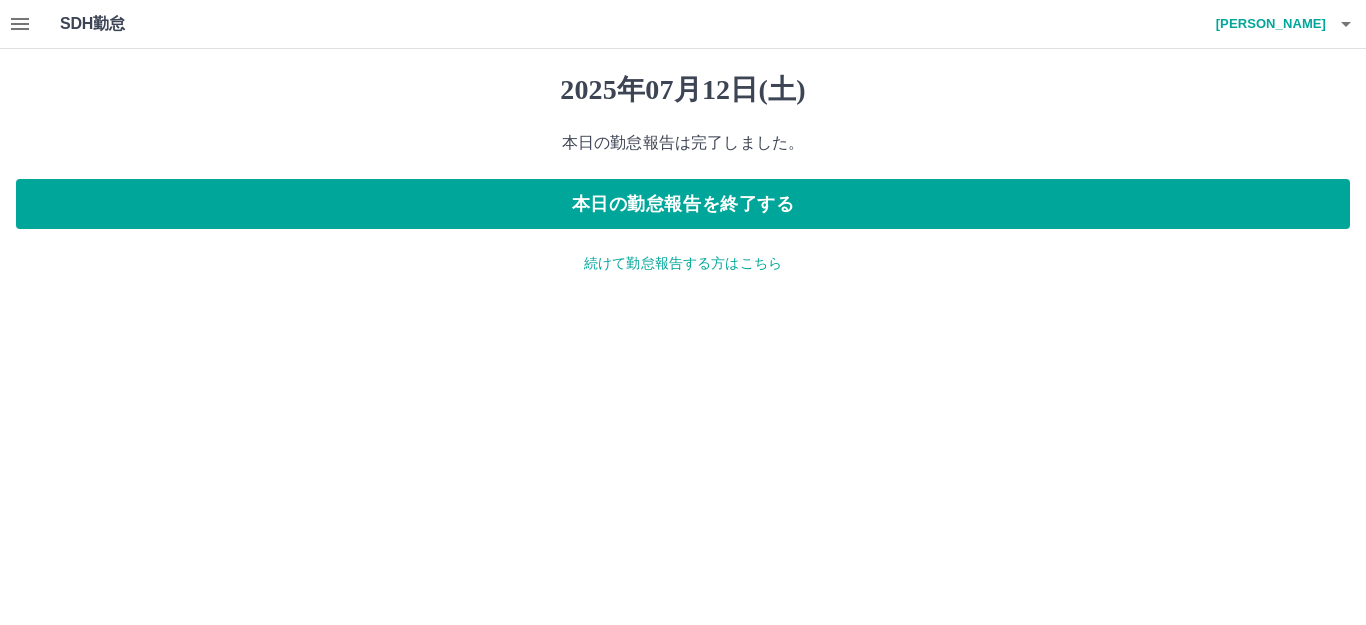 click on "続けて勤怠報告する方はこちら" at bounding box center (683, 263) 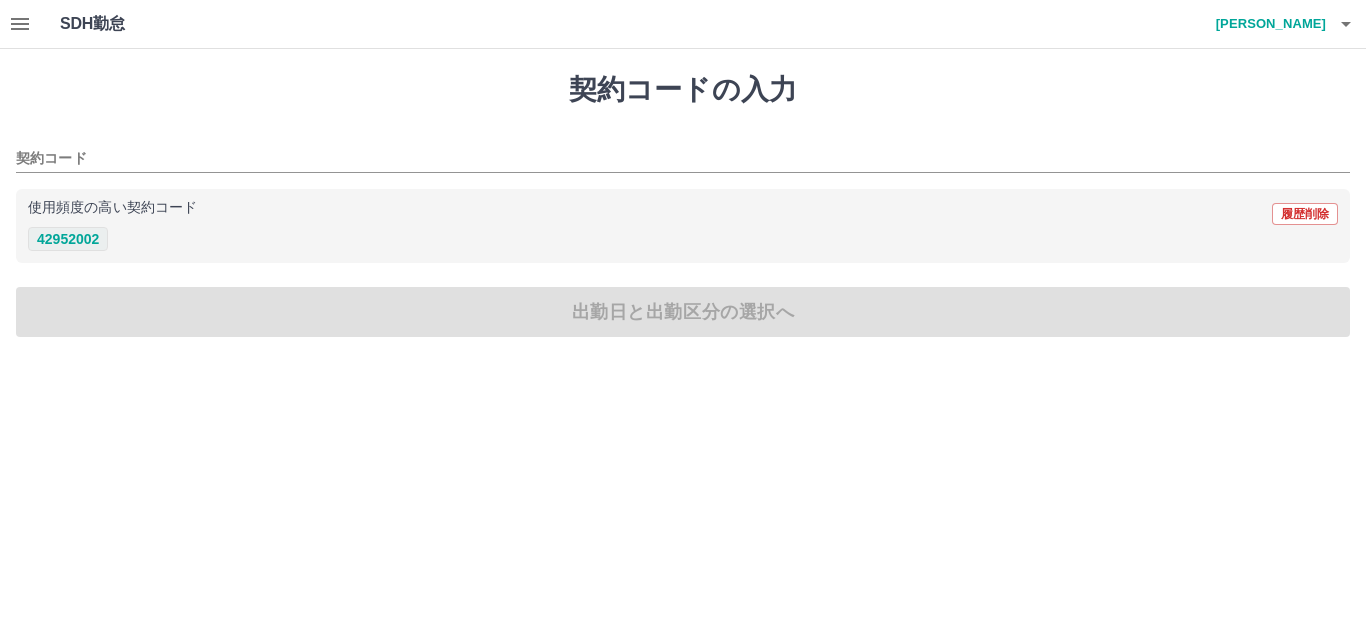 click on "42952002" at bounding box center [68, 239] 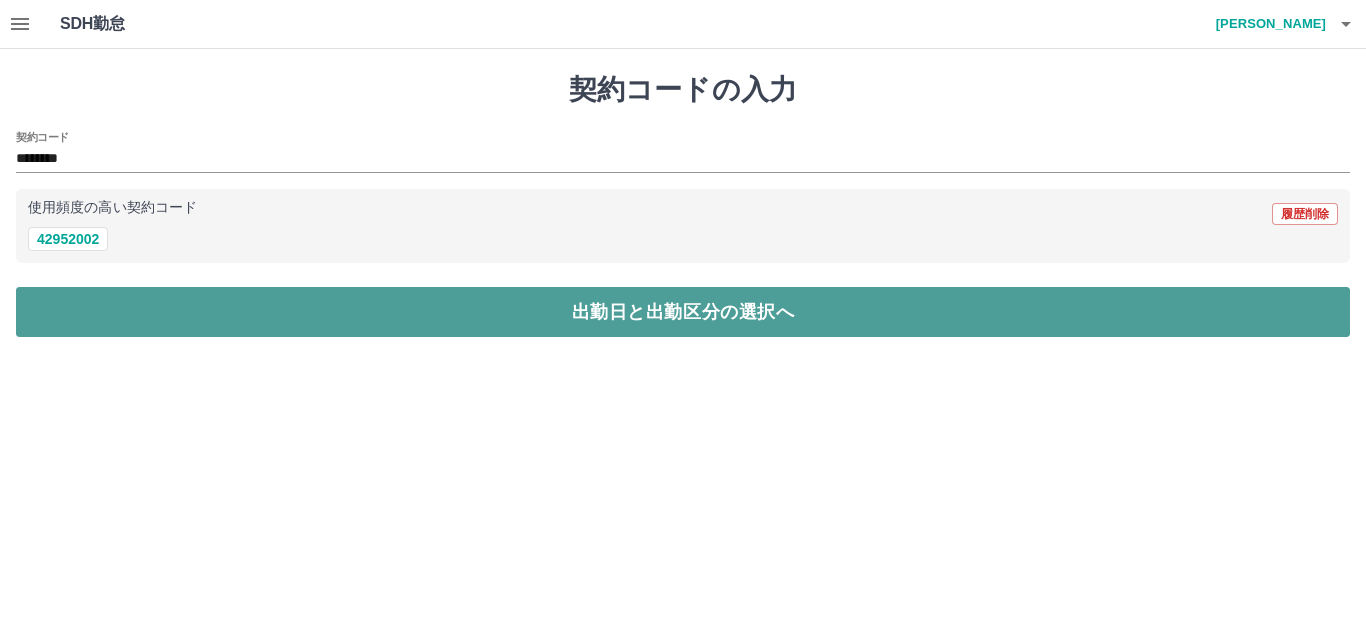 click on "出勤日と出勤区分の選択へ" at bounding box center [683, 312] 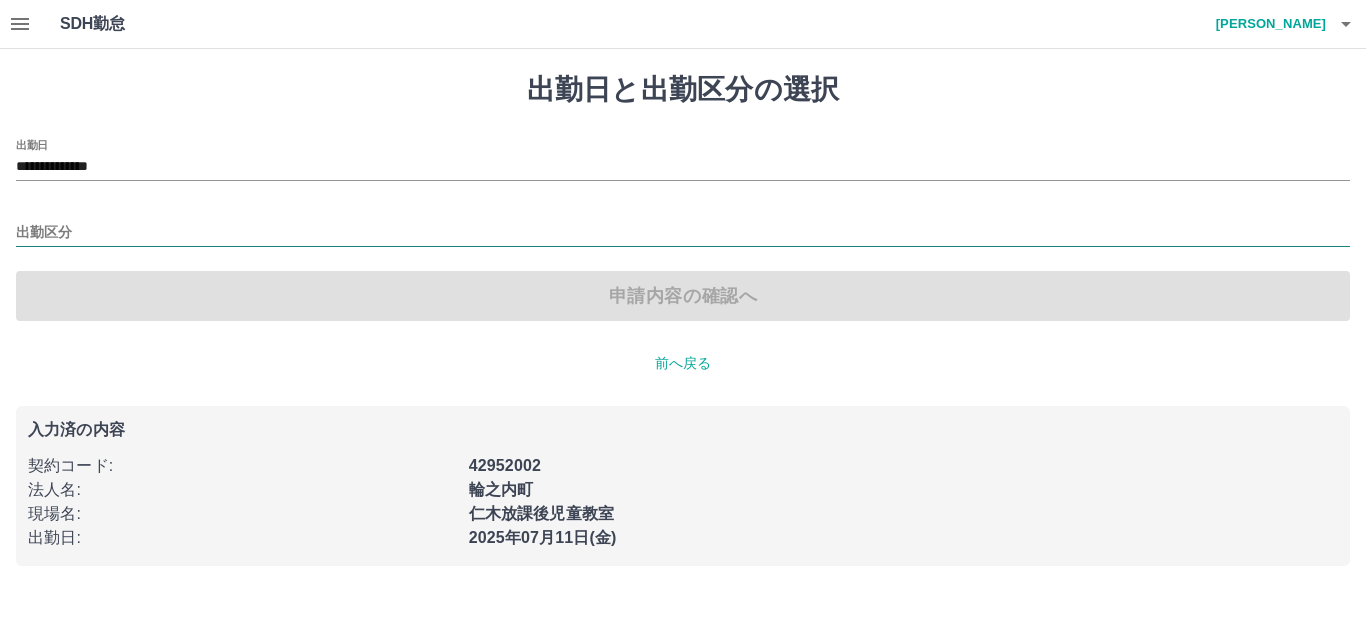 click on "出勤区分" at bounding box center (683, 233) 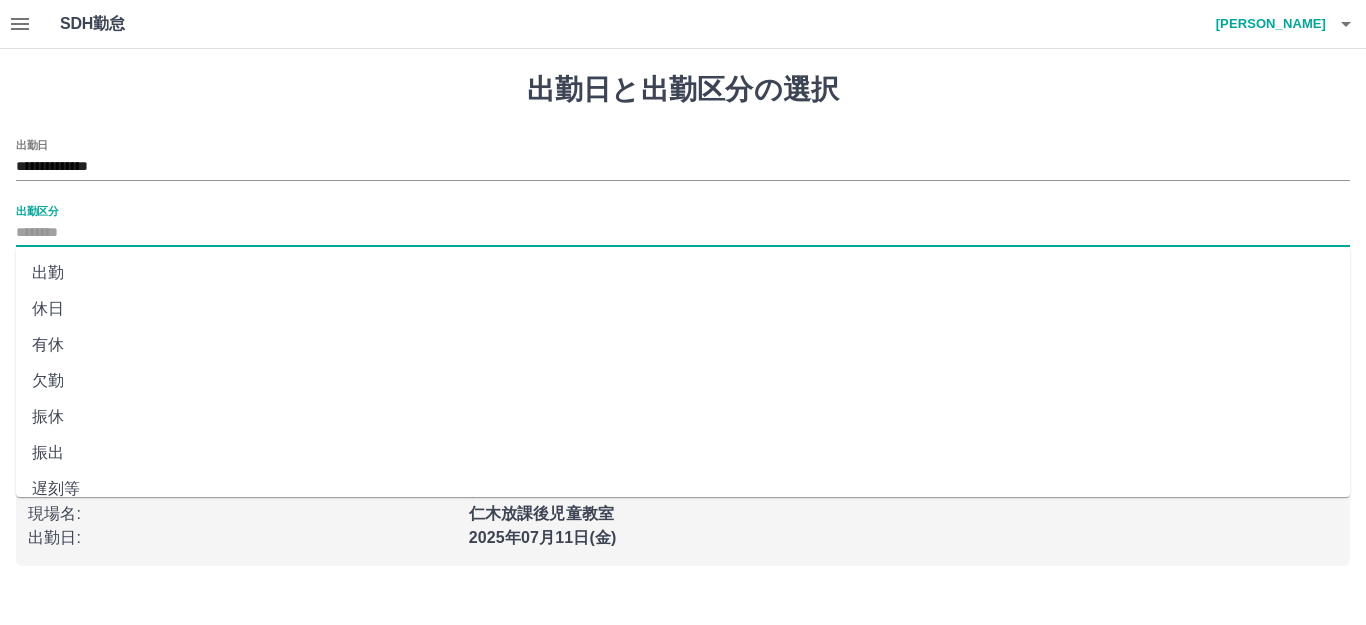 click on "出勤" at bounding box center (683, 273) 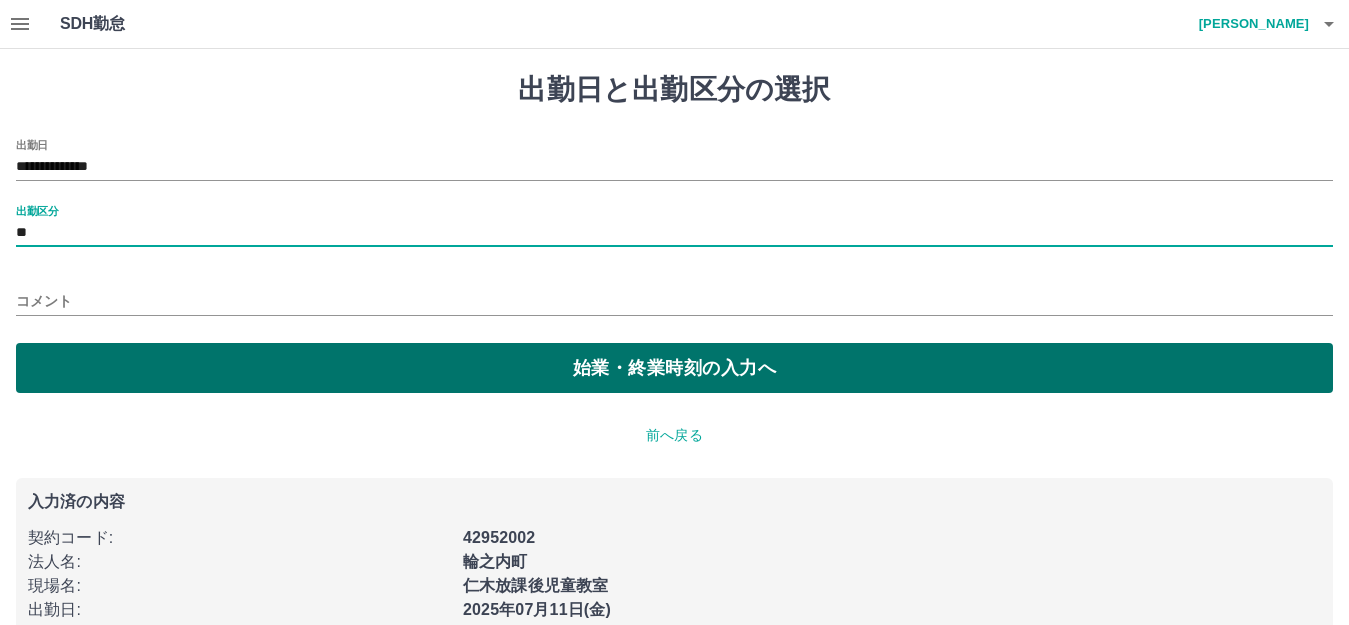 click on "始業・終業時刻の入力へ" at bounding box center (674, 368) 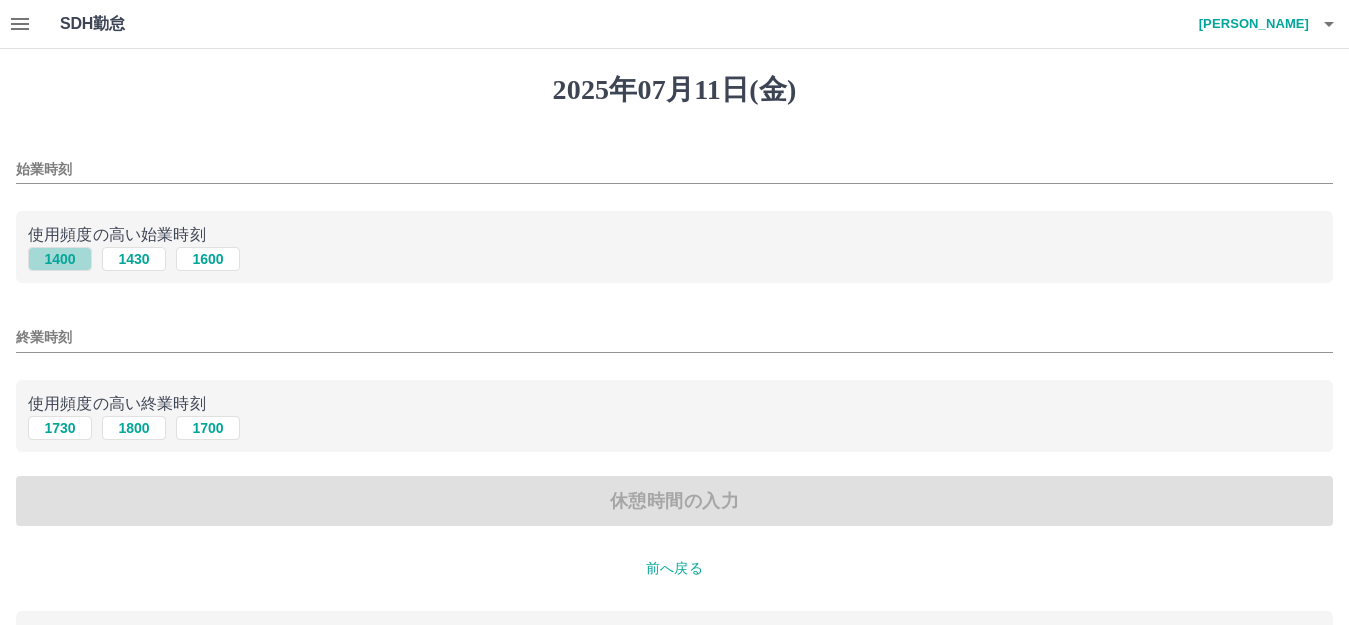 click on "1400" at bounding box center (60, 259) 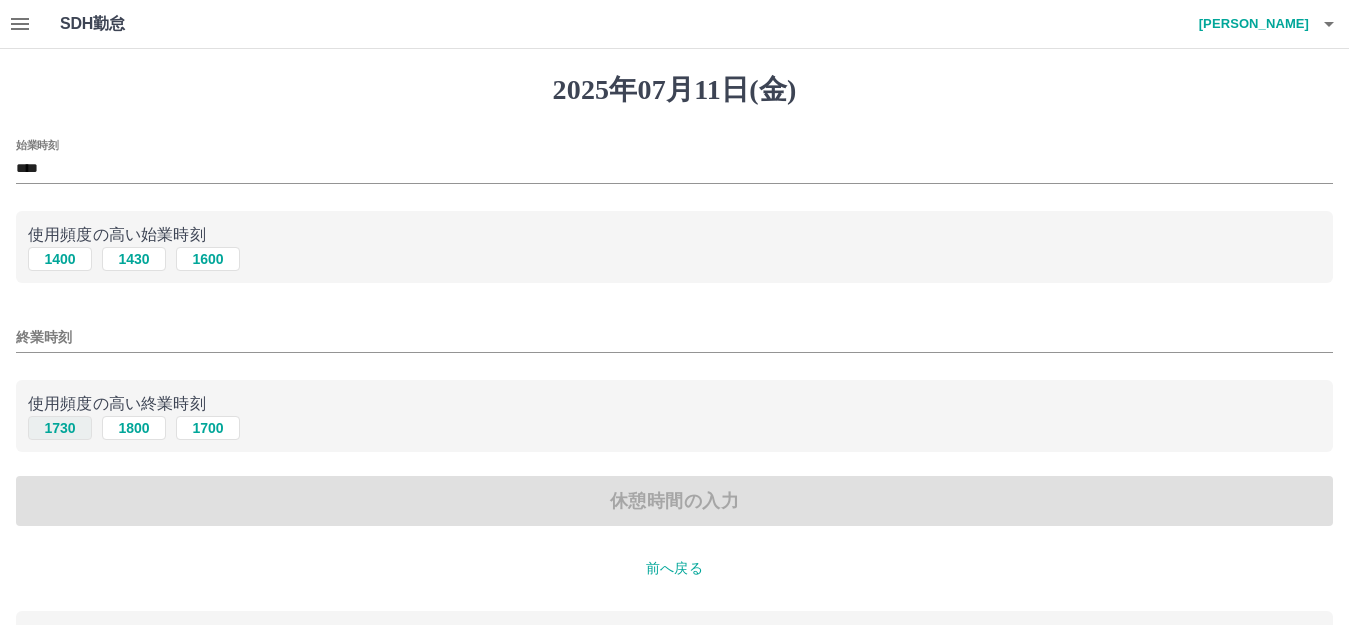 click on "1730" at bounding box center [60, 428] 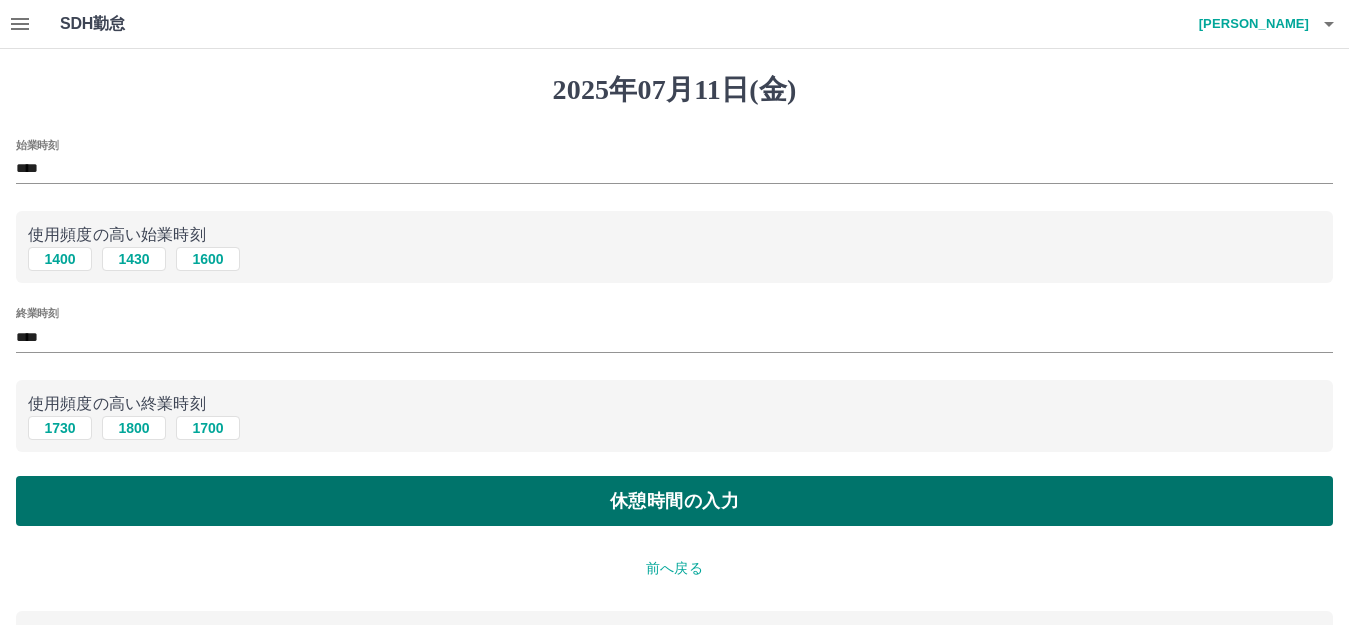 click on "休憩時間の入力" at bounding box center [674, 501] 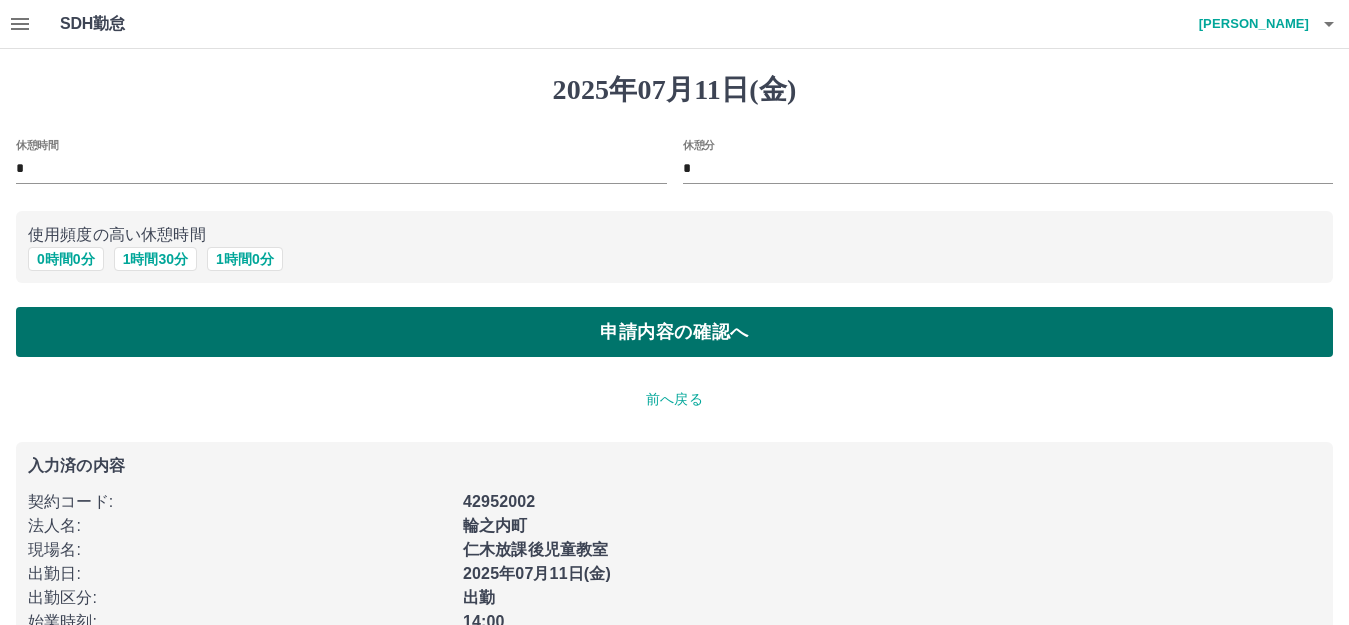 click on "申請内容の確認へ" at bounding box center (674, 332) 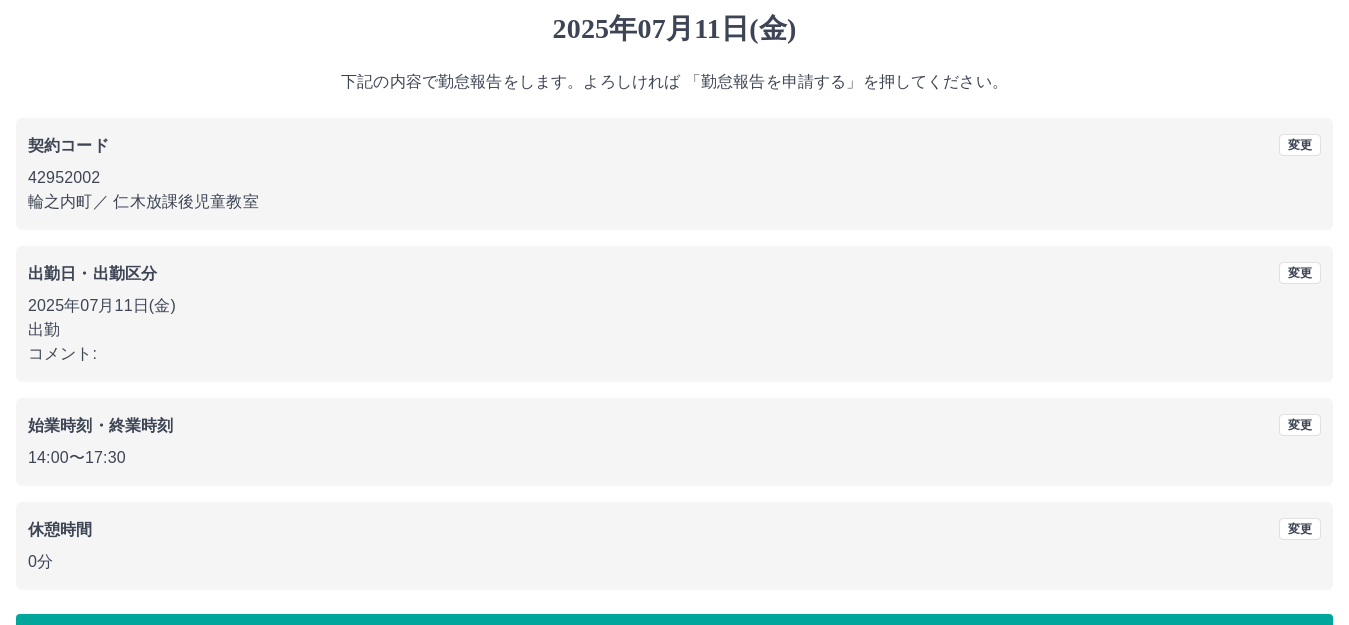 scroll, scrollTop: 124, scrollLeft: 0, axis: vertical 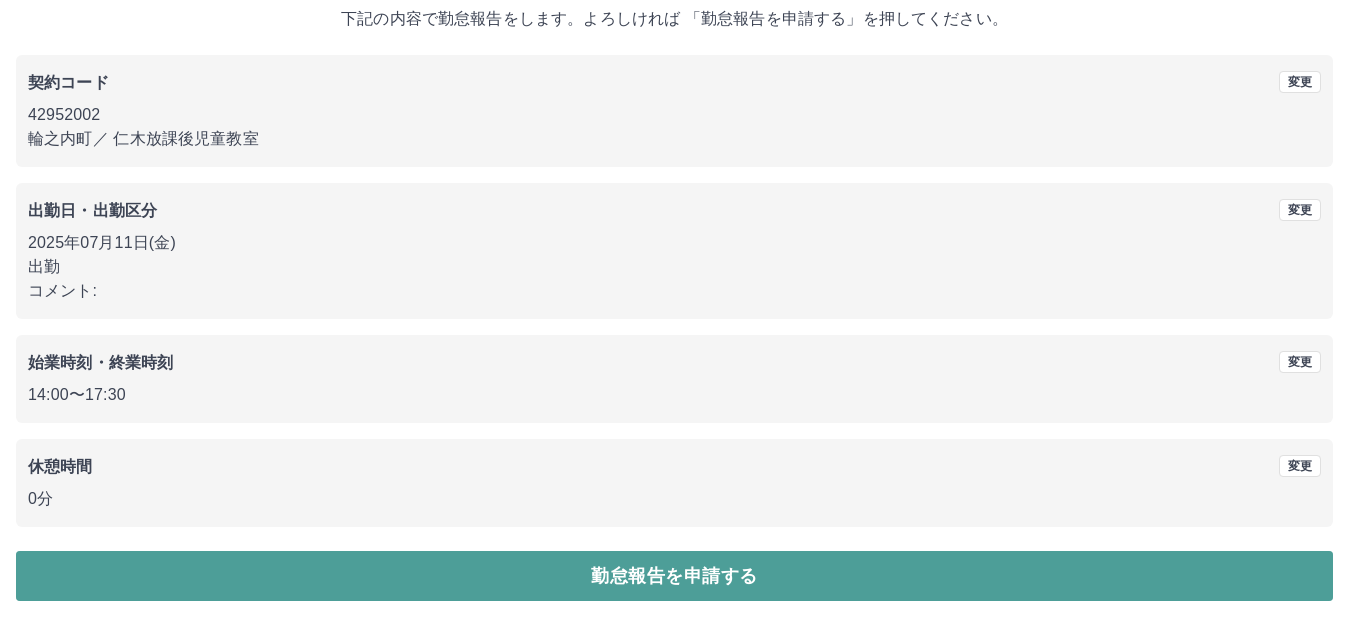 click on "勤怠報告を申請する" at bounding box center [674, 576] 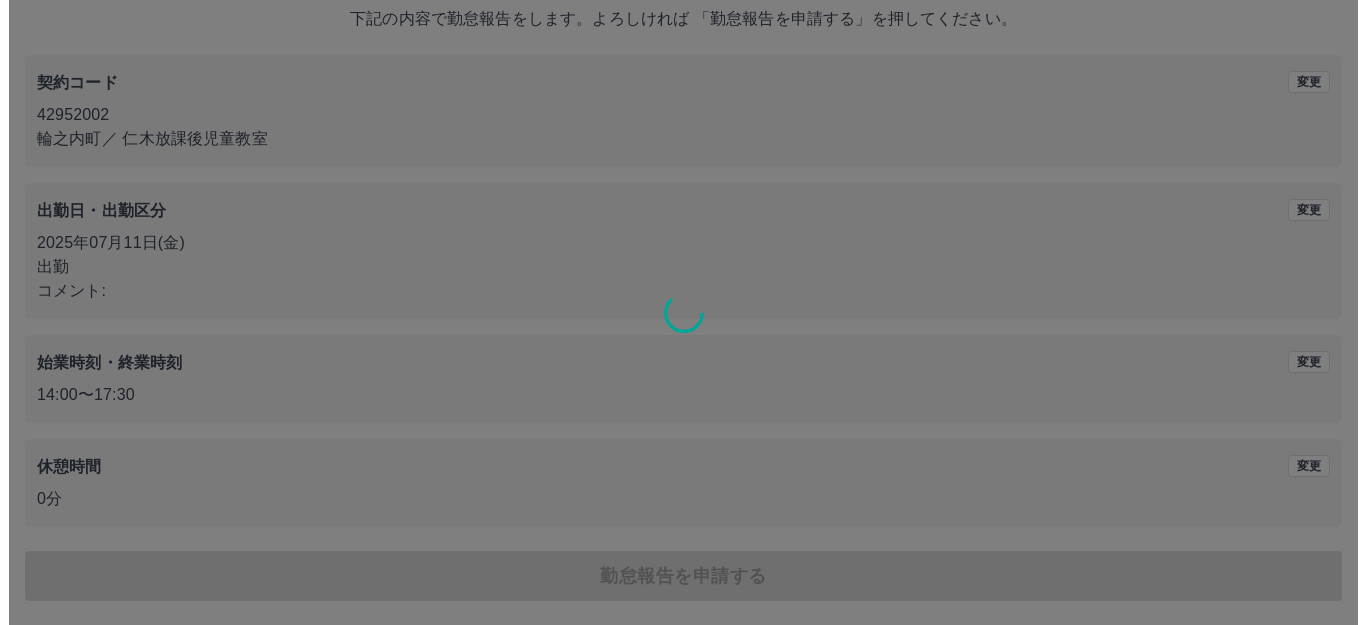 scroll, scrollTop: 0, scrollLeft: 0, axis: both 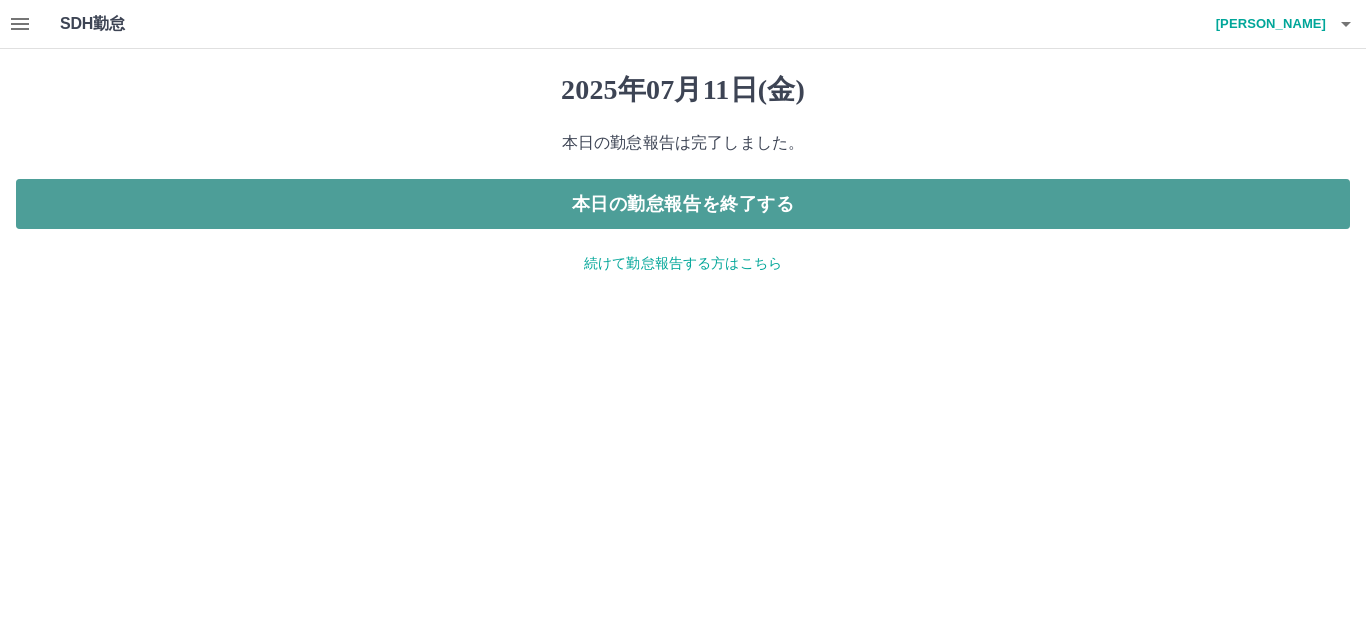 click on "本日の勤怠報告を終了する" at bounding box center (683, 204) 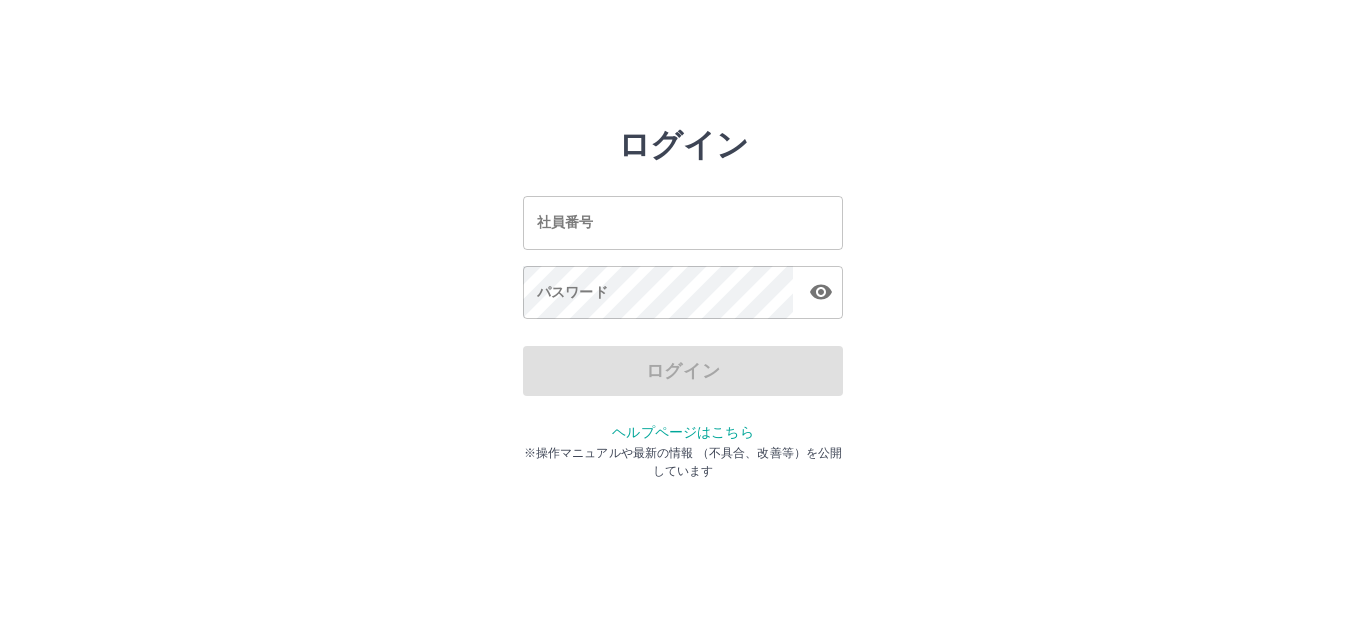 scroll, scrollTop: 0, scrollLeft: 0, axis: both 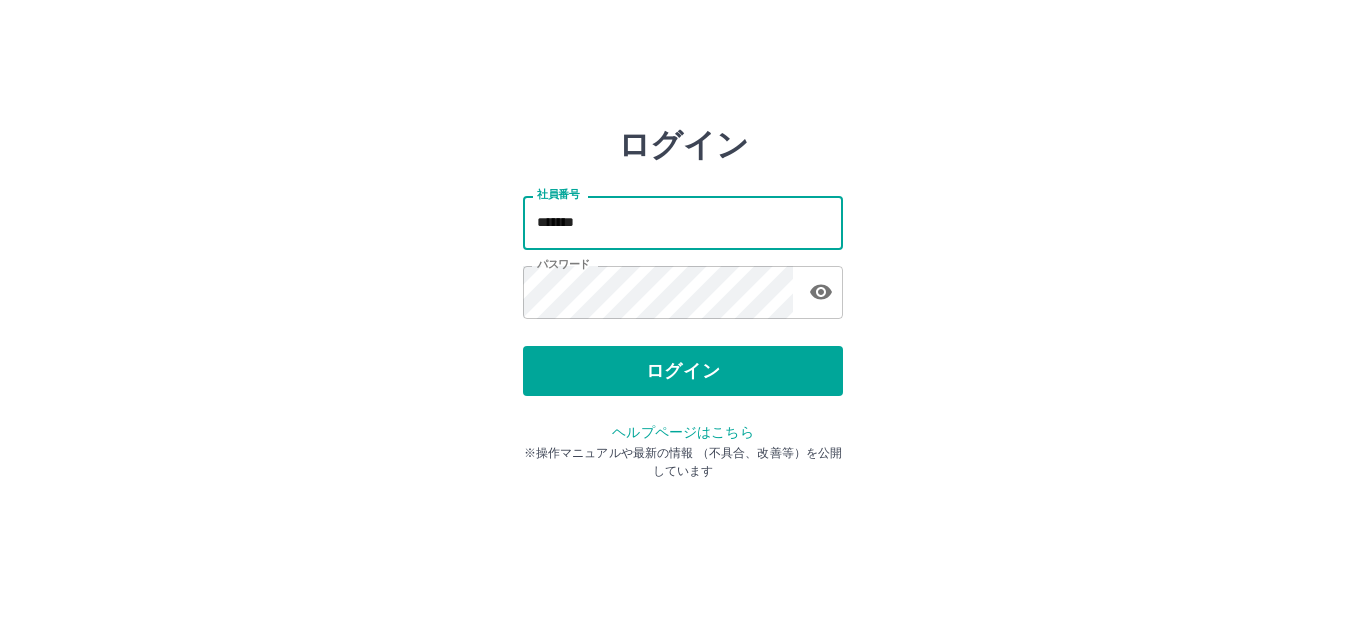 click on "*******" at bounding box center [683, 222] 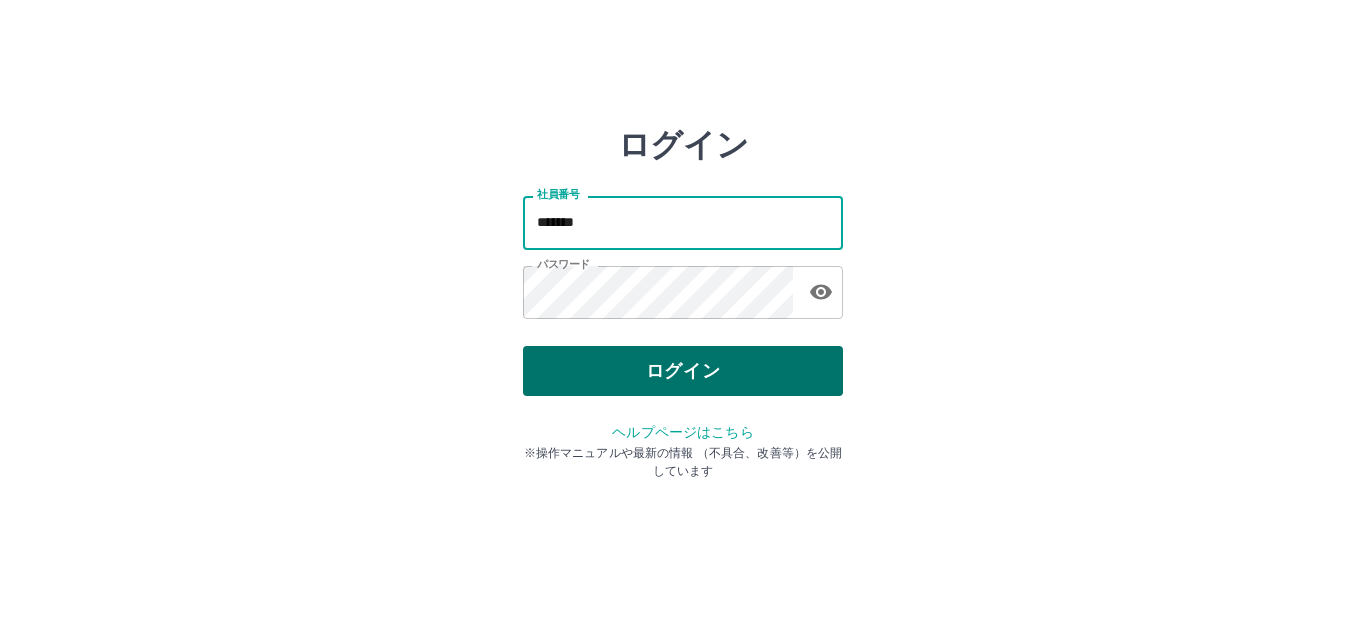 click on "ログイン" at bounding box center (683, 371) 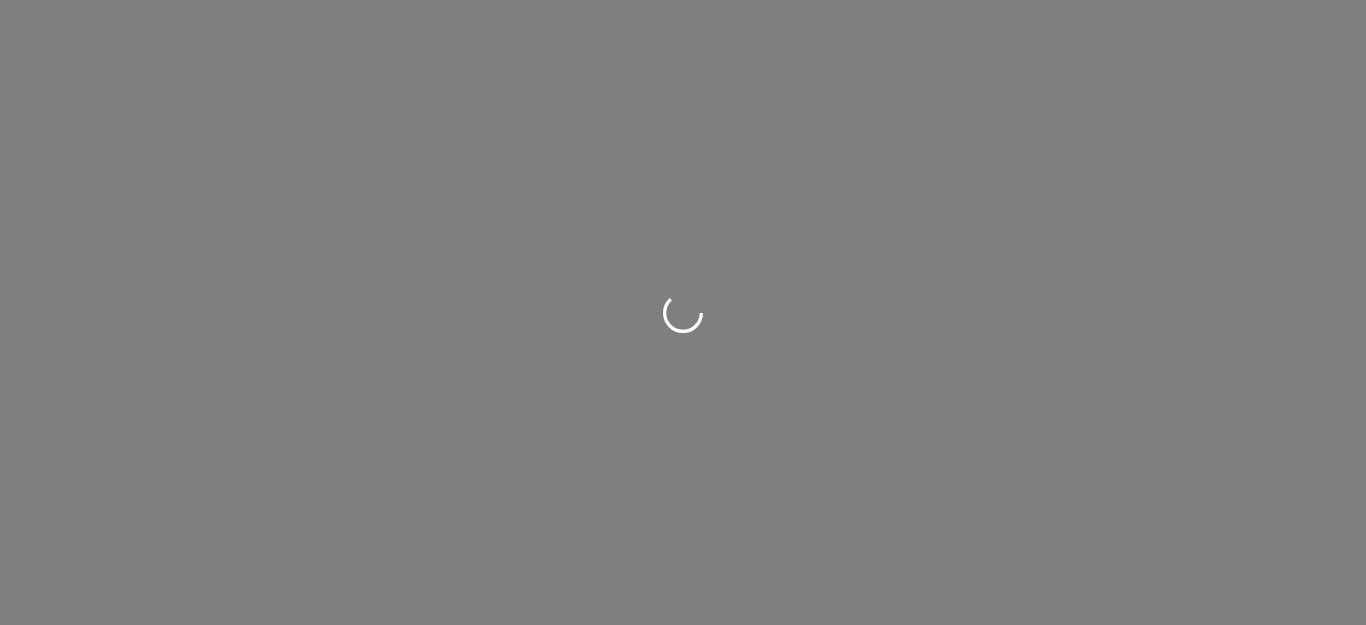 scroll, scrollTop: 0, scrollLeft: 0, axis: both 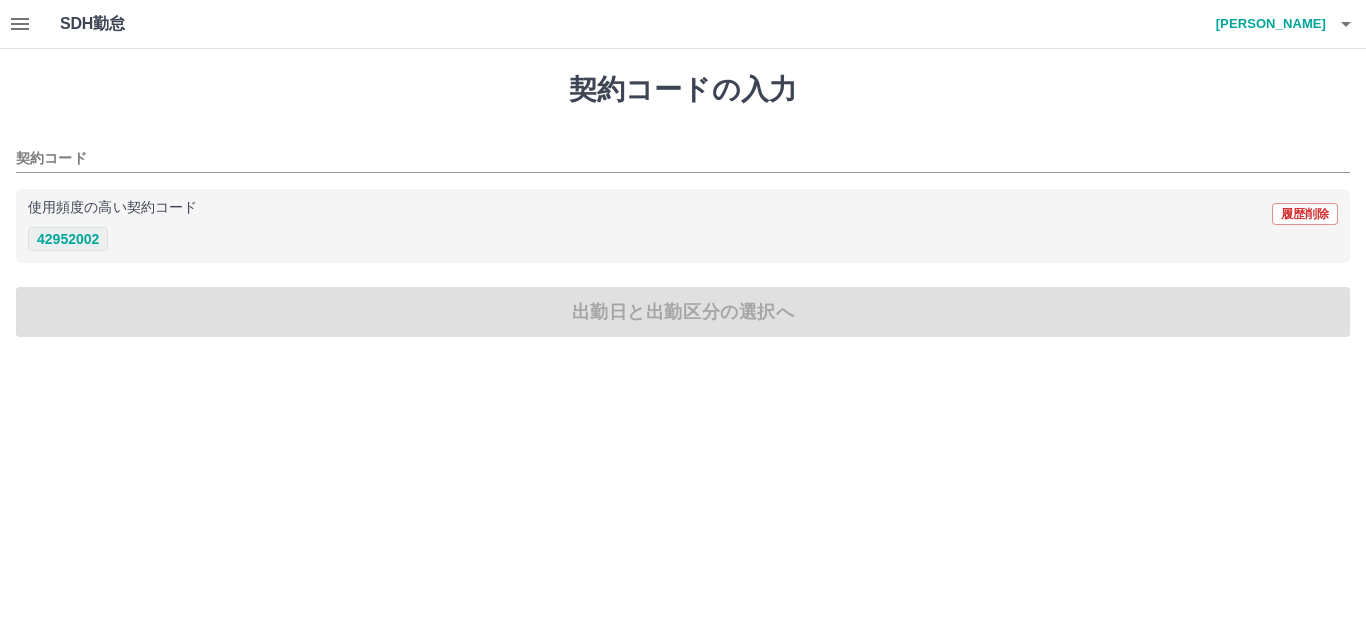 click on "42952002" at bounding box center [68, 239] 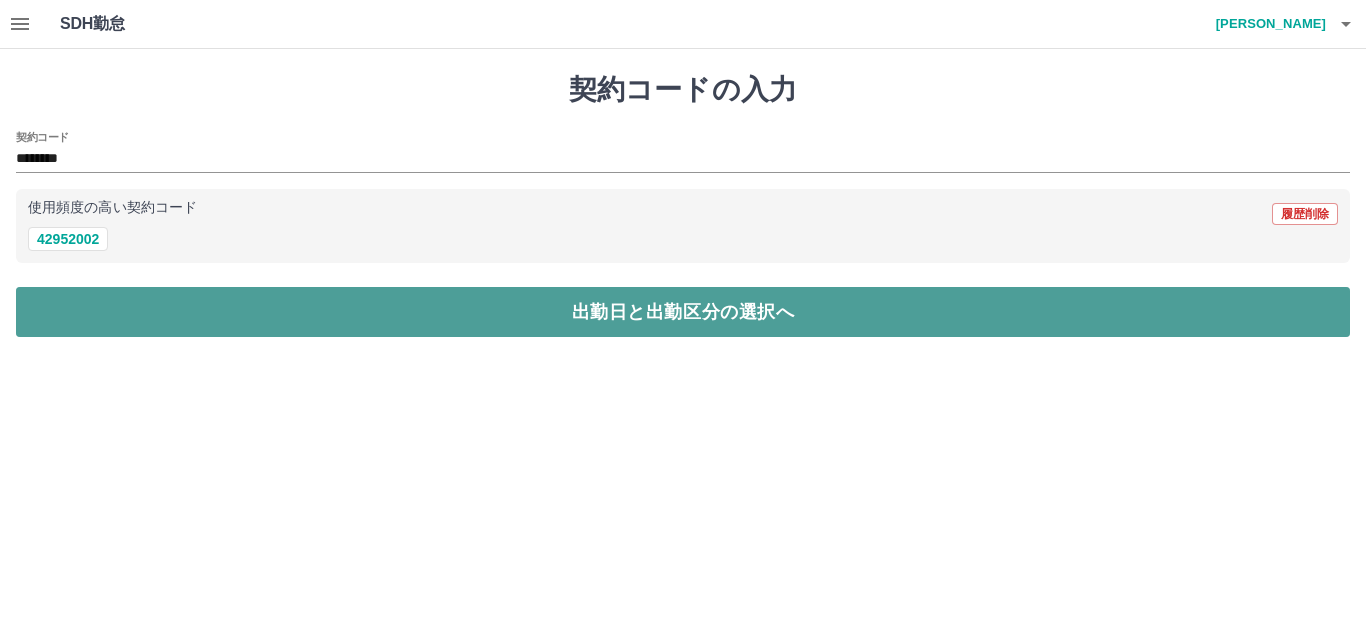 click on "出勤日と出勤区分の選択へ" at bounding box center (683, 312) 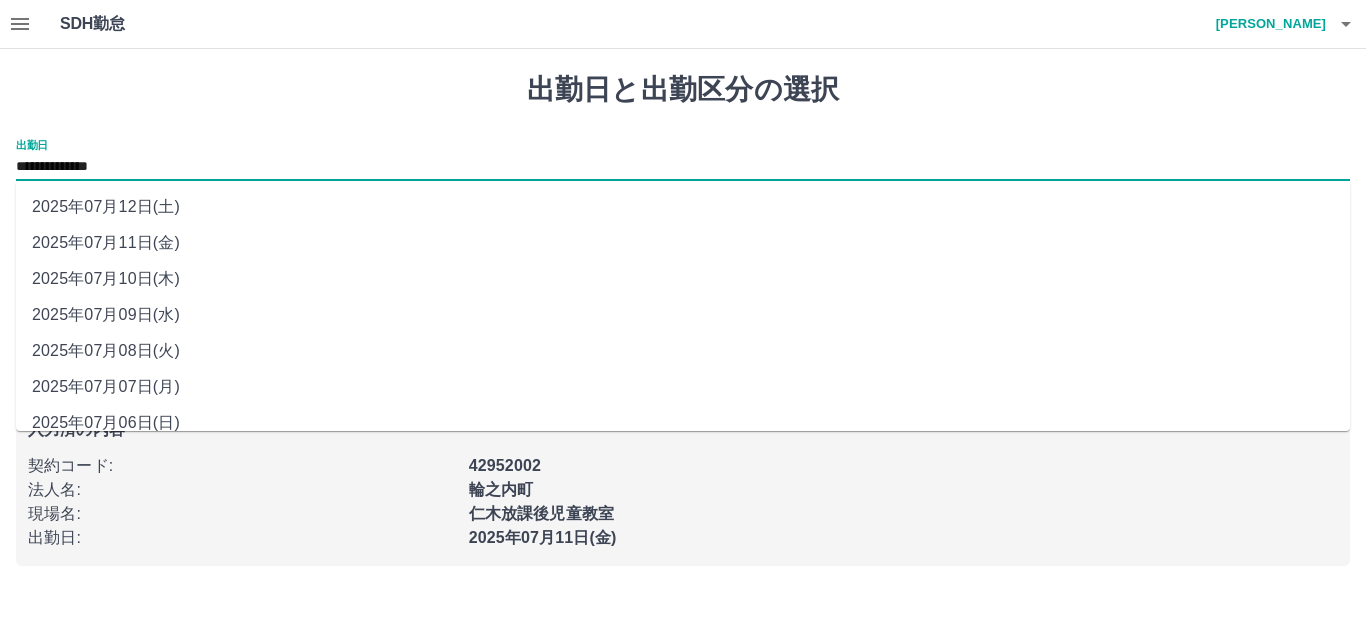 click on "**********" at bounding box center [683, 167] 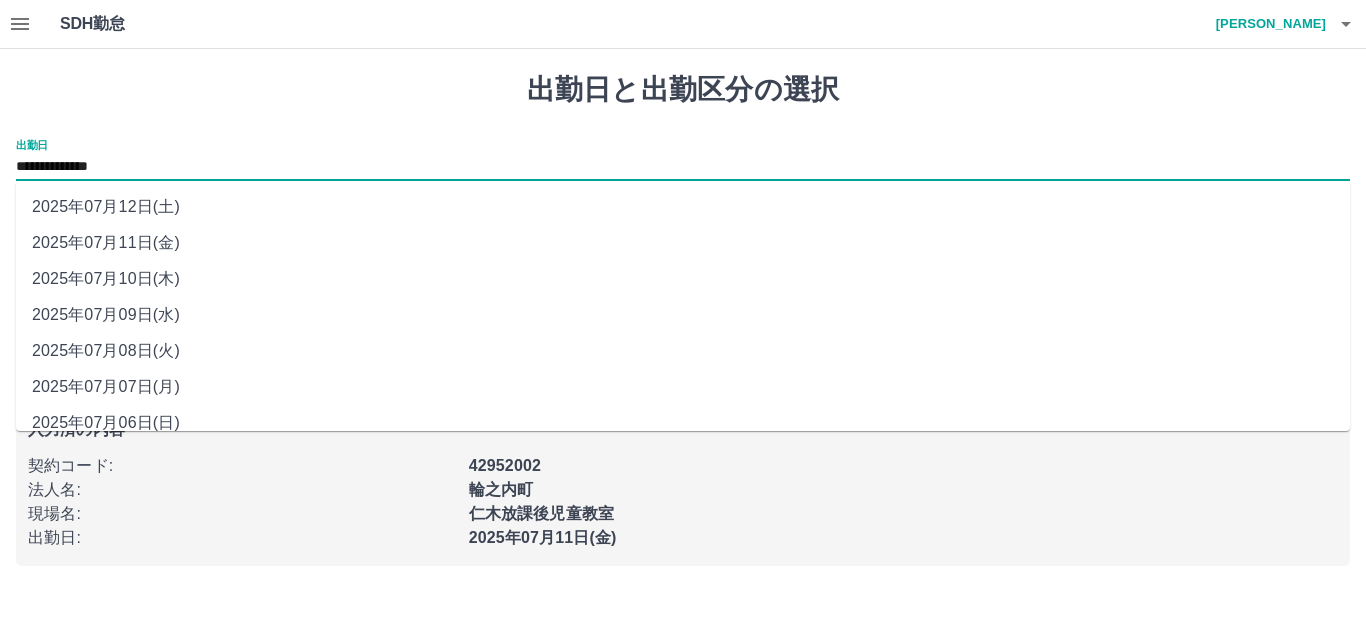 click on "2025年07月12日(土)" at bounding box center (683, 207) 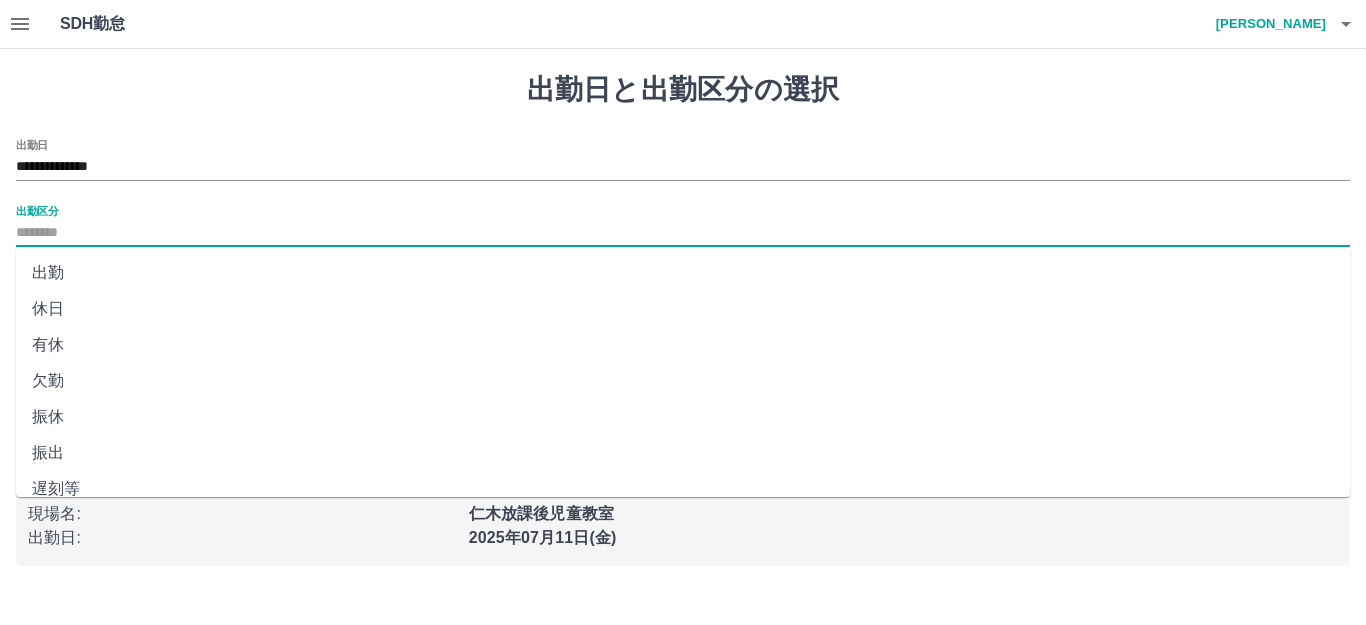 click on "出勤区分" at bounding box center (683, 233) 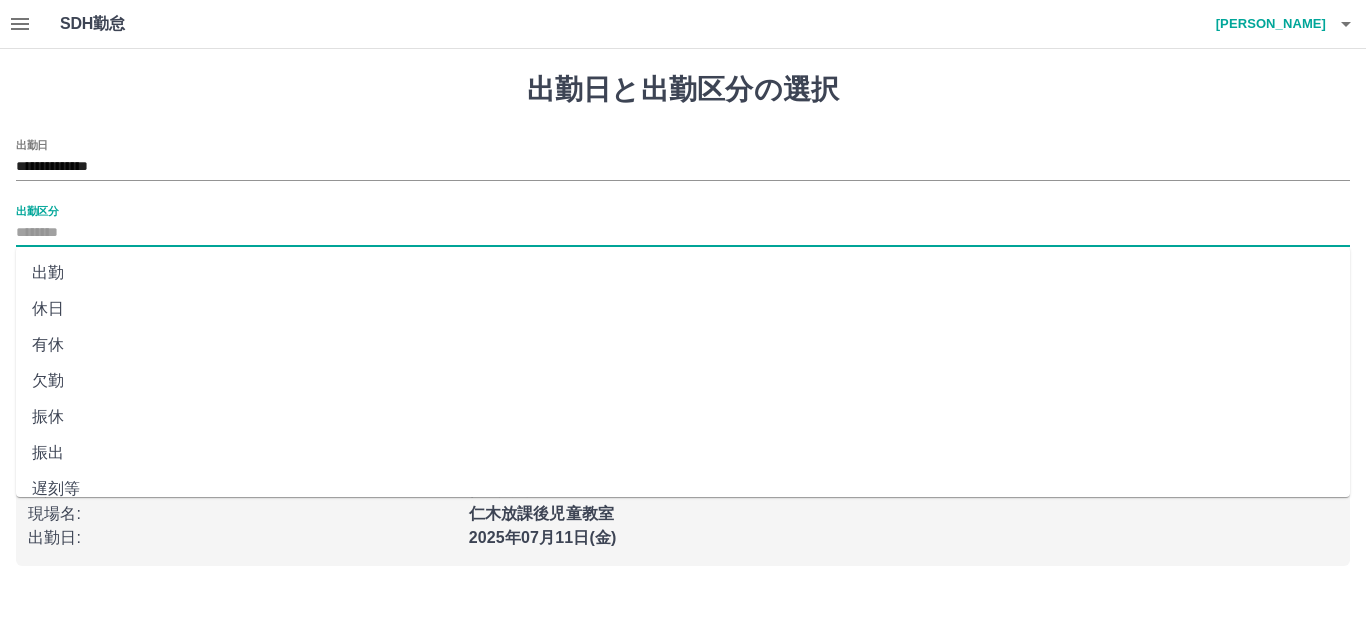 click on "休日" at bounding box center (683, 309) 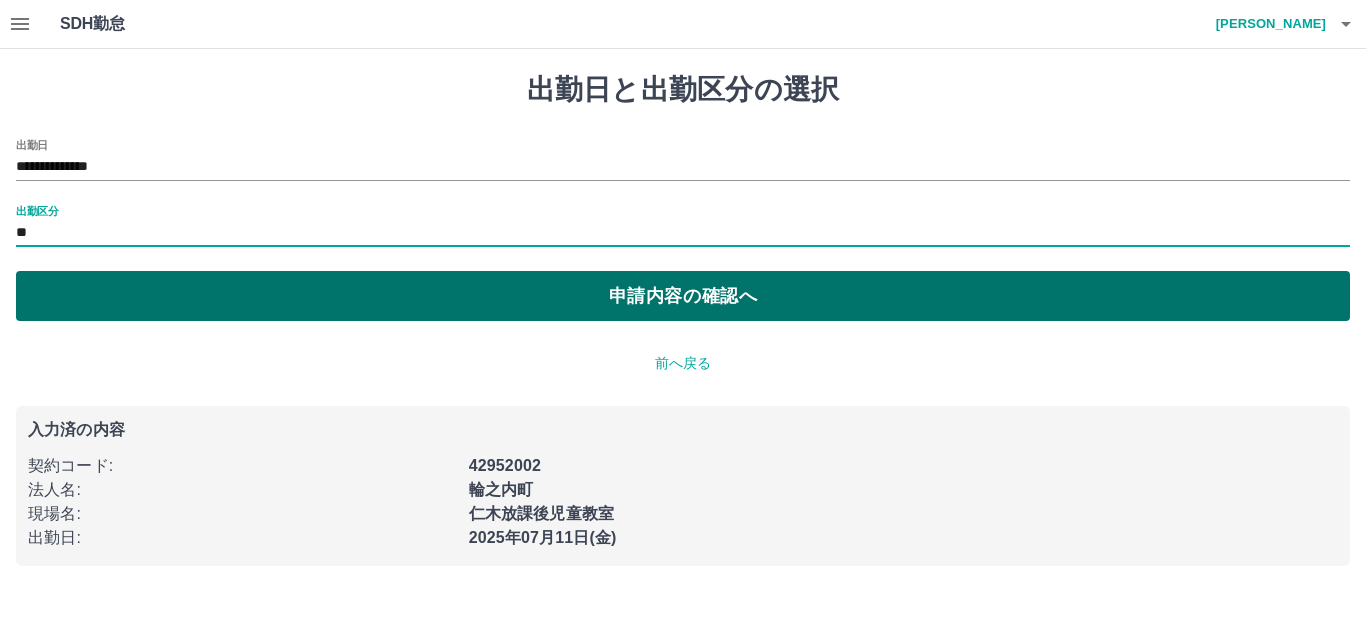click on "申請内容の確認へ" at bounding box center (683, 296) 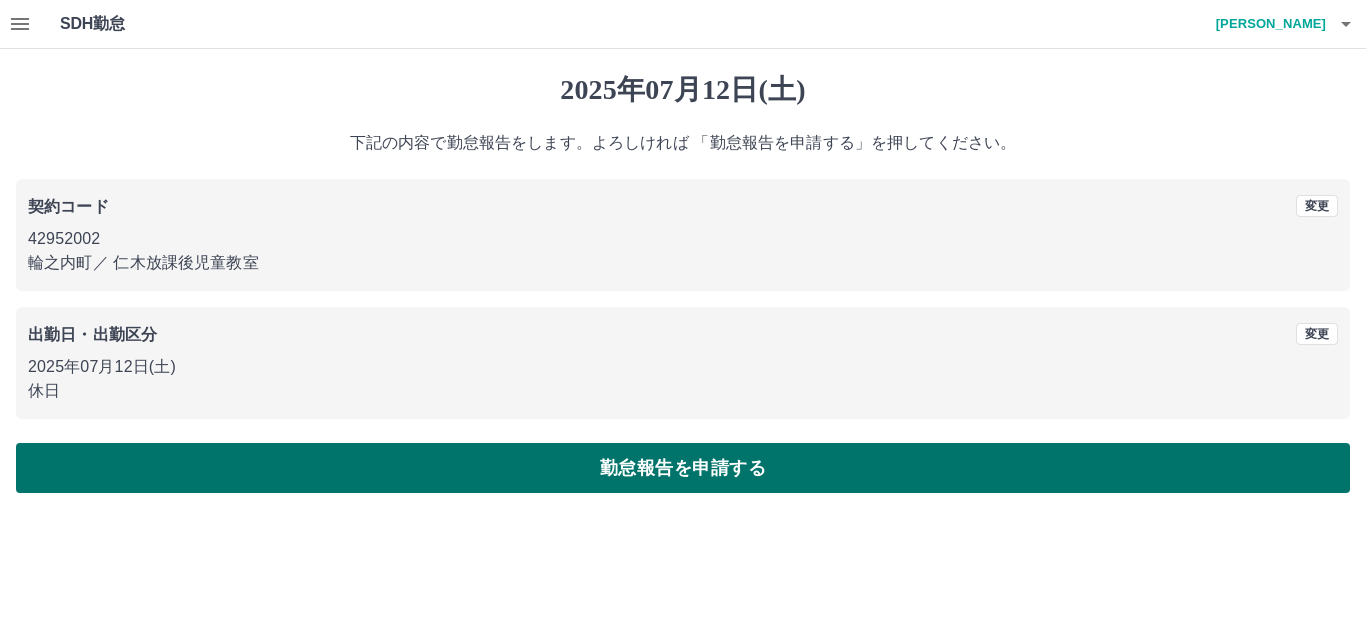 click on "勤怠報告を申請する" at bounding box center (683, 468) 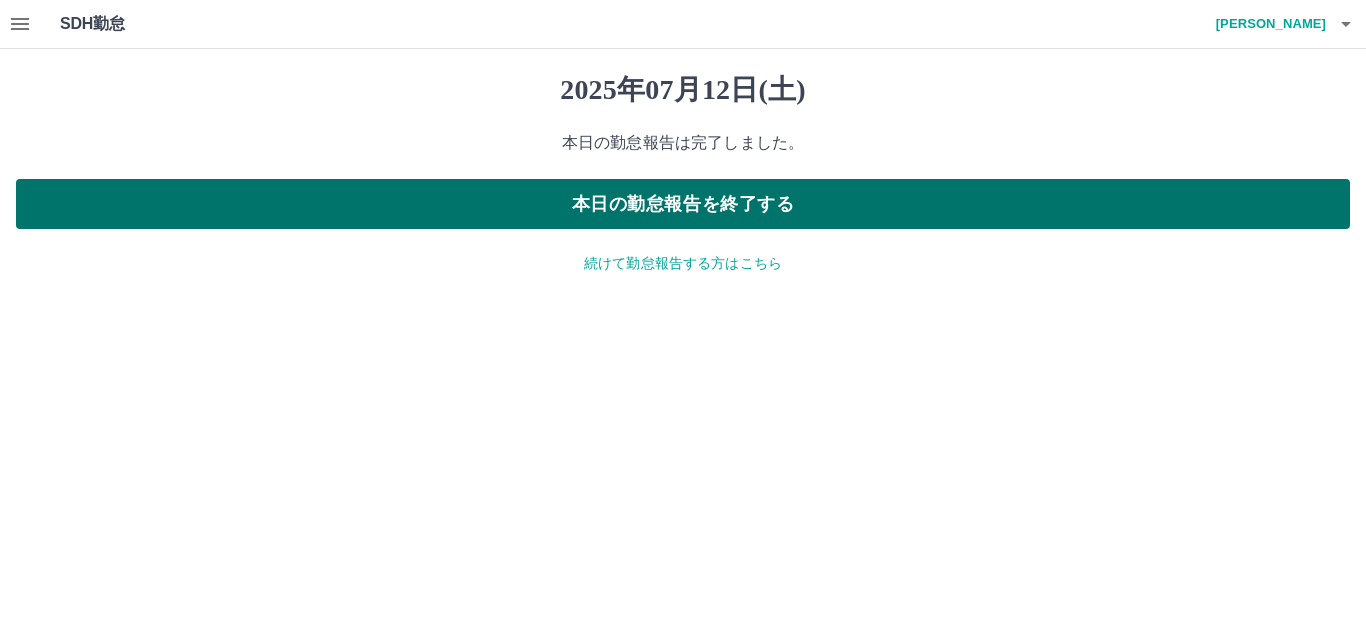 click on "本日の勤怠報告を終了する" at bounding box center [683, 204] 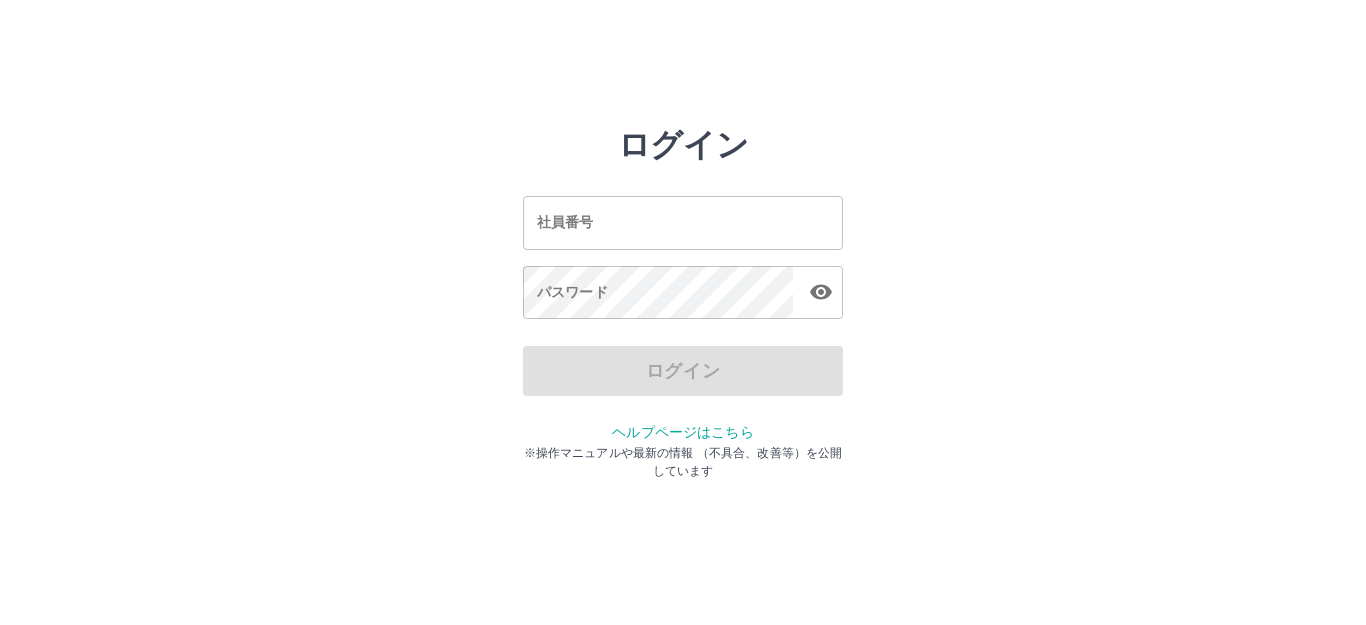scroll, scrollTop: 0, scrollLeft: 0, axis: both 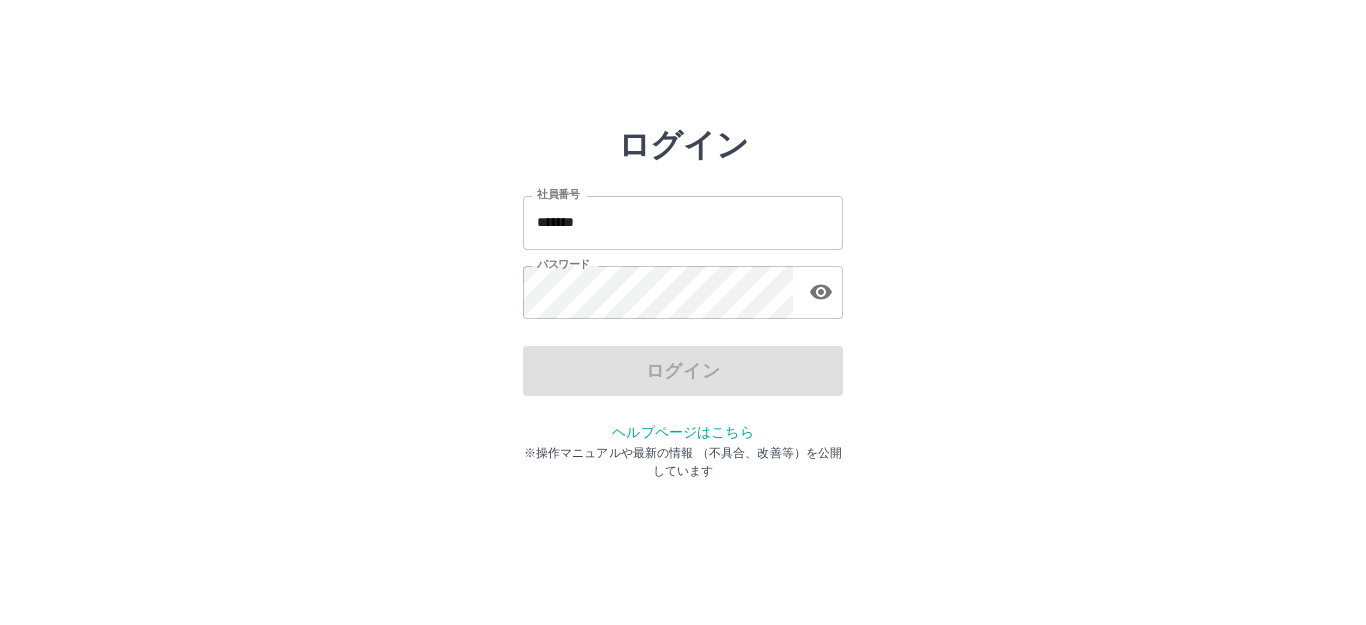 click on "*******" at bounding box center [683, 222] 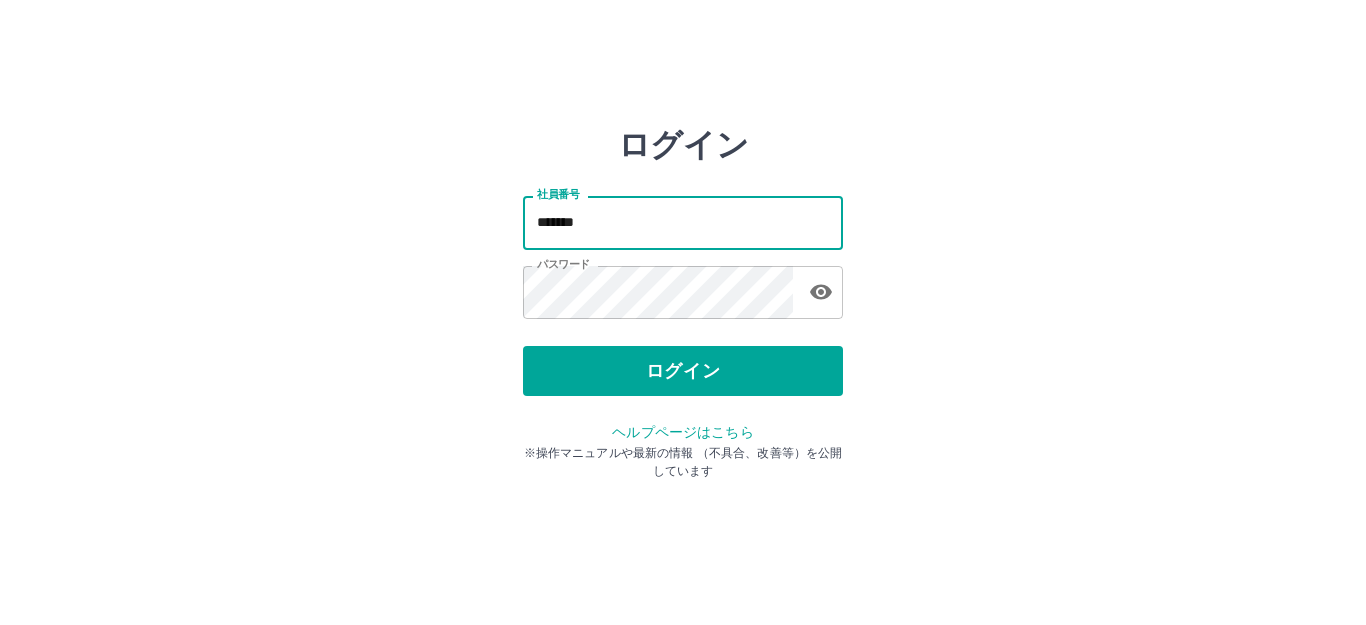 type on "*******" 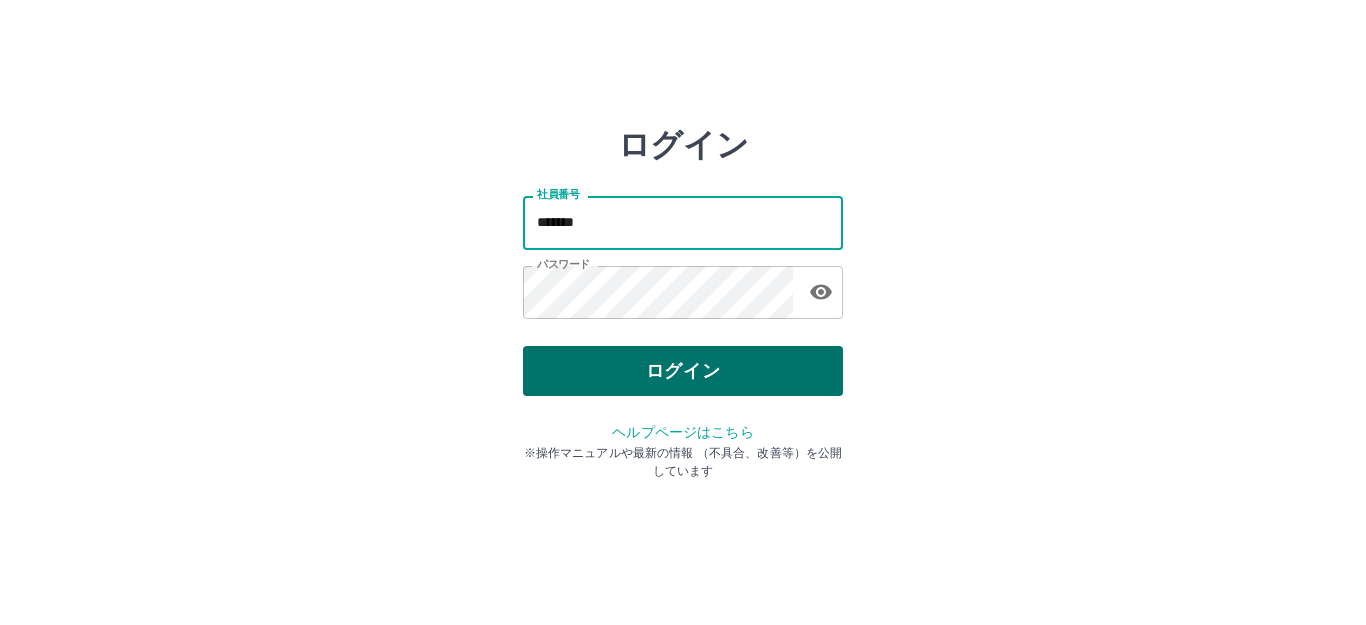 click on "ログイン" at bounding box center (683, 371) 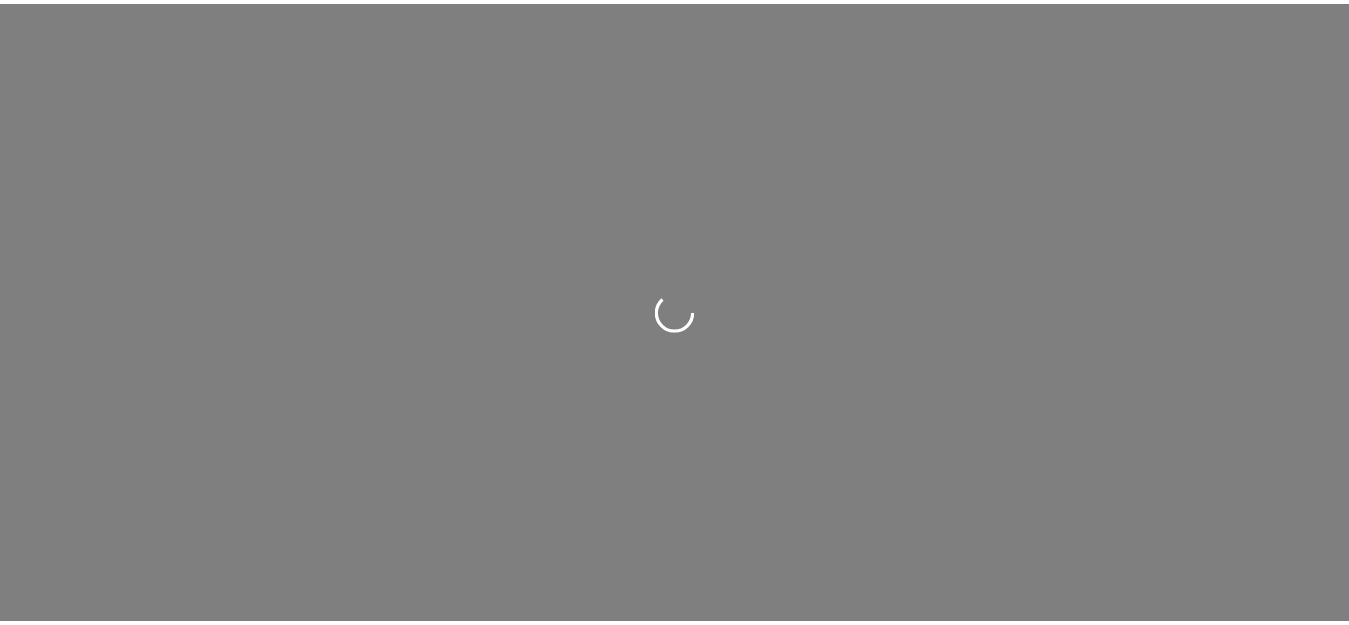 scroll, scrollTop: 0, scrollLeft: 0, axis: both 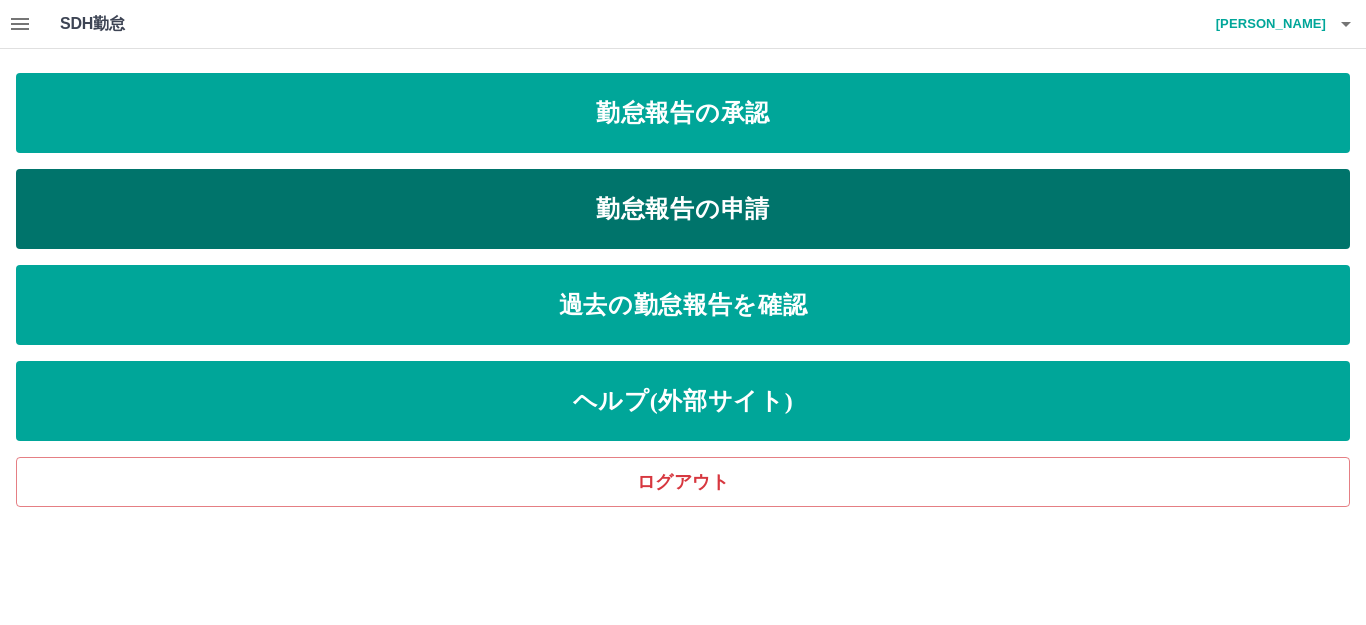 click on "勤怠報告の申請" at bounding box center (683, 209) 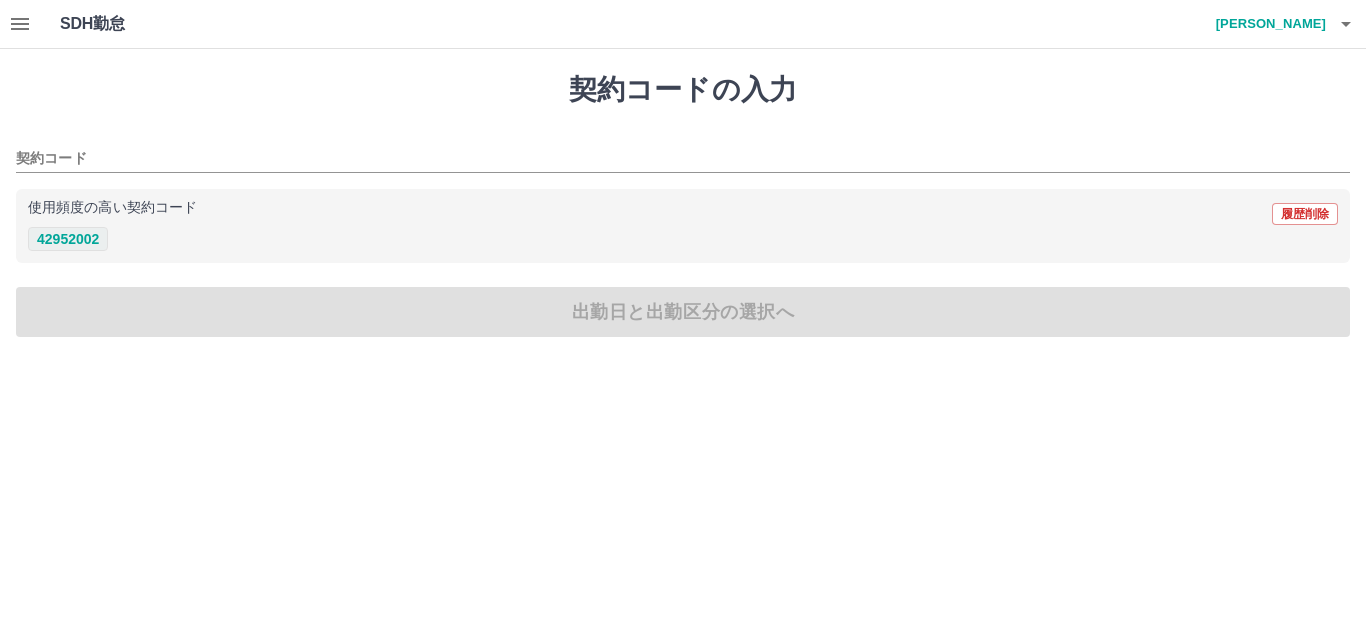 click on "42952002" at bounding box center (68, 239) 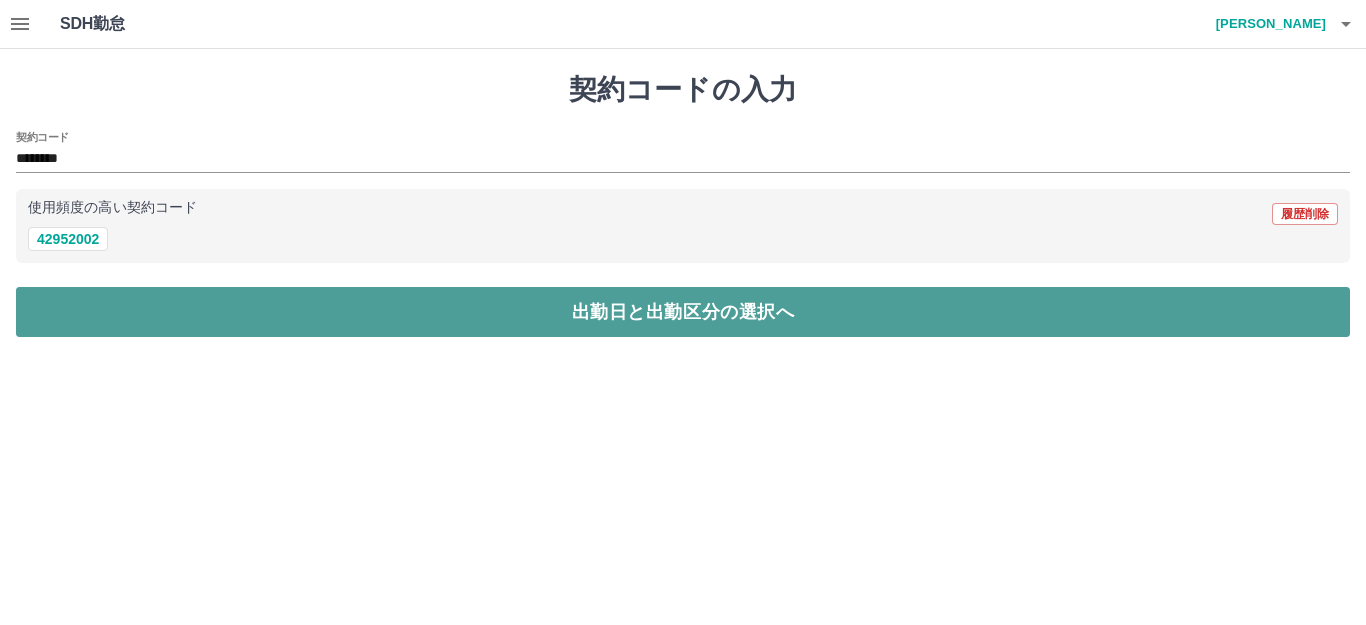 click on "出勤日と出勤区分の選択へ" at bounding box center (683, 312) 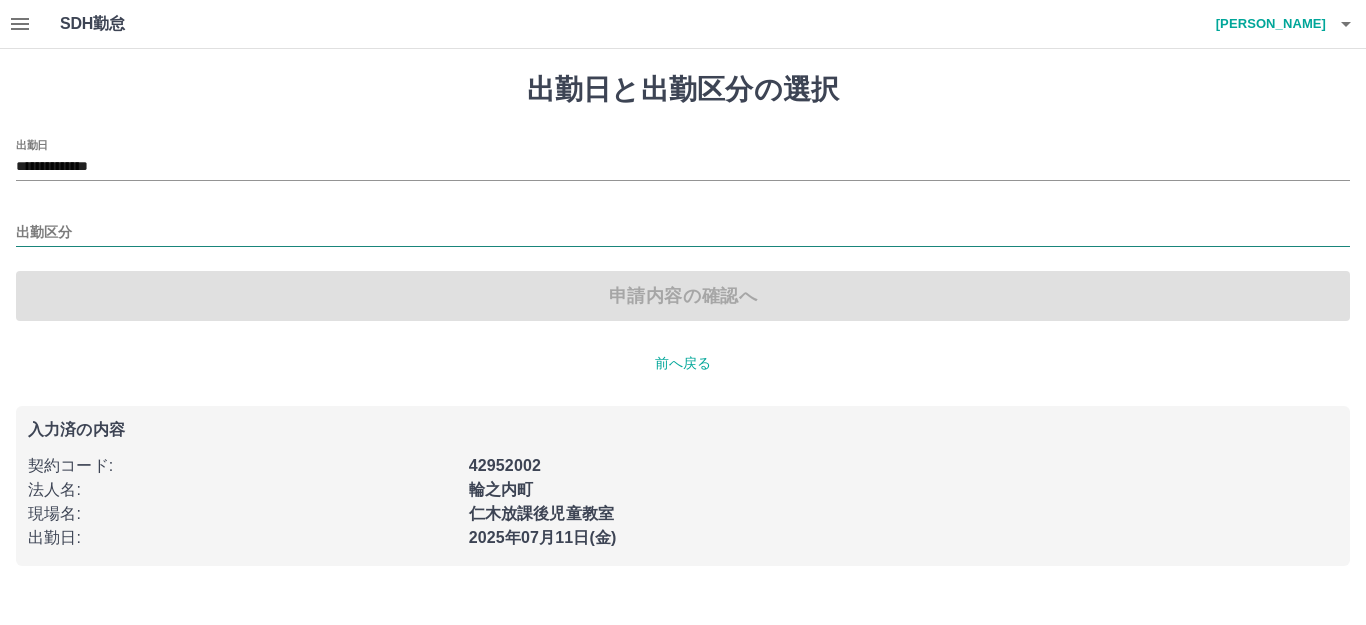 click on "出勤区分" at bounding box center (683, 233) 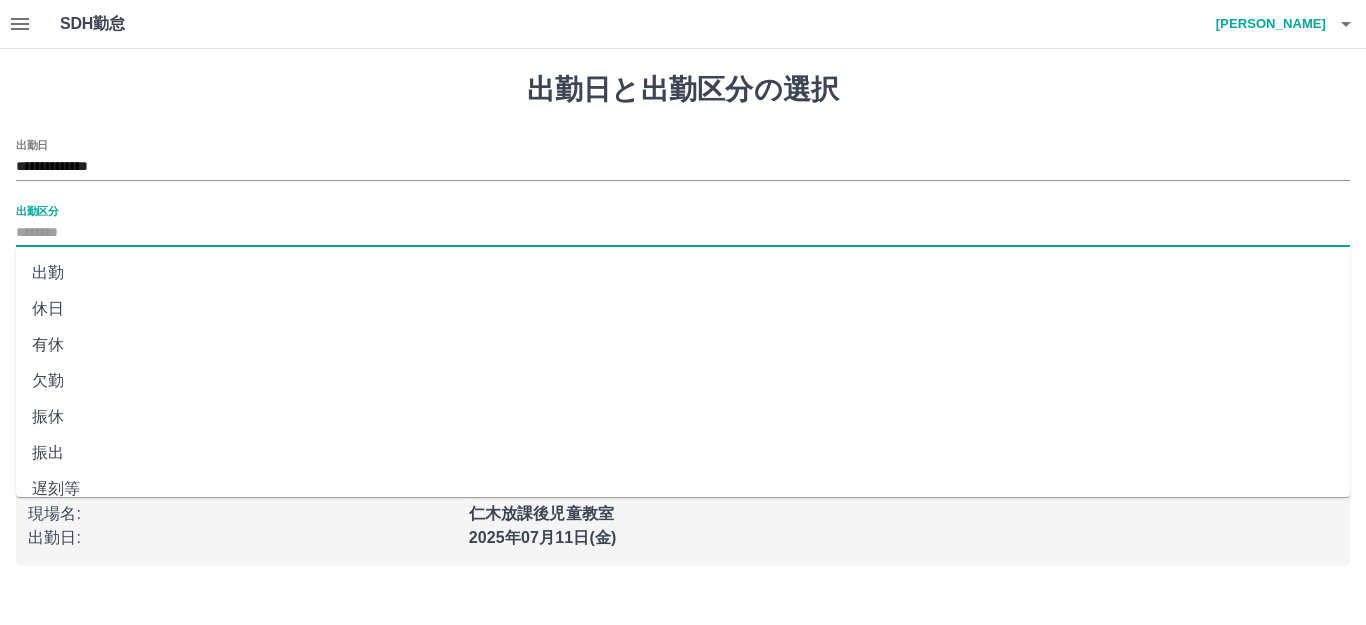 click on "出勤" at bounding box center (683, 273) 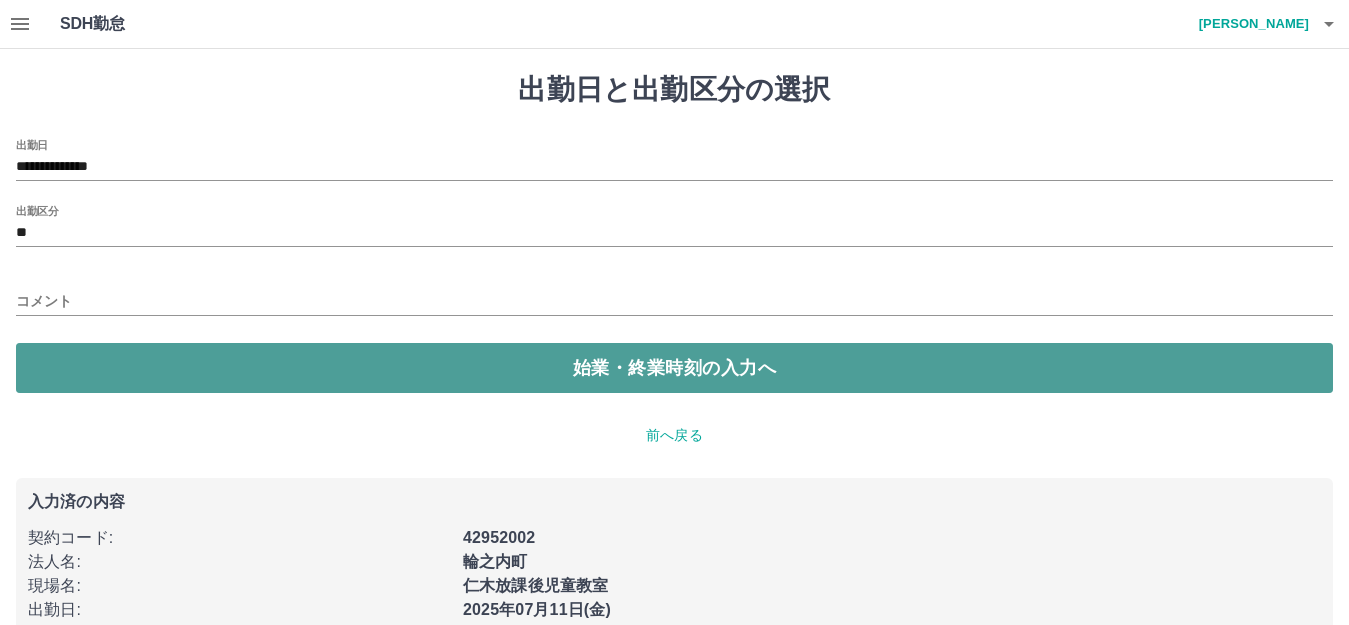 click on "始業・終業時刻の入力へ" at bounding box center [674, 368] 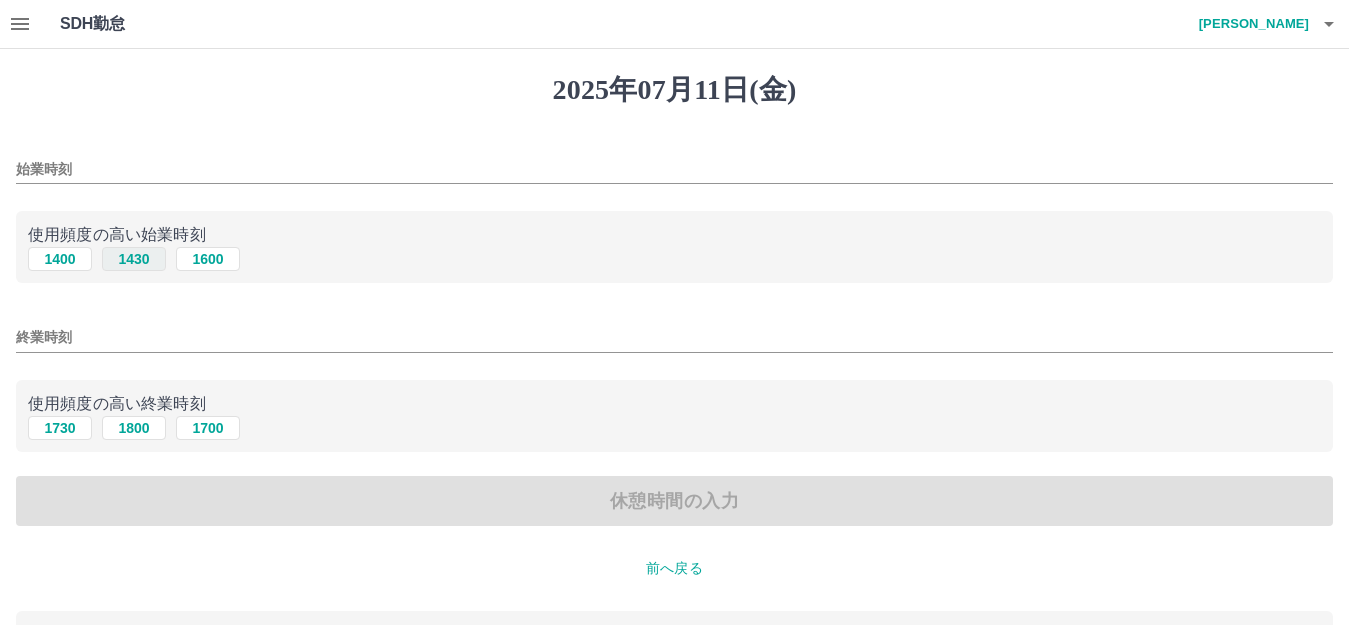 click on "1430" at bounding box center [134, 259] 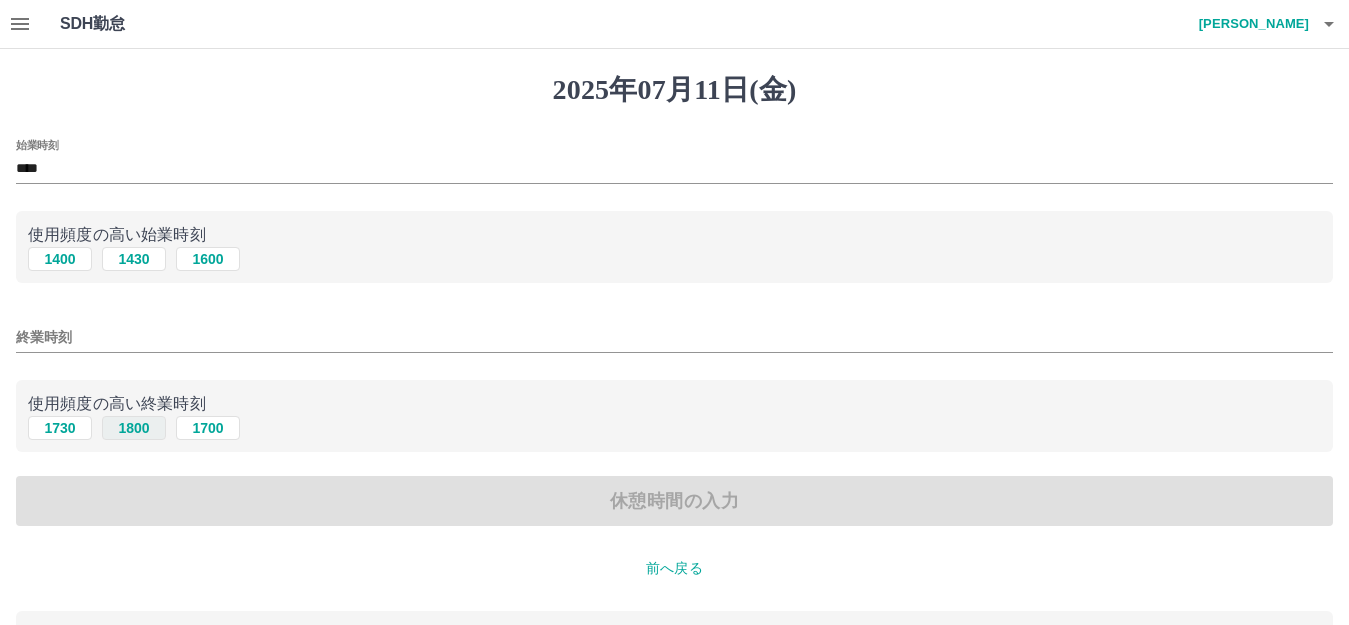 click on "1800" at bounding box center [134, 428] 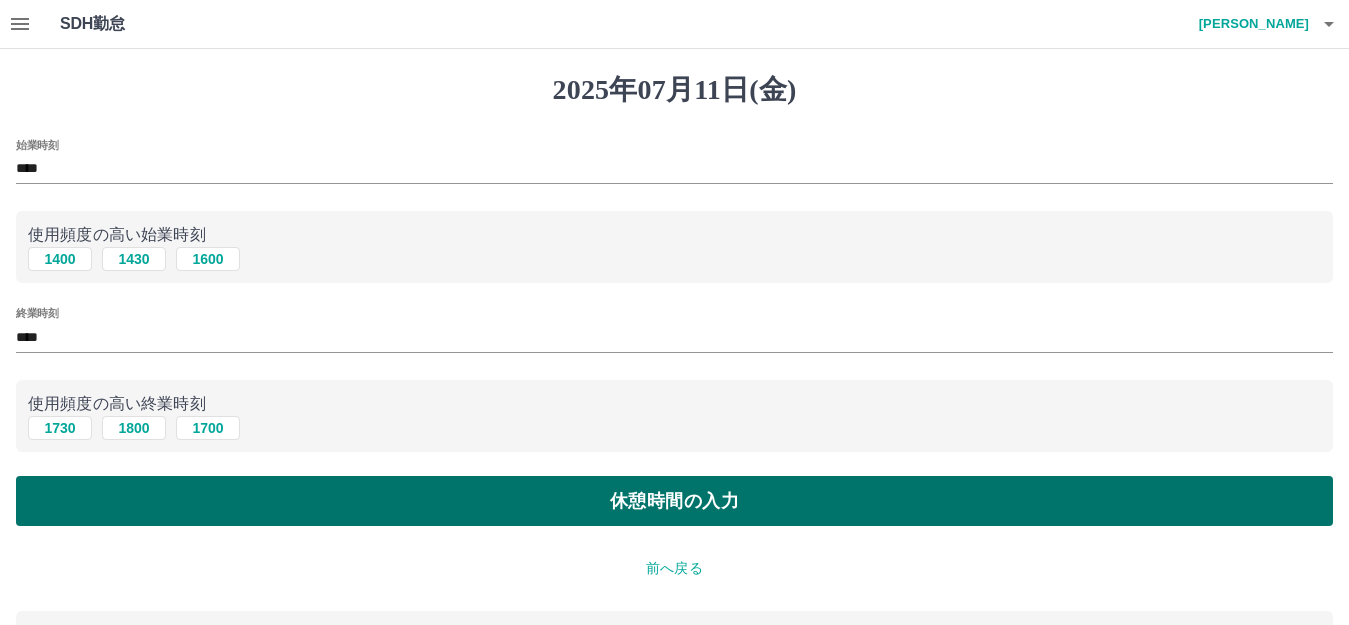 click on "休憩時間の入力" at bounding box center (674, 501) 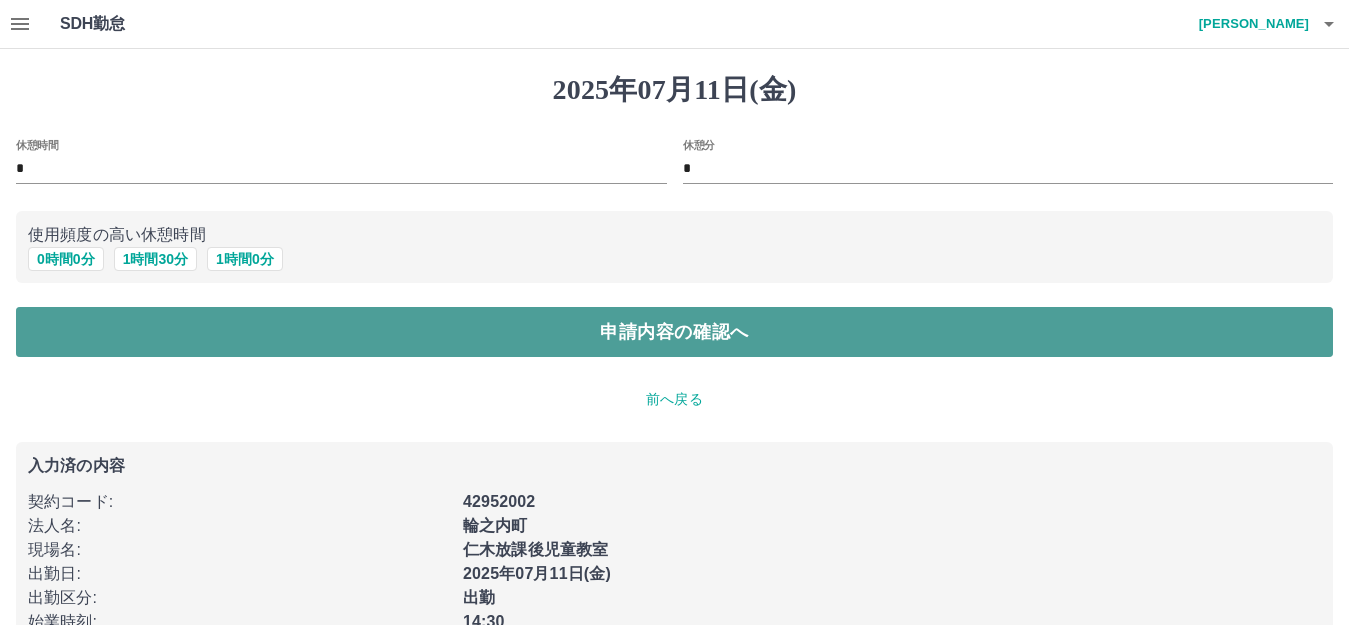 click on "申請内容の確認へ" at bounding box center [674, 332] 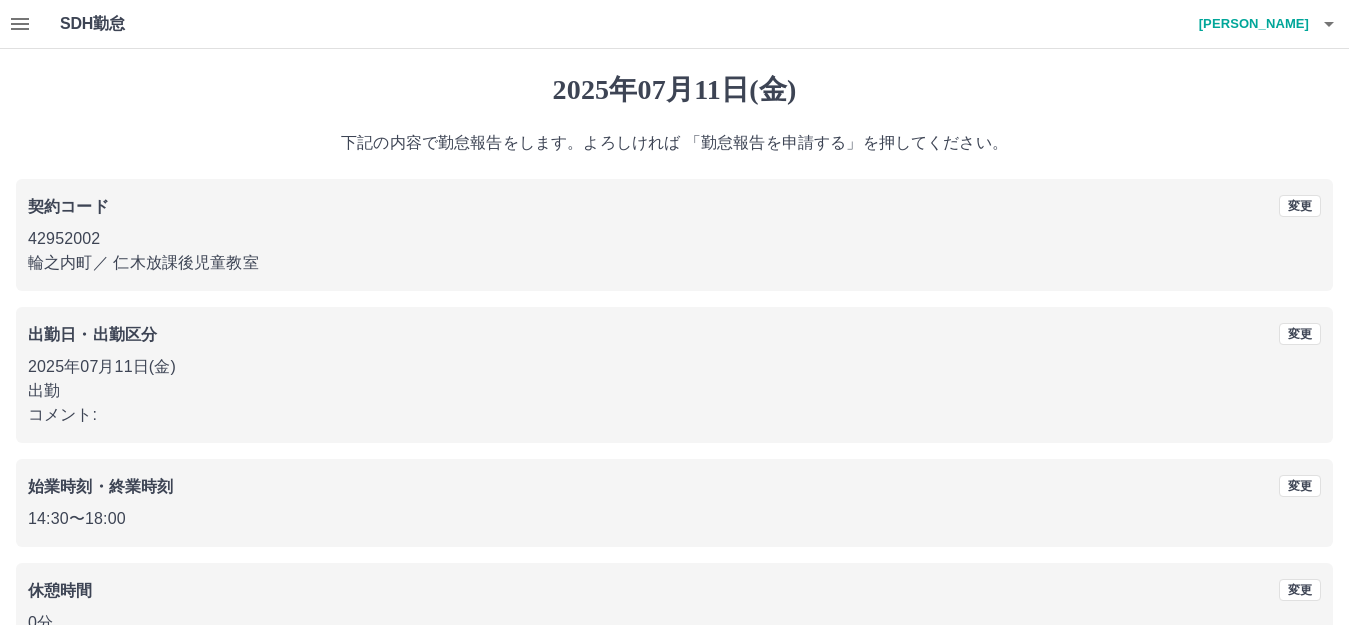scroll, scrollTop: 124, scrollLeft: 0, axis: vertical 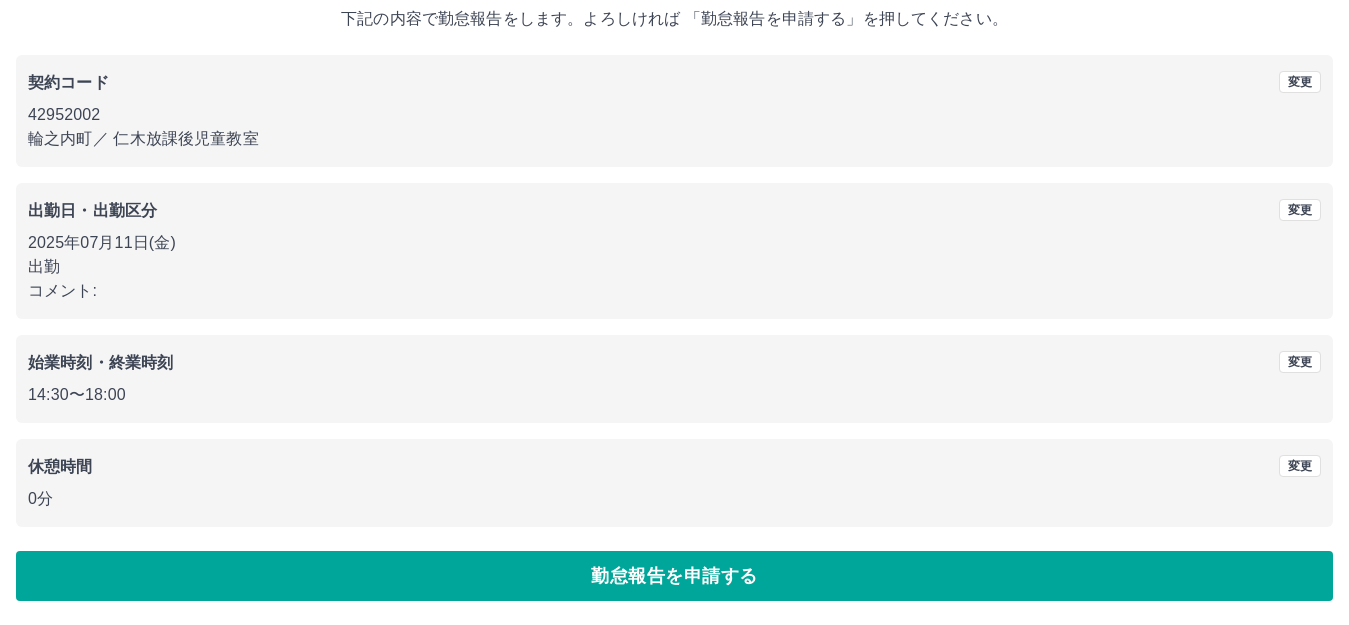 drag, startPoint x: 276, startPoint y: 551, endPoint x: 255, endPoint y: 550, distance: 21.023796 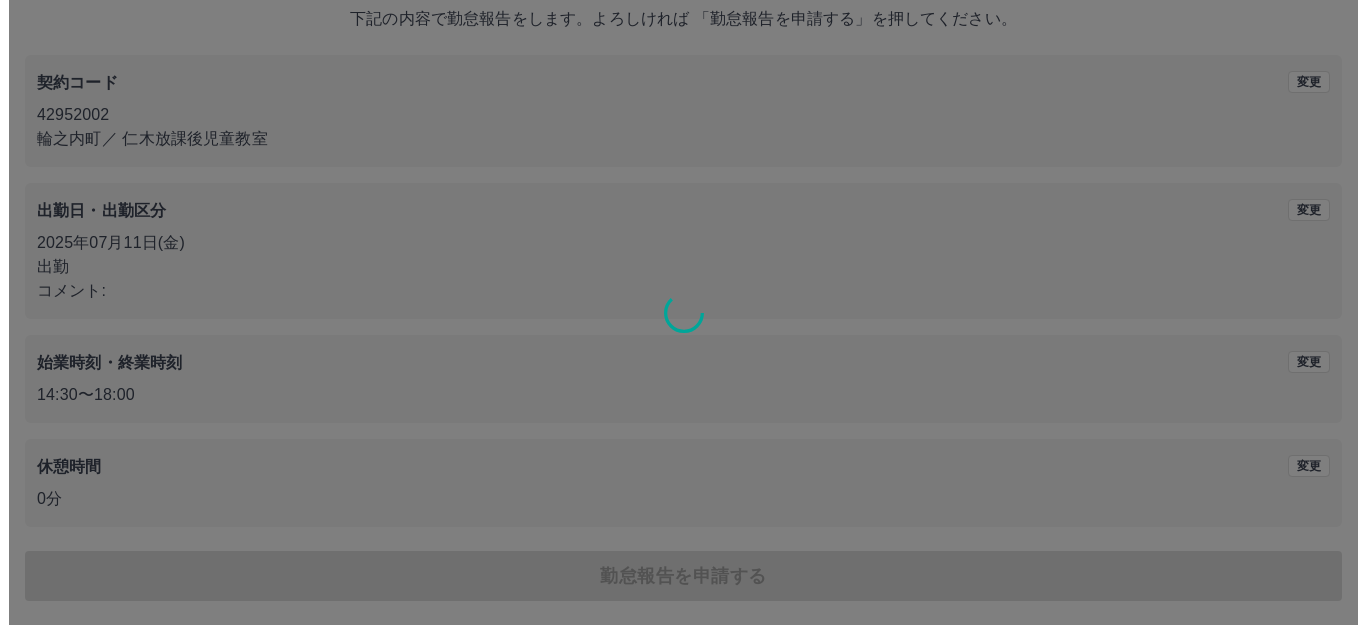 scroll, scrollTop: 0, scrollLeft: 0, axis: both 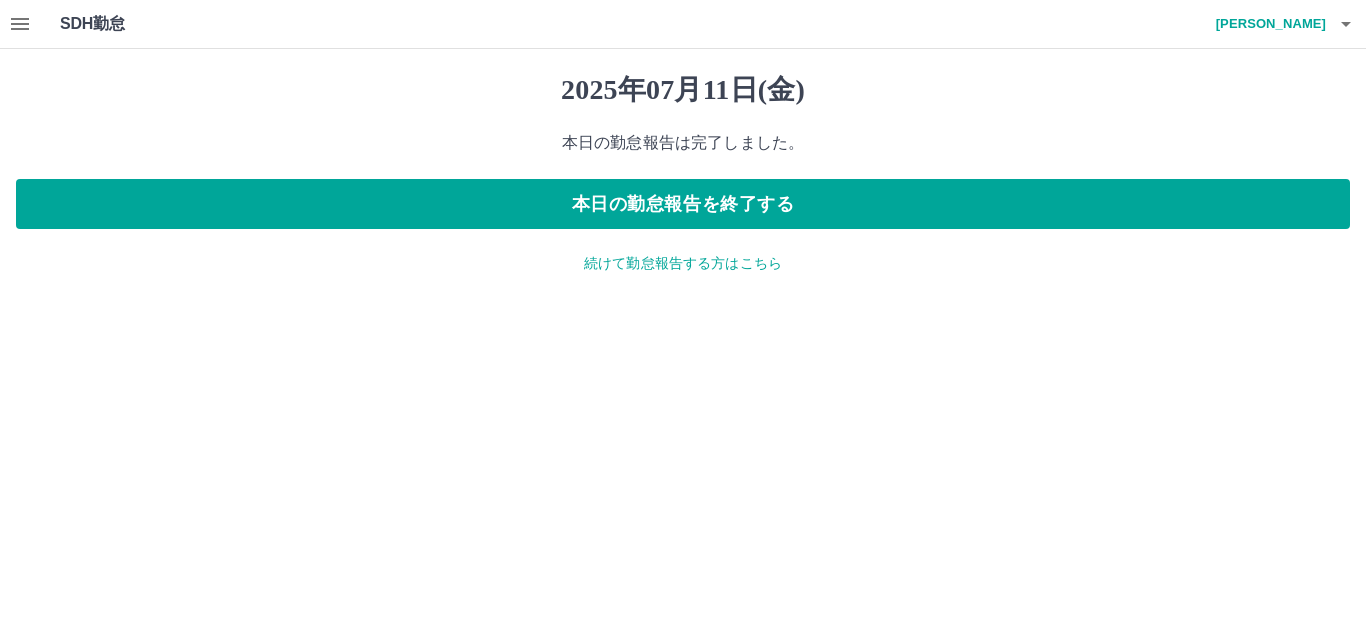 click on "2025年07月11日(金) 本日の勤怠報告は完了しました。 本日の勤怠報告を終了する 続けて勤怠報告する方はこちら" at bounding box center (683, 173) 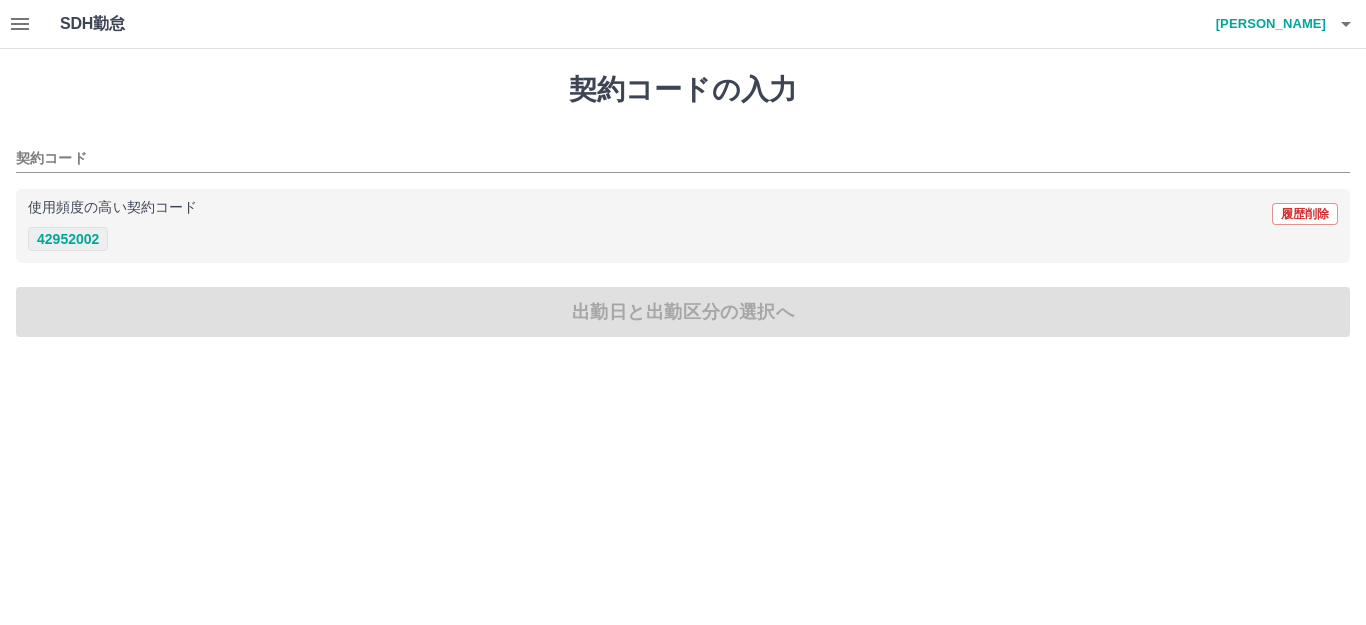 click on "42952002" at bounding box center (68, 239) 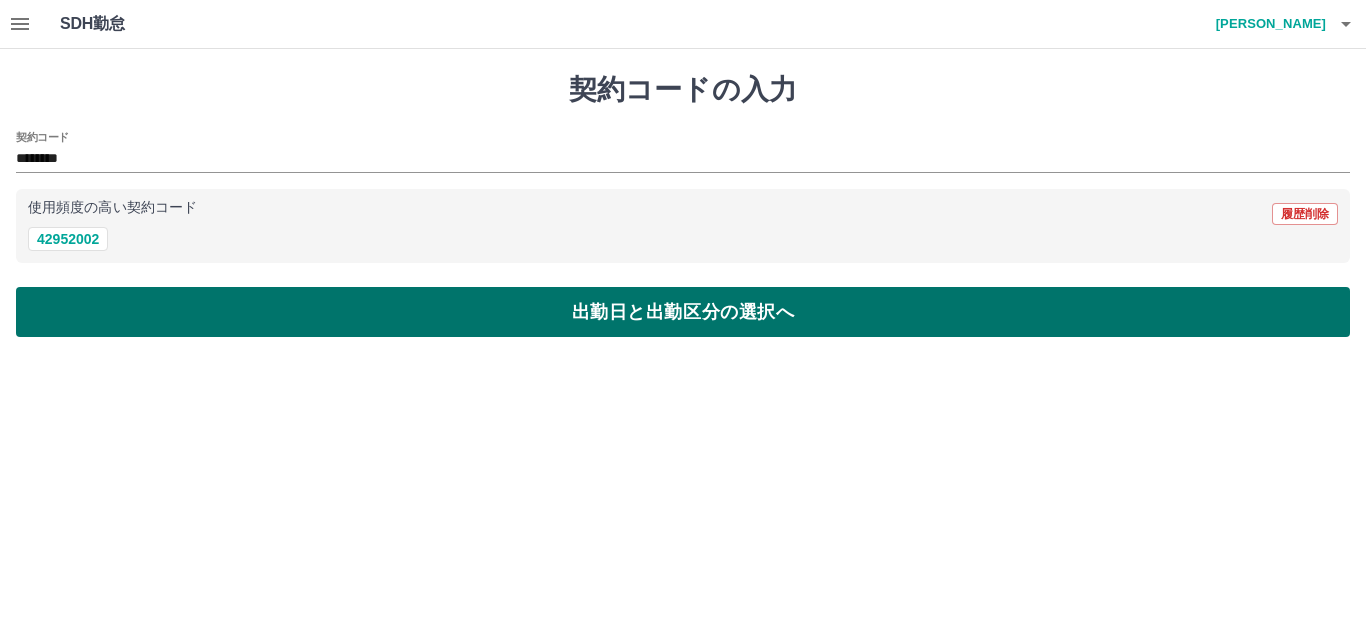 click on "出勤日と出勤区分の選択へ" at bounding box center (683, 312) 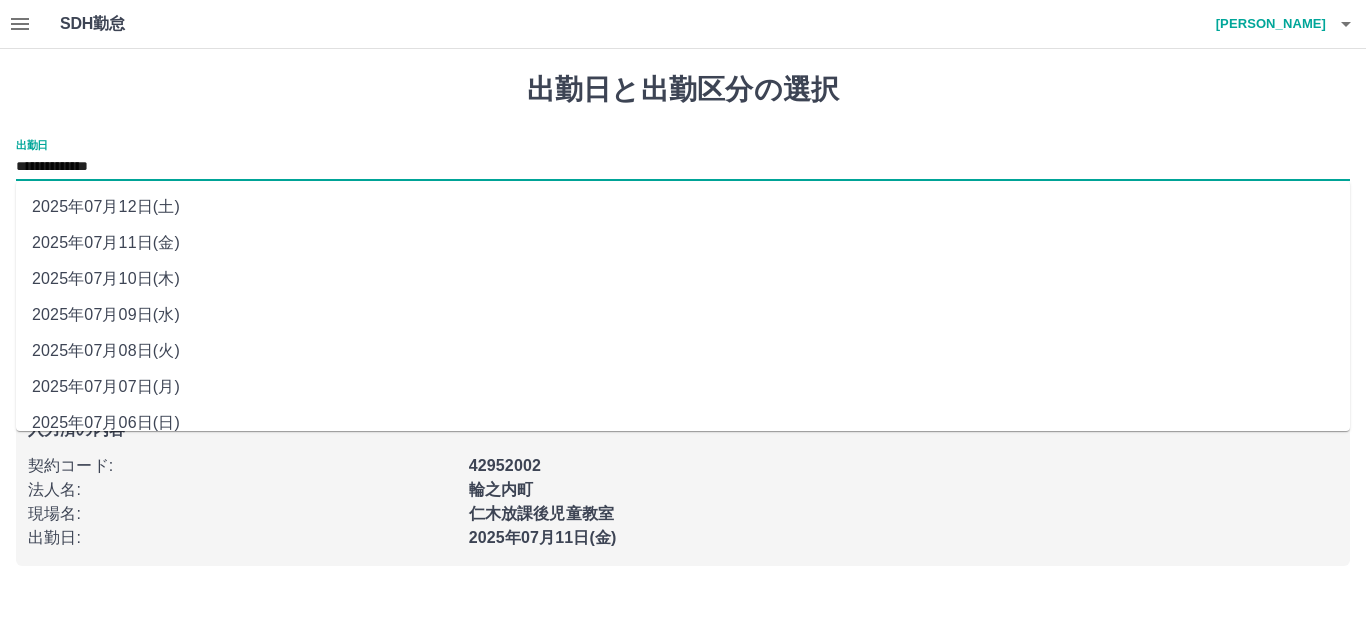 click on "**********" at bounding box center [683, 167] 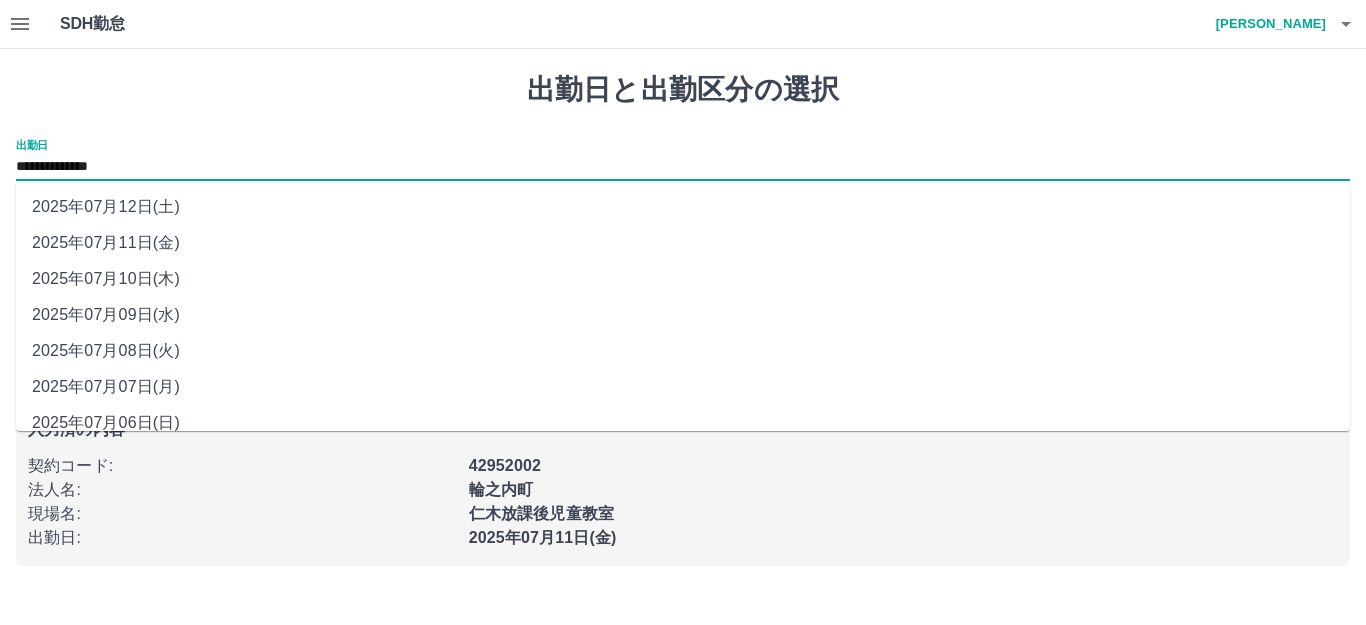 click on "2025年07月12日(土)" at bounding box center (683, 207) 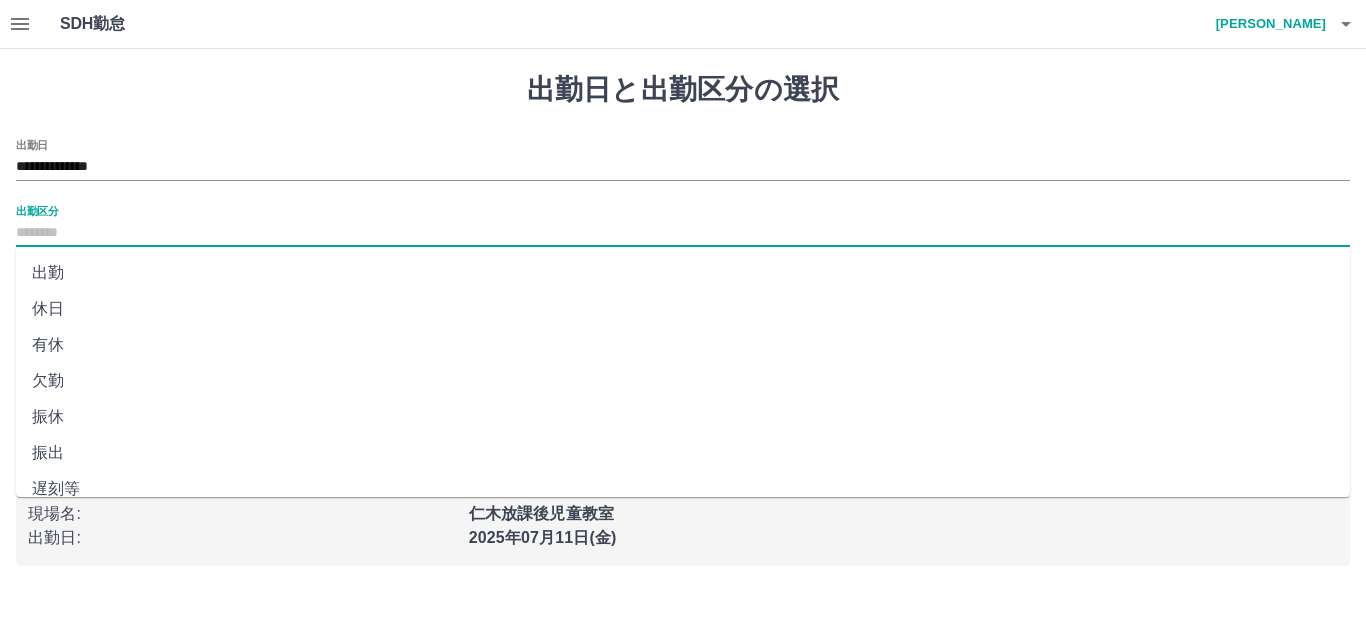 click on "出勤区分" at bounding box center (683, 233) 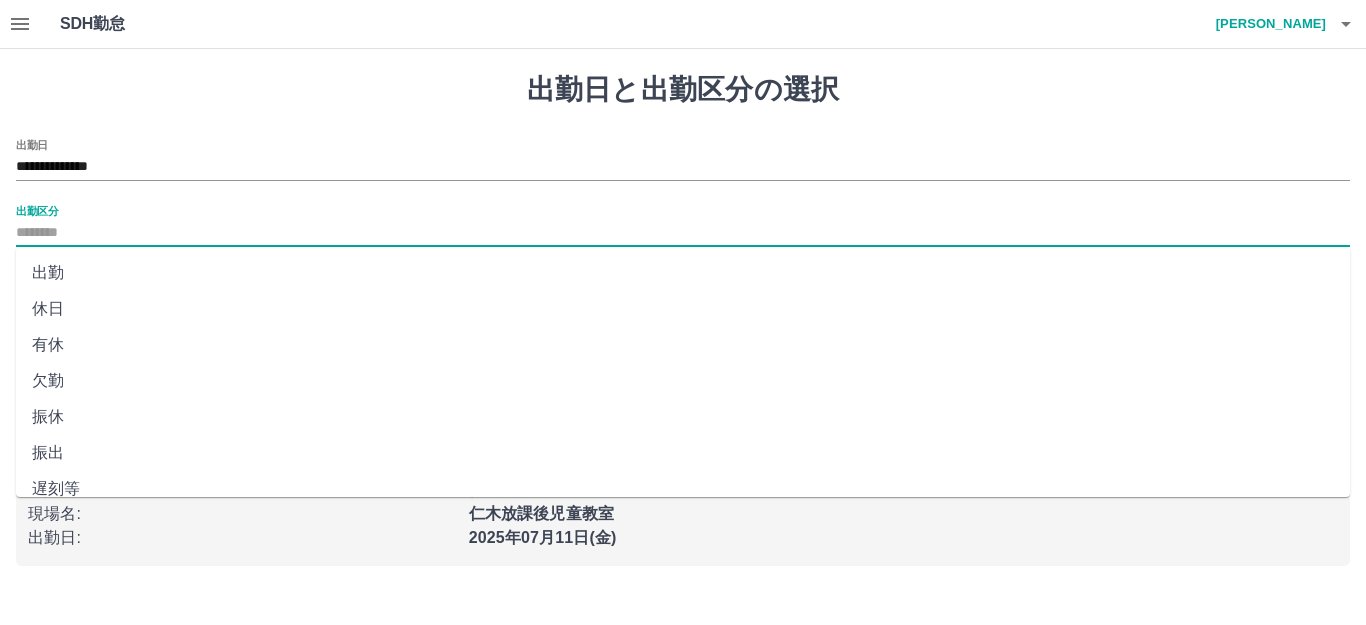 click on "休日" at bounding box center [683, 309] 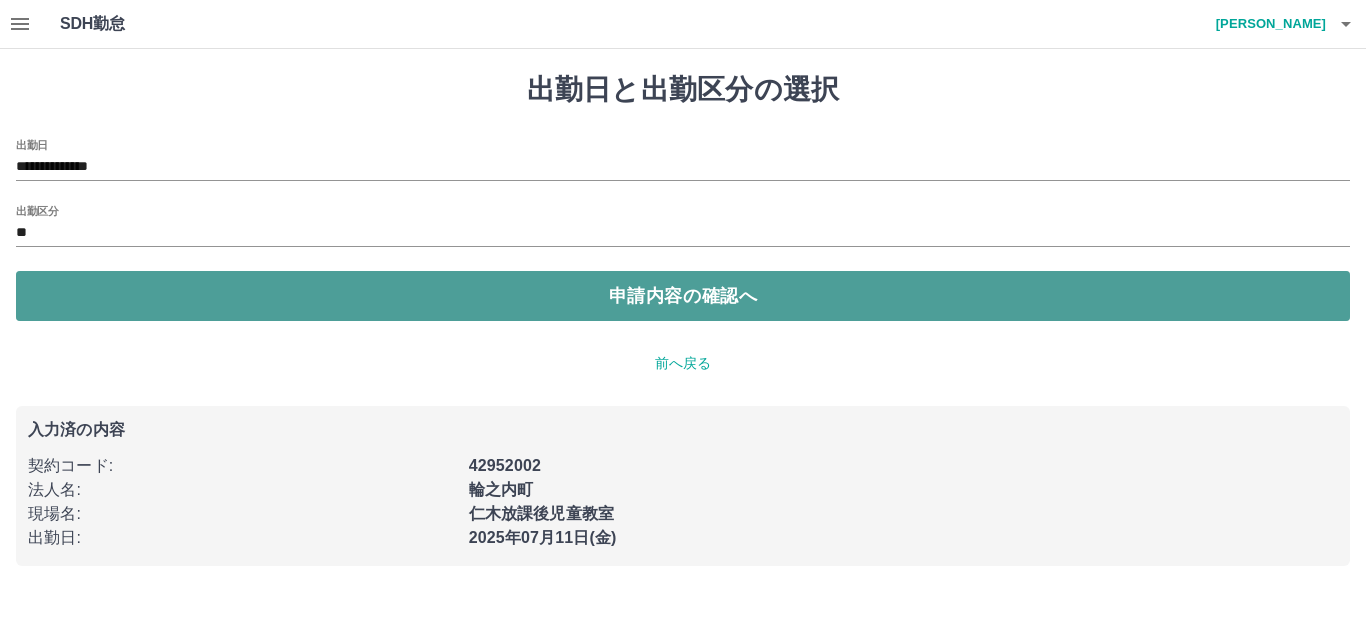 click on "申請内容の確認へ" at bounding box center (683, 296) 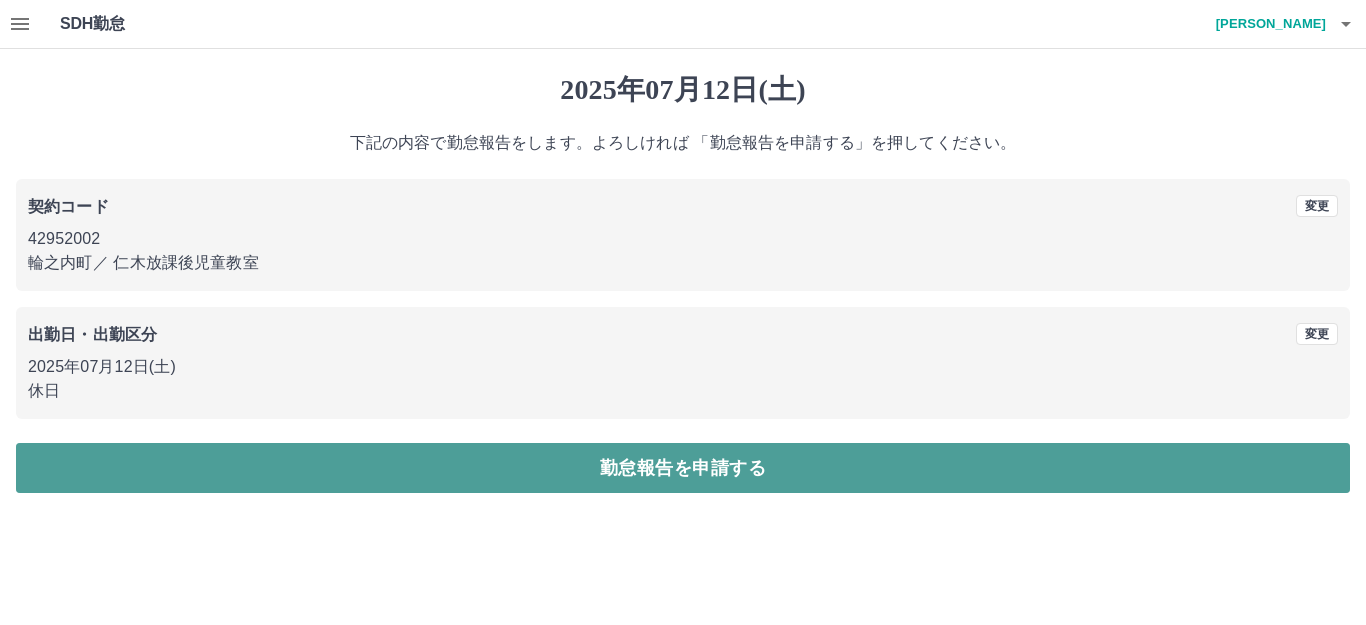 click on "勤怠報告を申請する" at bounding box center [683, 468] 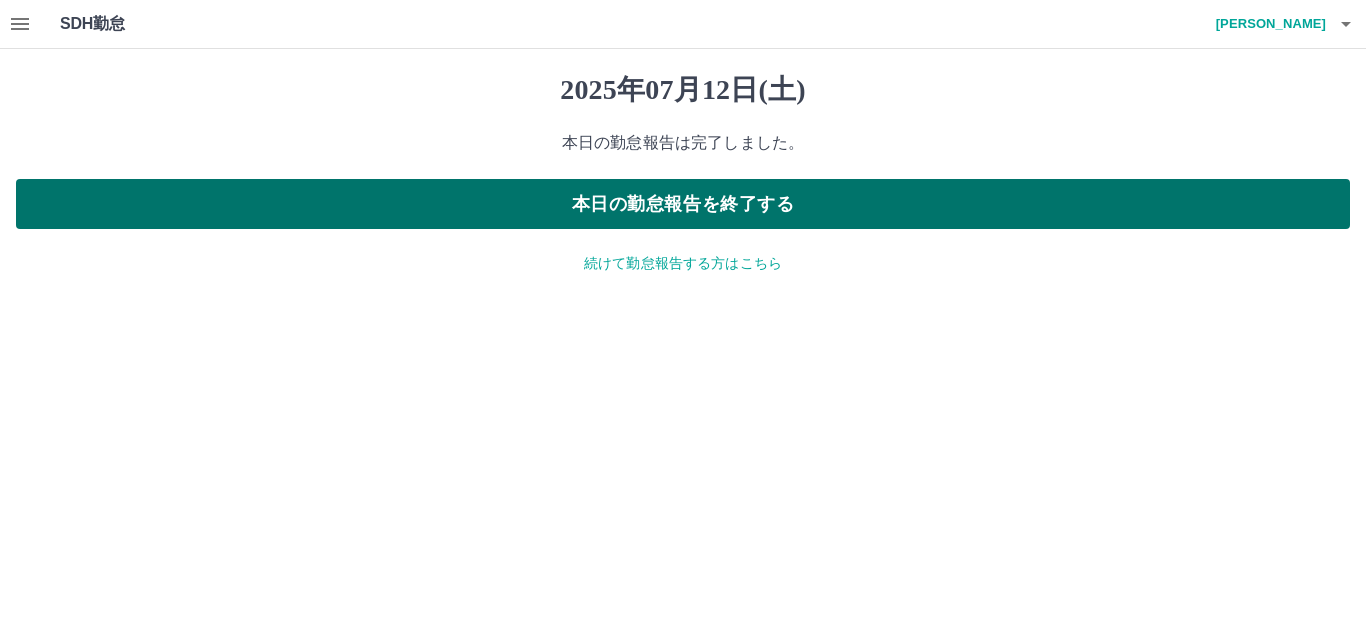 click on "本日の勤怠報告を終了する" at bounding box center [683, 204] 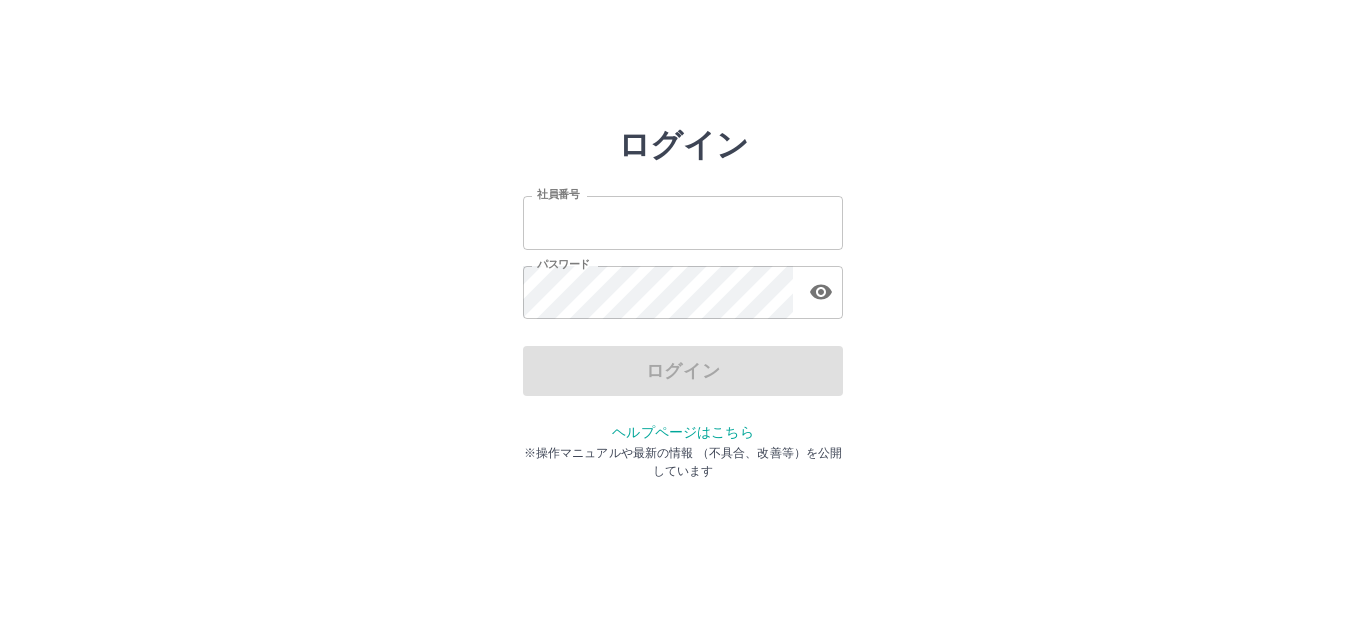 scroll, scrollTop: 0, scrollLeft: 0, axis: both 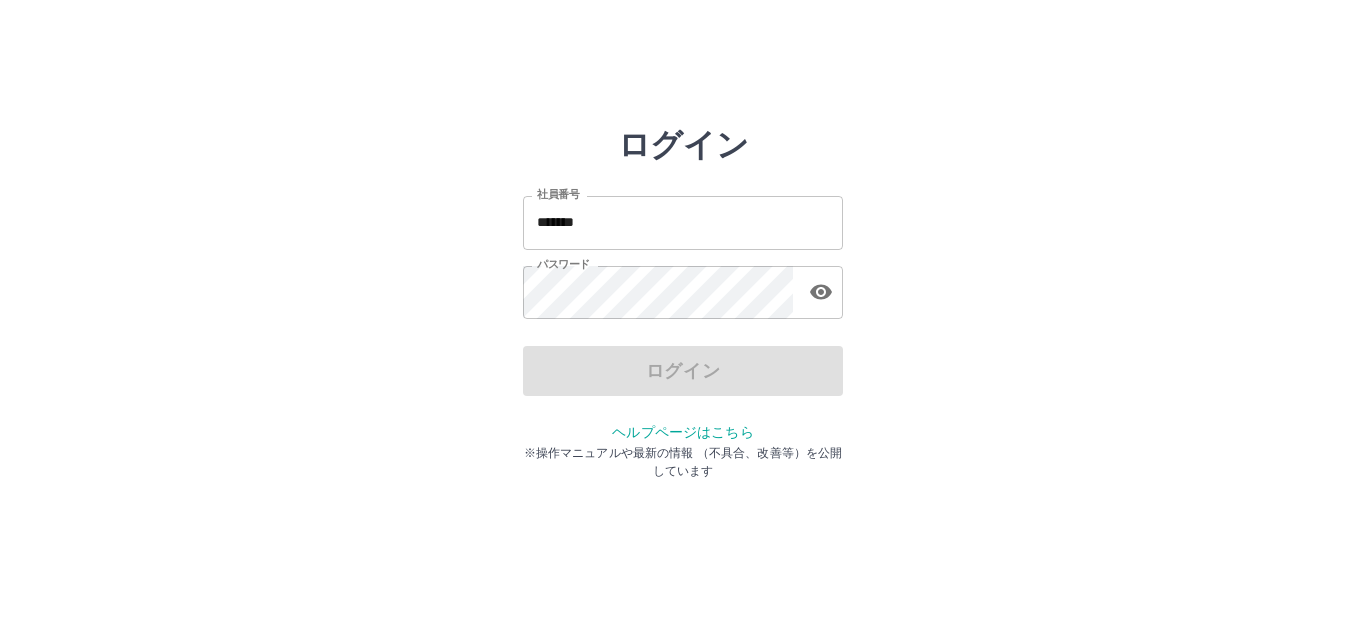 click on "*******" at bounding box center (683, 222) 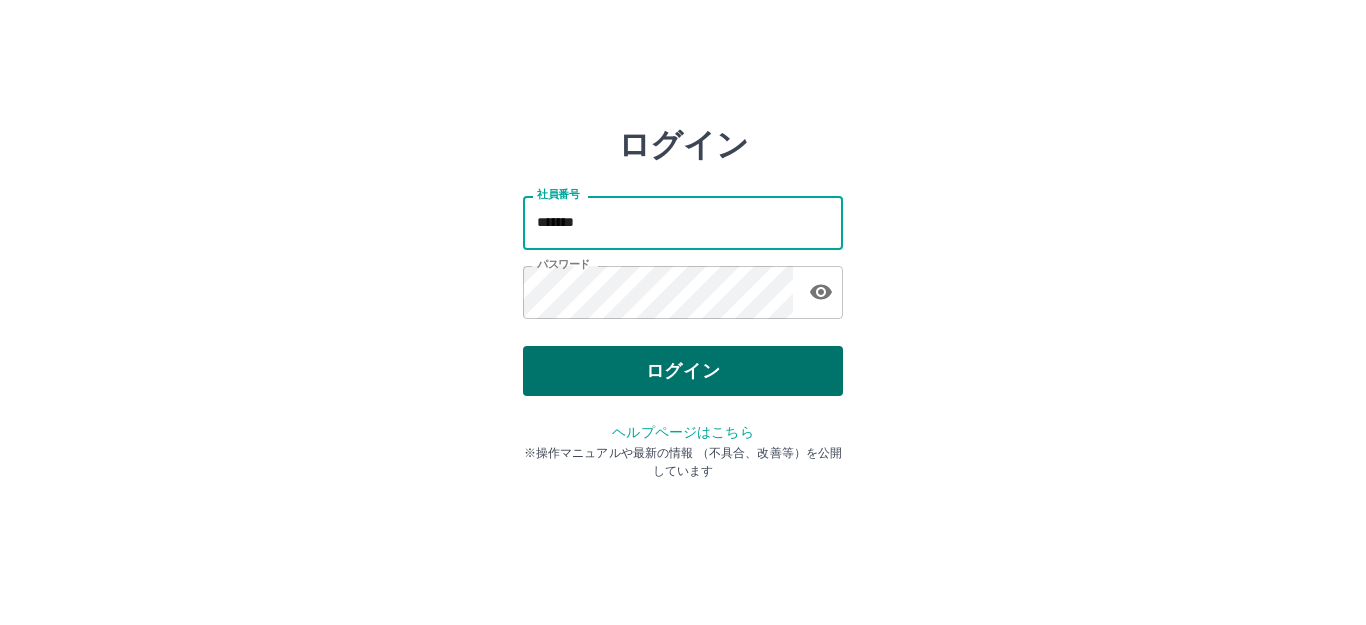 click on "ログイン" at bounding box center (683, 371) 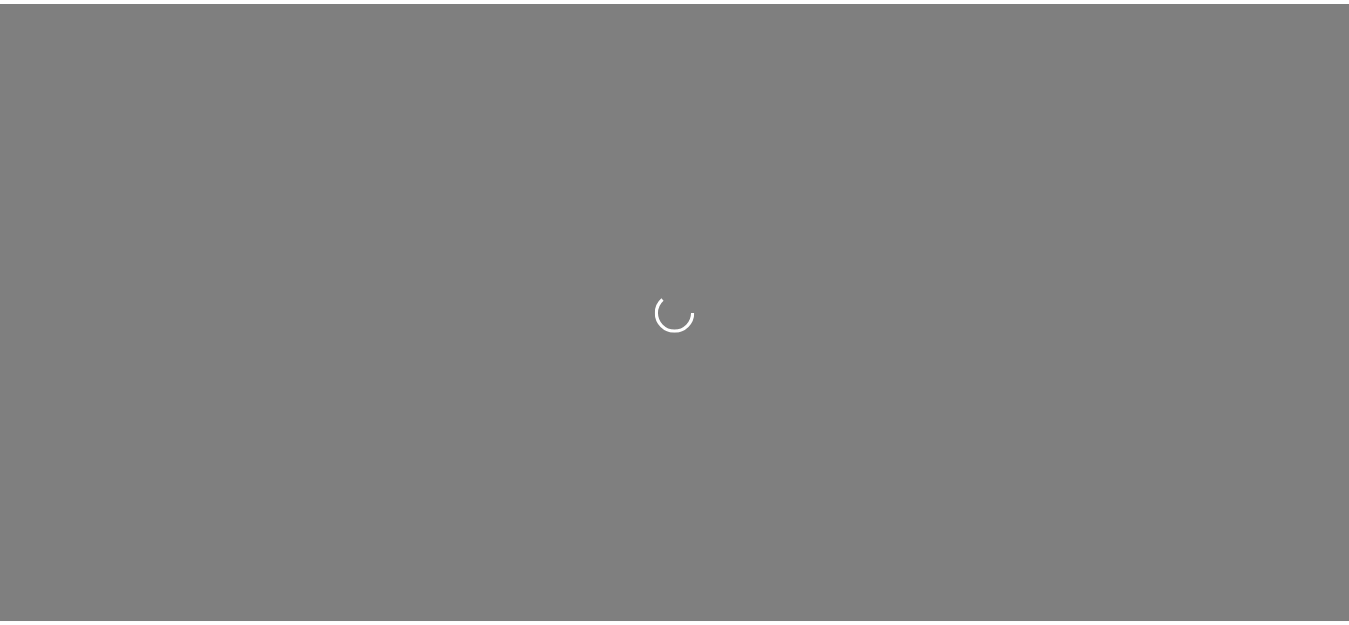 scroll, scrollTop: 0, scrollLeft: 0, axis: both 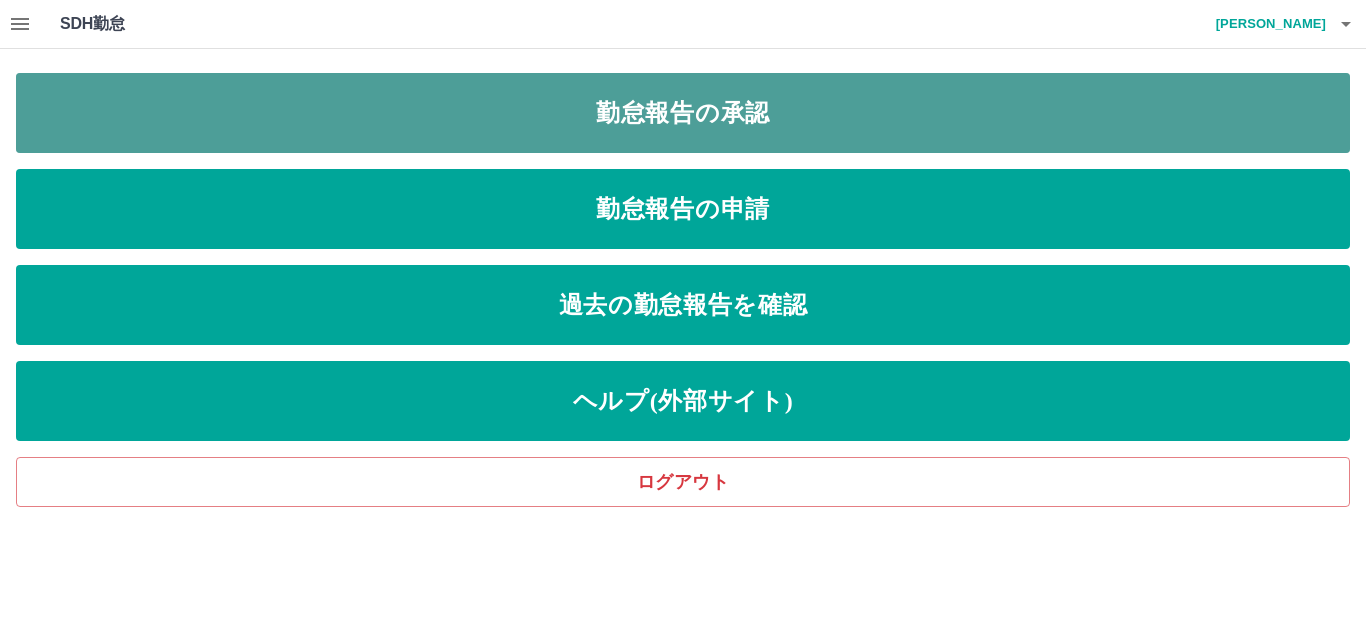 click on "勤怠報告の承認" at bounding box center [683, 113] 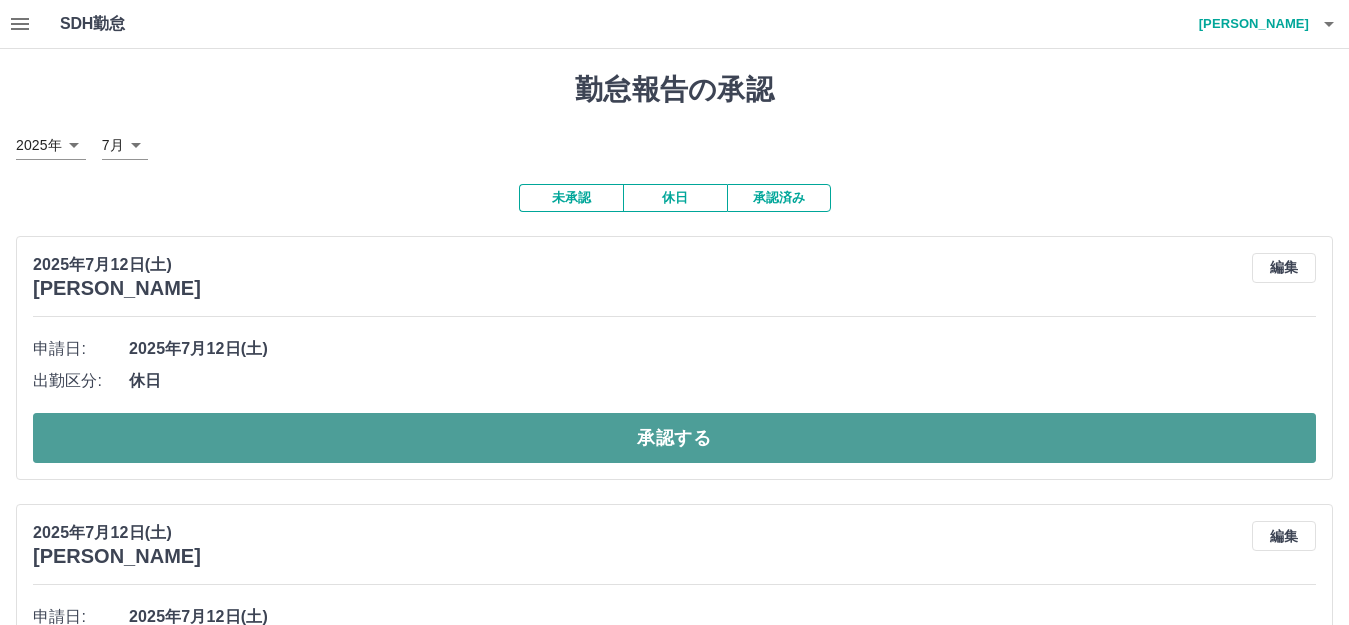 click on "承認する" at bounding box center [674, 438] 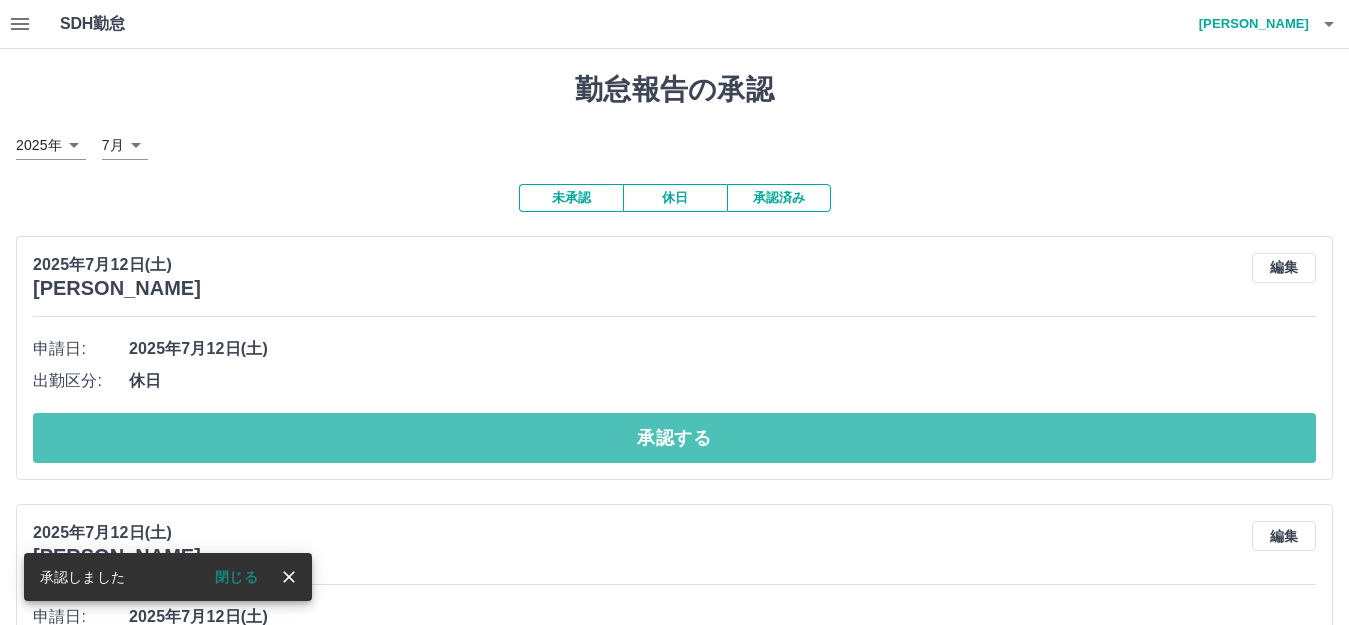 click on "承認する" at bounding box center [674, 438] 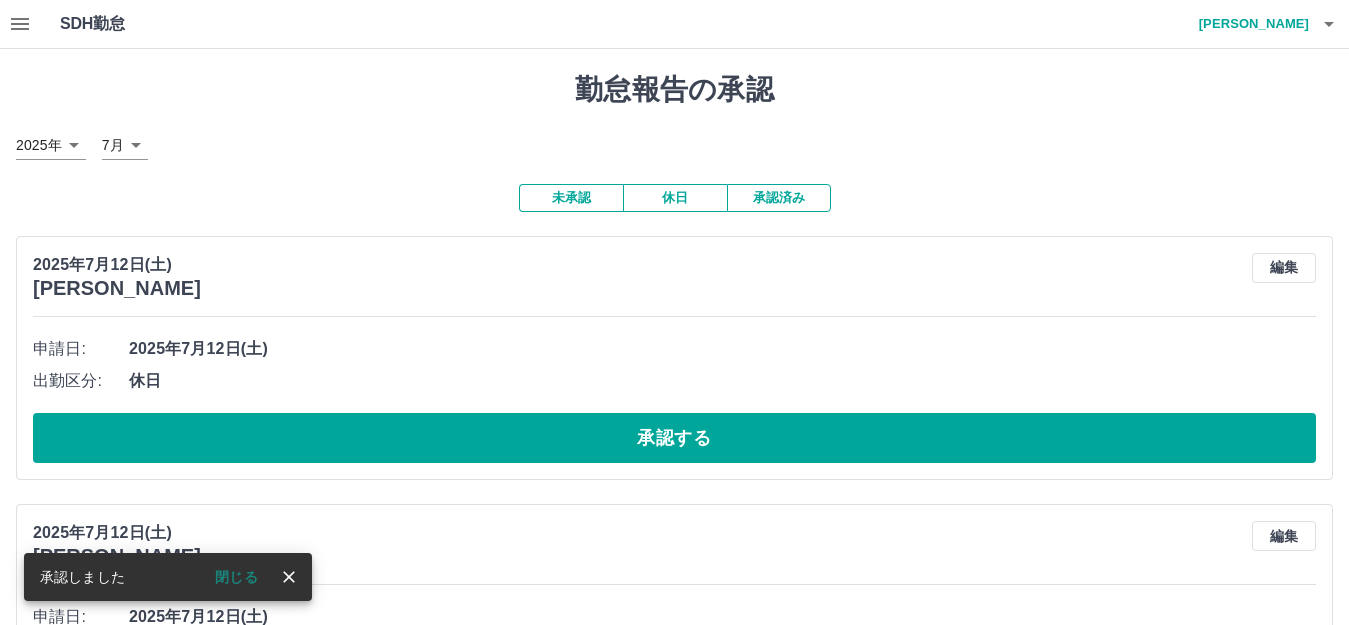 click on "承認する" at bounding box center (674, 438) 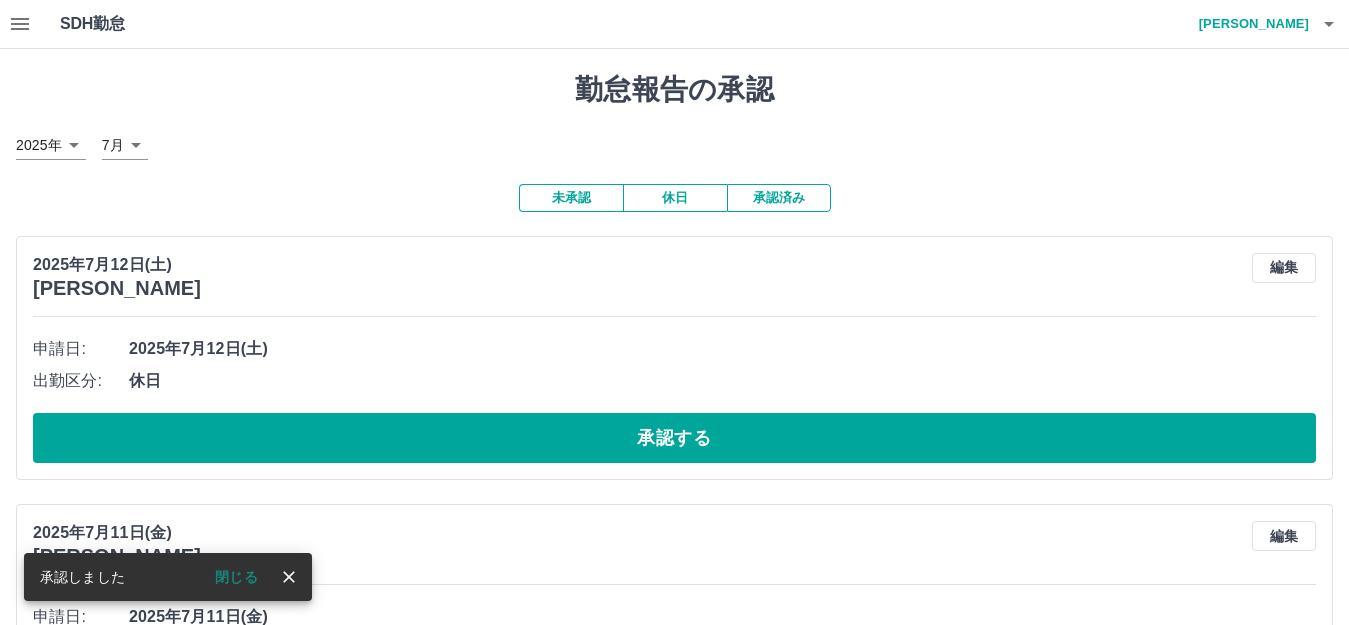click on "承認する" at bounding box center (674, 438) 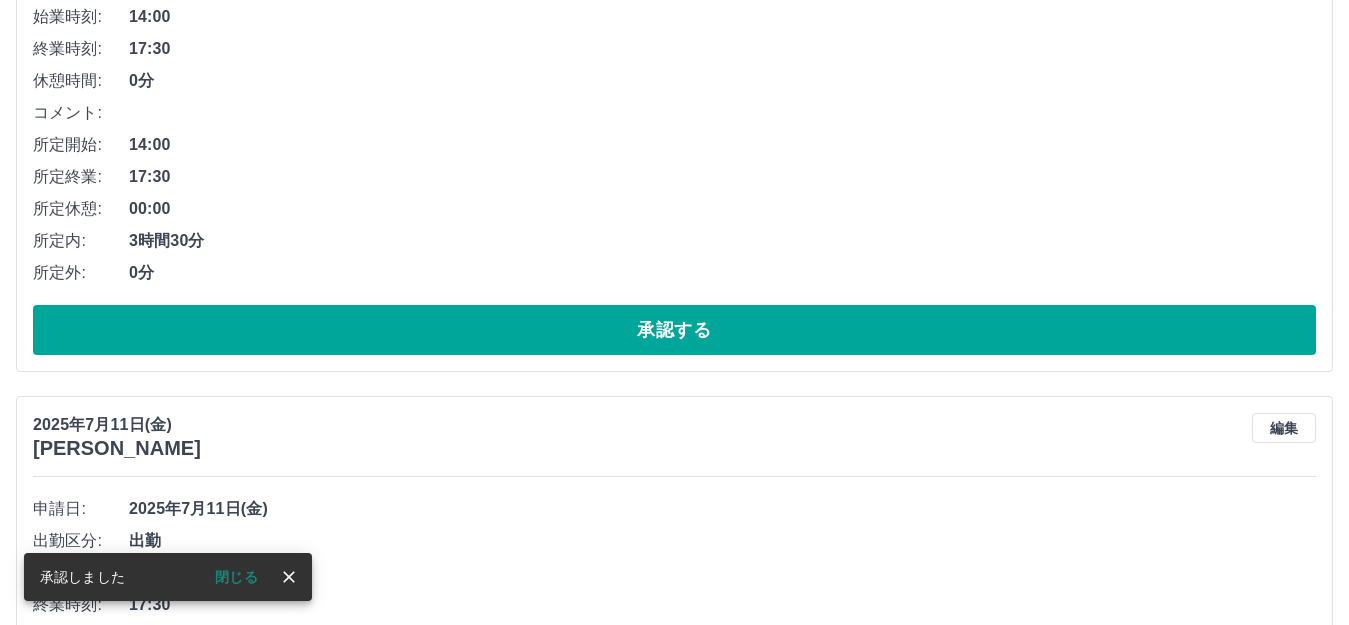 scroll, scrollTop: 400, scrollLeft: 0, axis: vertical 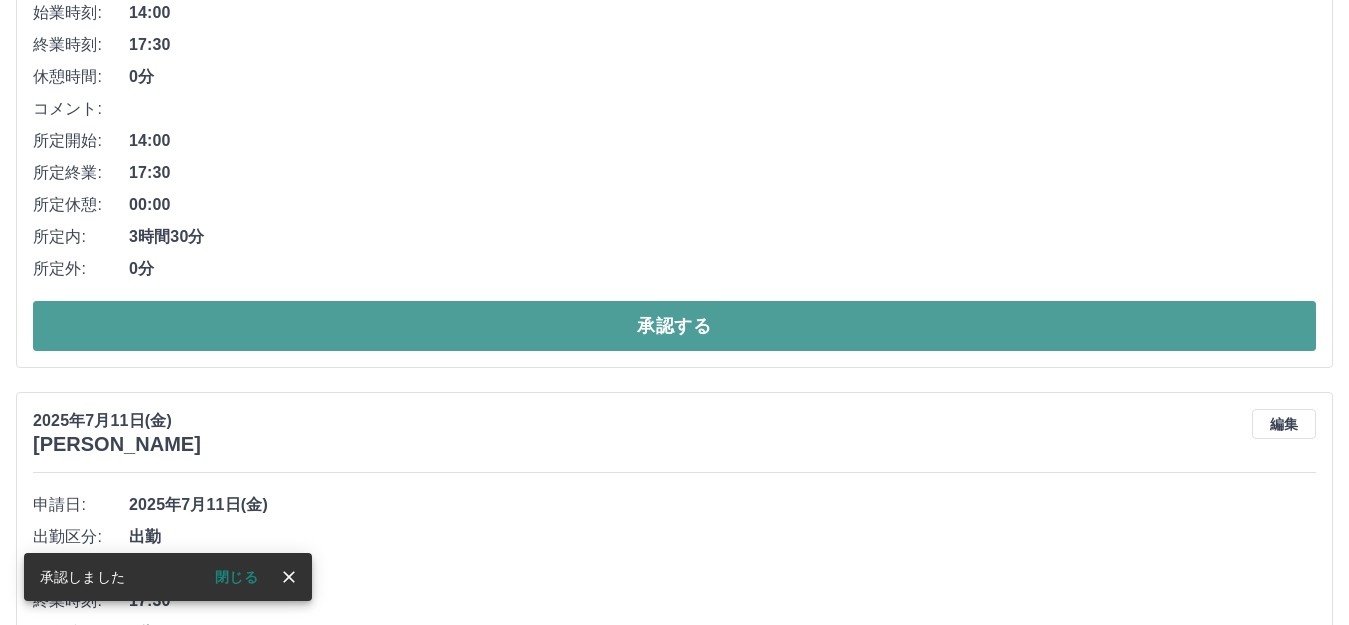 click on "承認する" at bounding box center (674, 326) 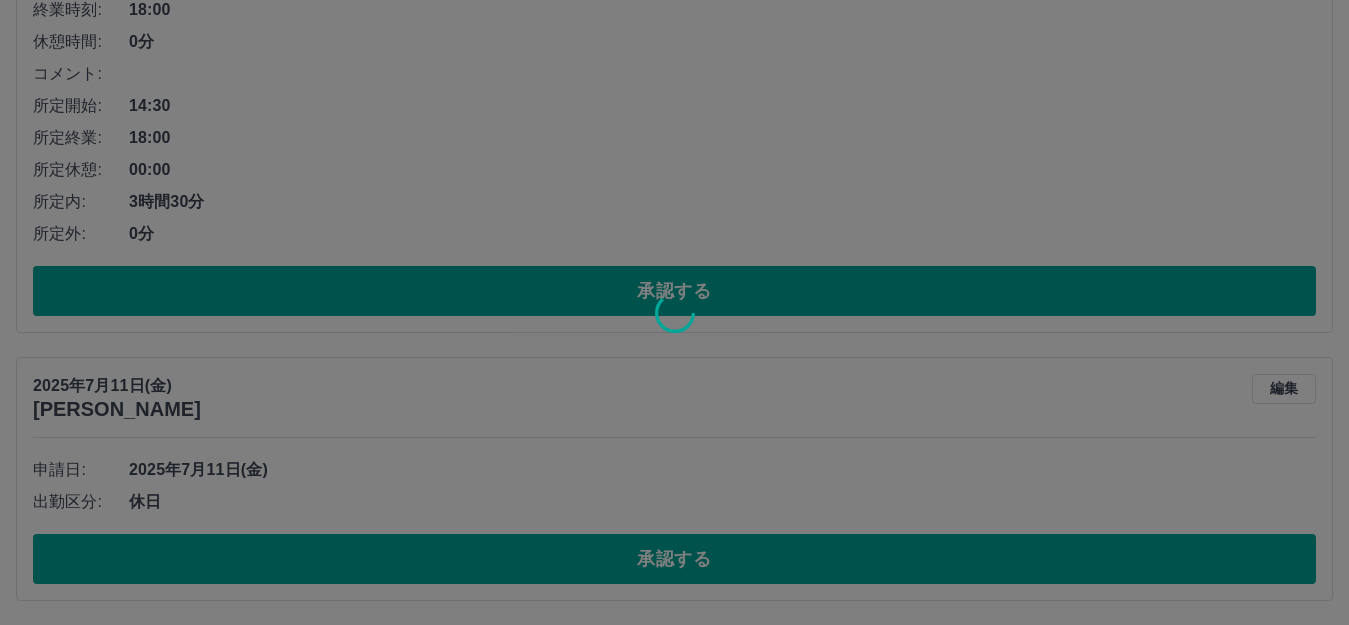 scroll, scrollTop: 993, scrollLeft: 0, axis: vertical 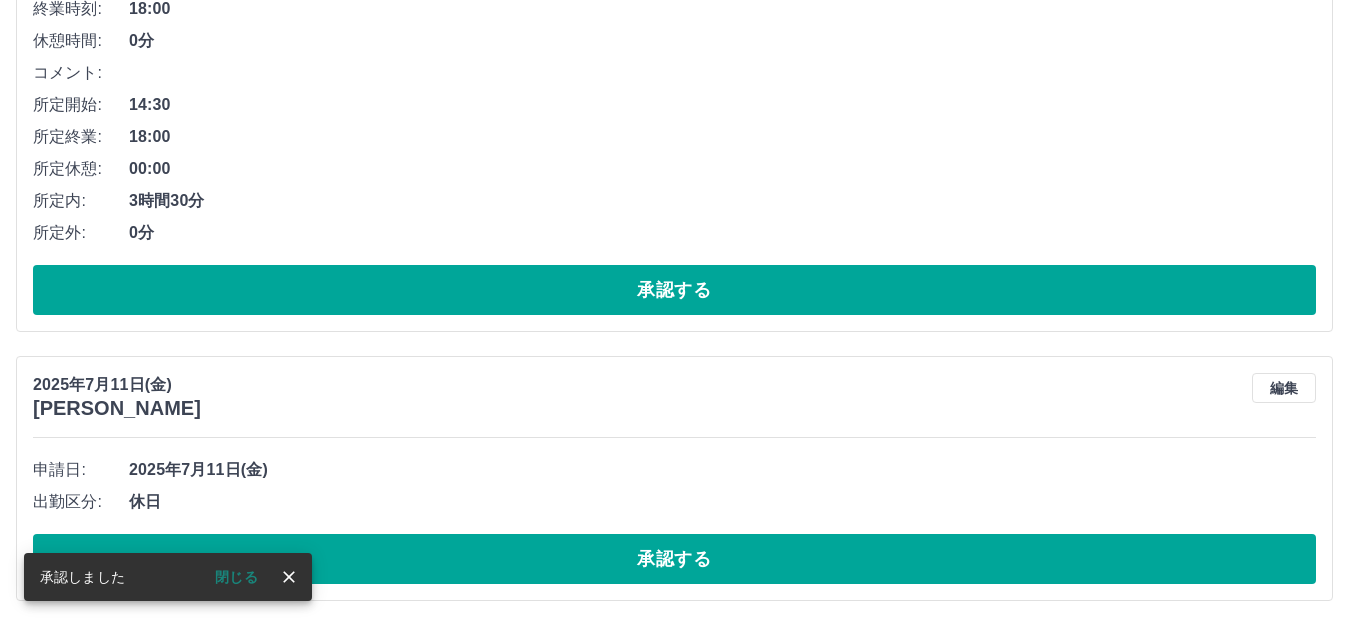click on "承認する" at bounding box center [674, 559] 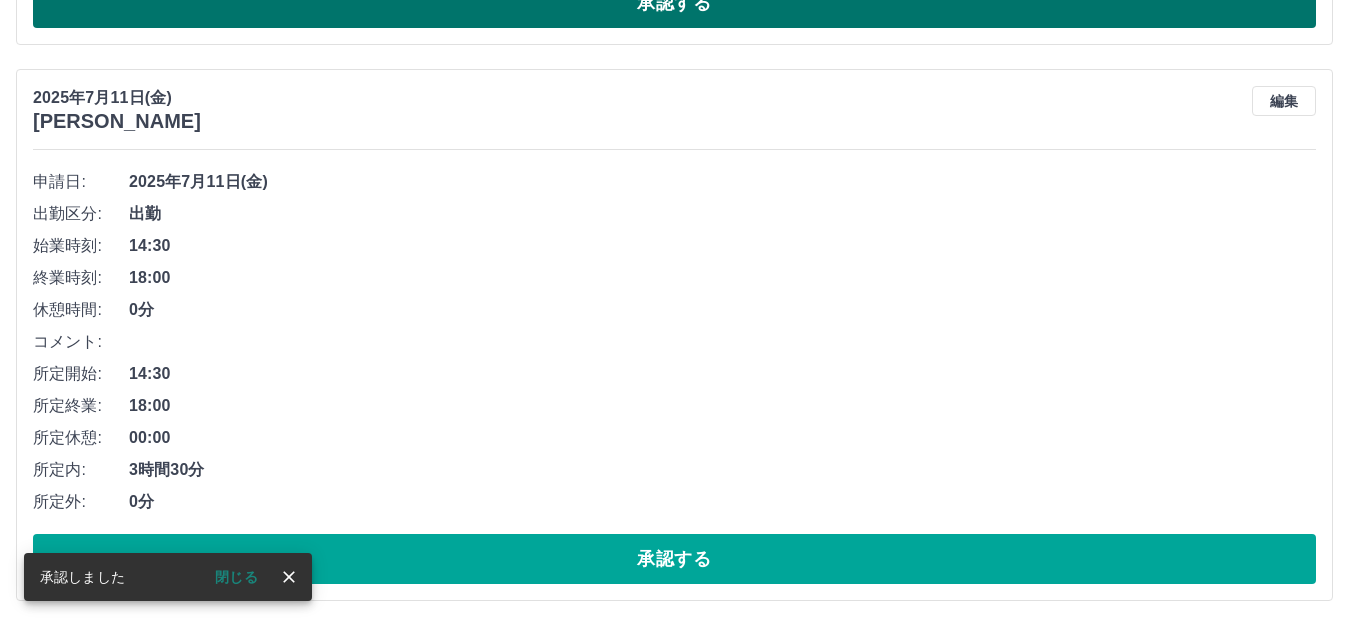 scroll, scrollTop: 625, scrollLeft: 0, axis: vertical 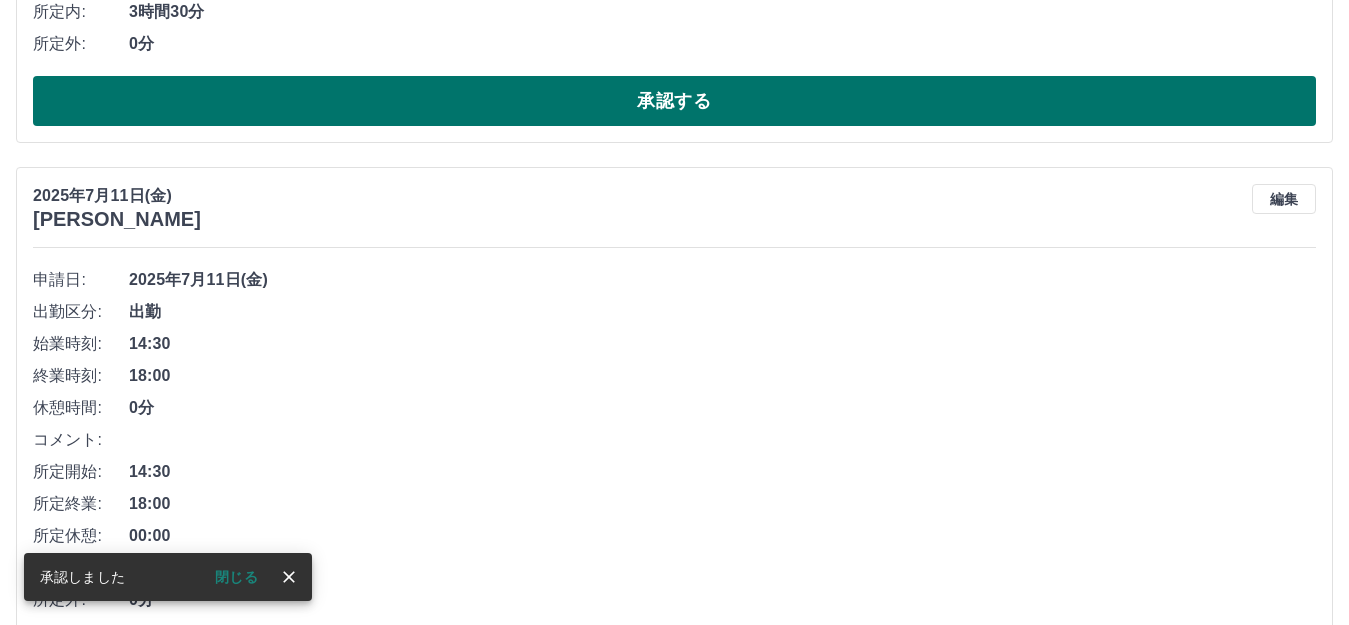 click on "承認する" at bounding box center (674, 101) 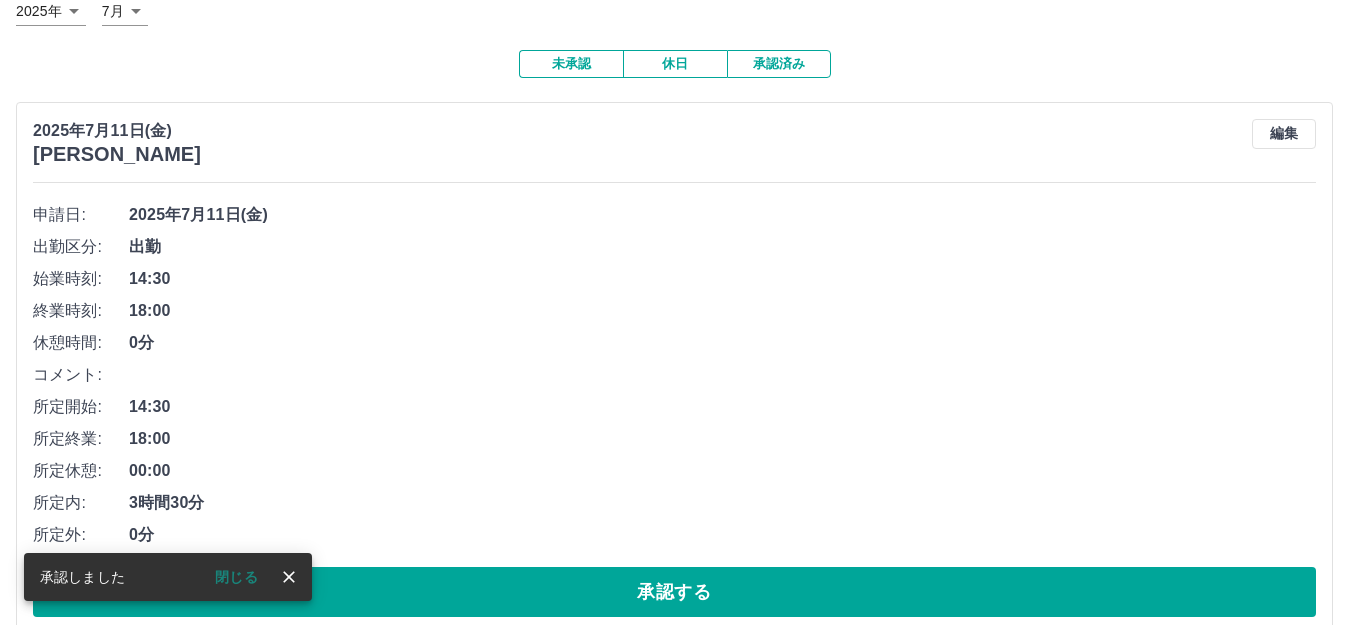 scroll, scrollTop: 169, scrollLeft: 0, axis: vertical 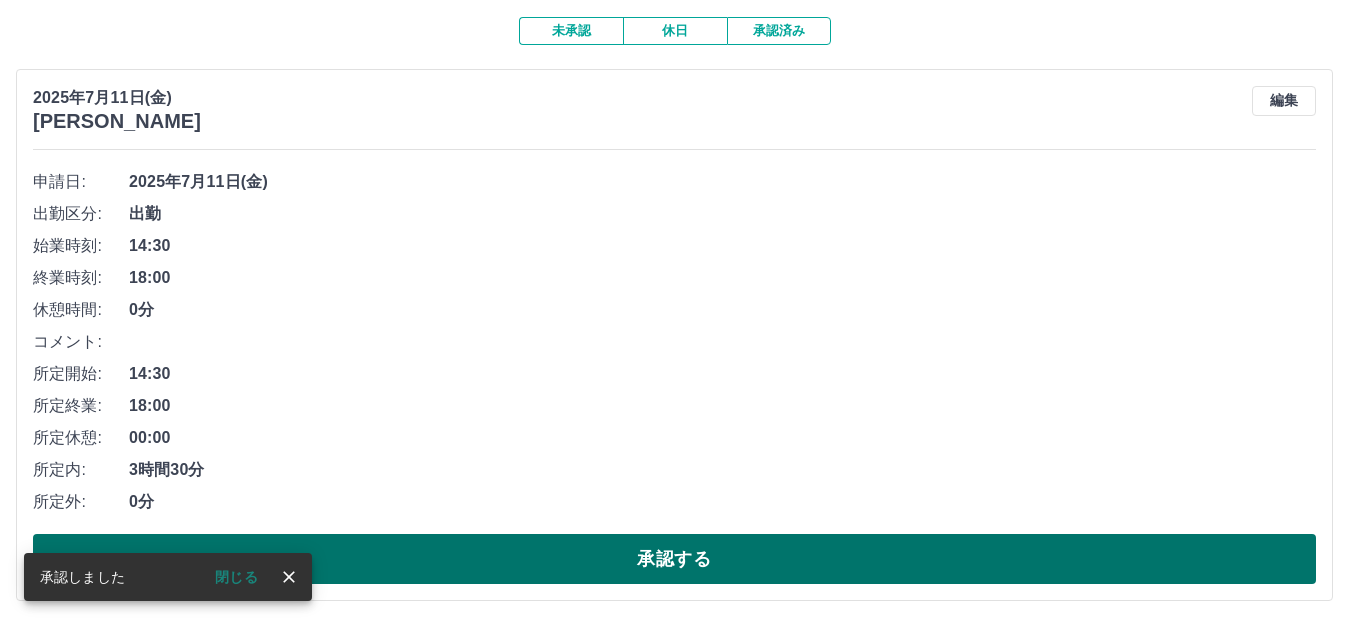 click on "承認する" at bounding box center (674, 559) 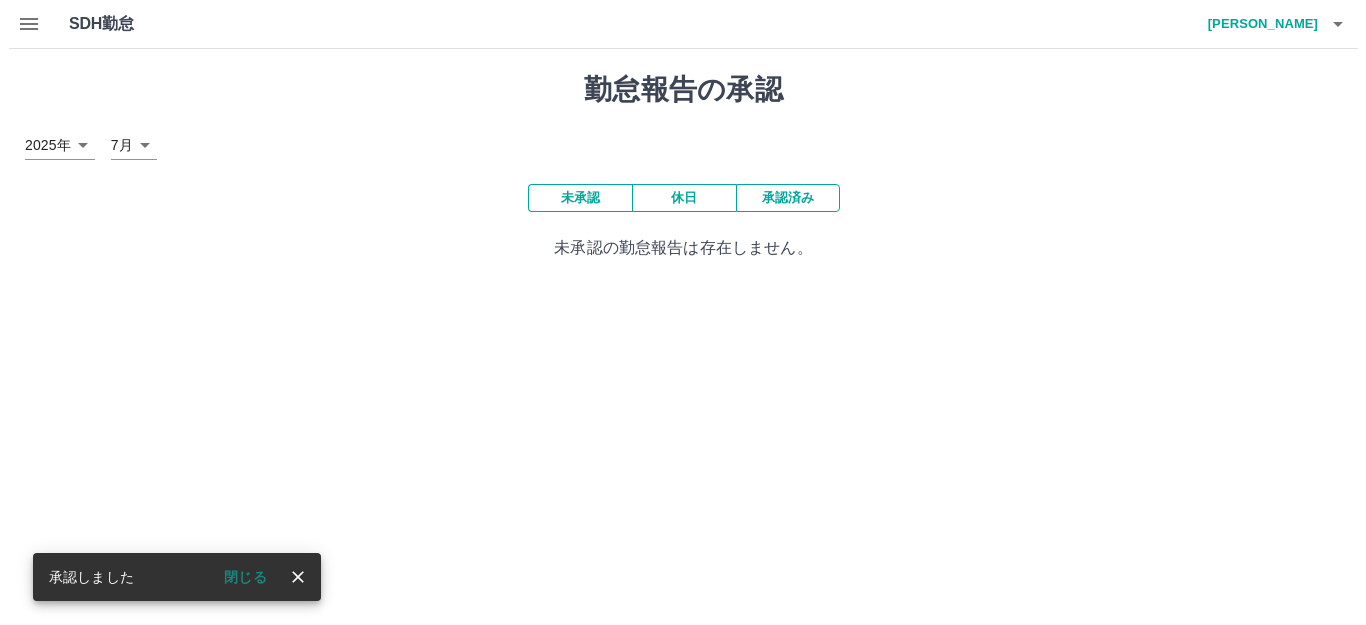 scroll, scrollTop: 0, scrollLeft: 0, axis: both 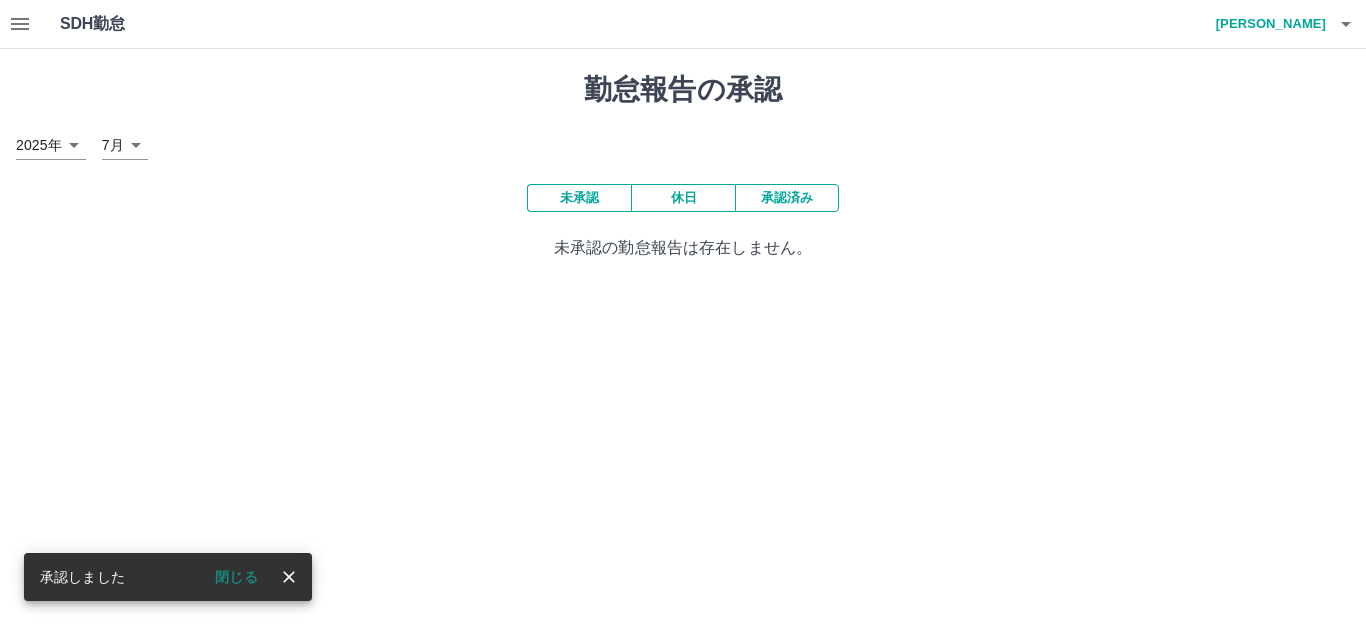 click at bounding box center [1346, 24] 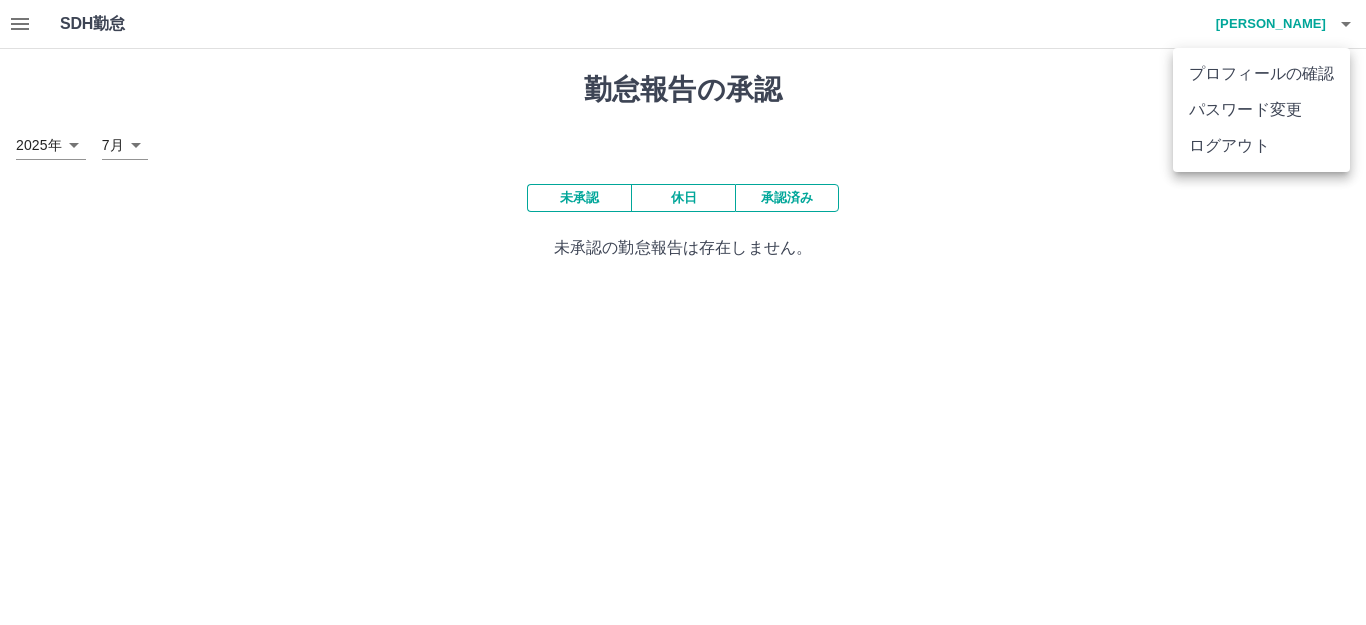 click on "ログアウト" at bounding box center [1261, 146] 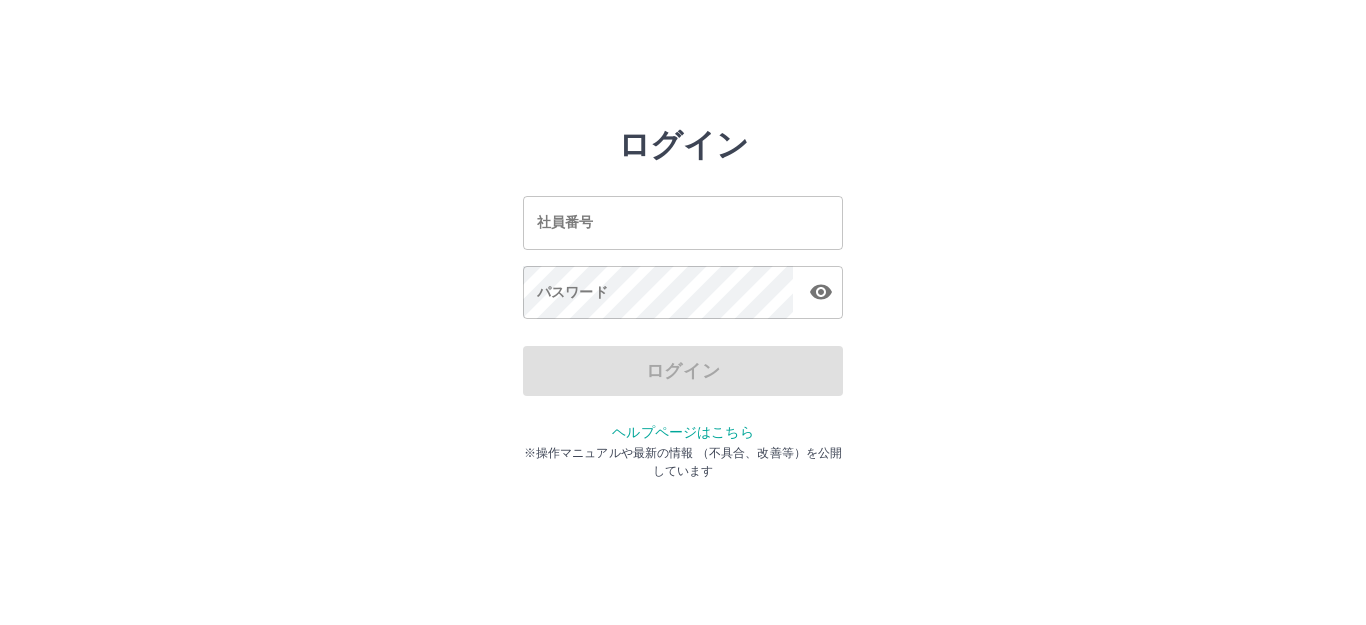 scroll, scrollTop: 0, scrollLeft: 0, axis: both 